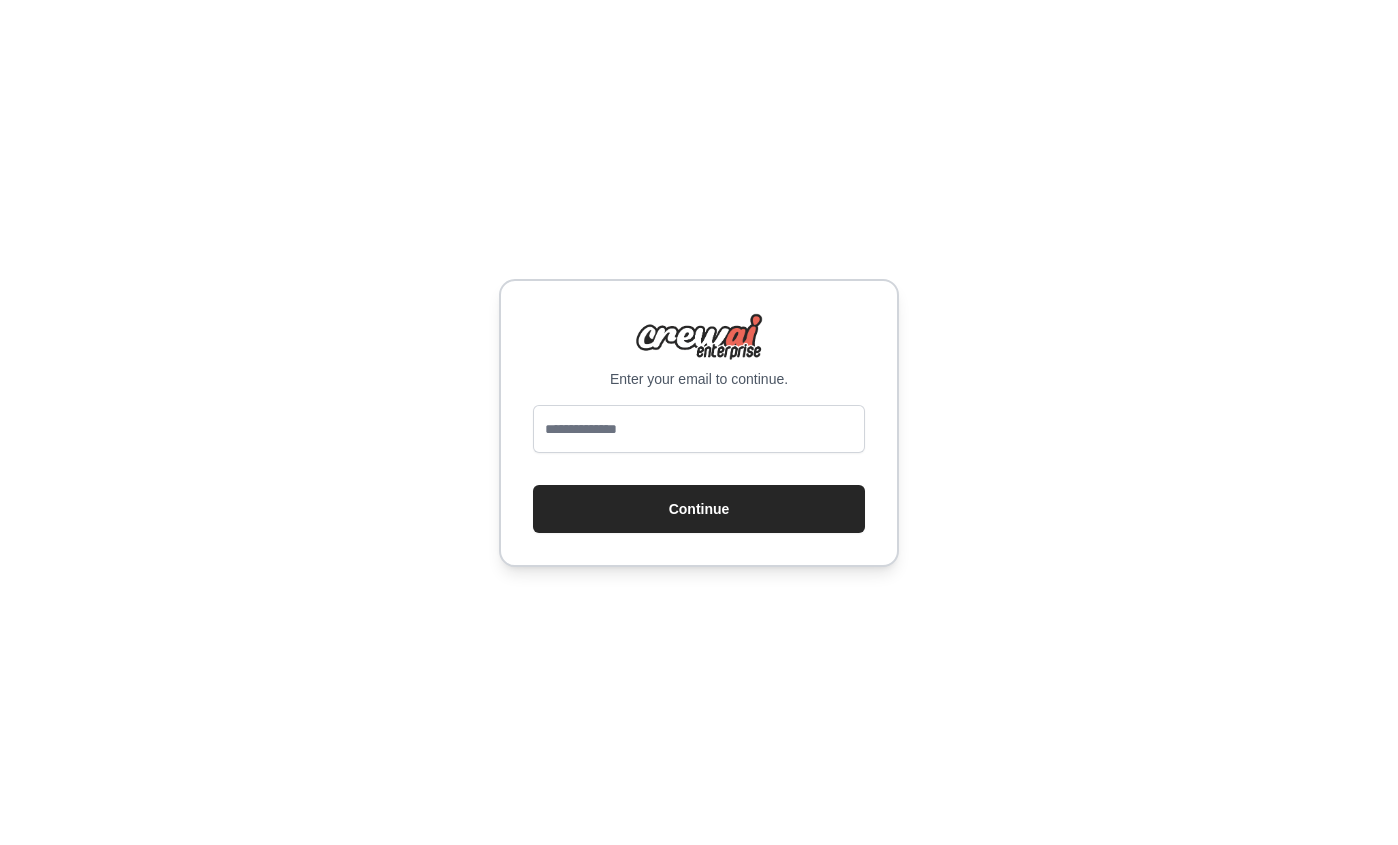 scroll, scrollTop: 0, scrollLeft: 0, axis: both 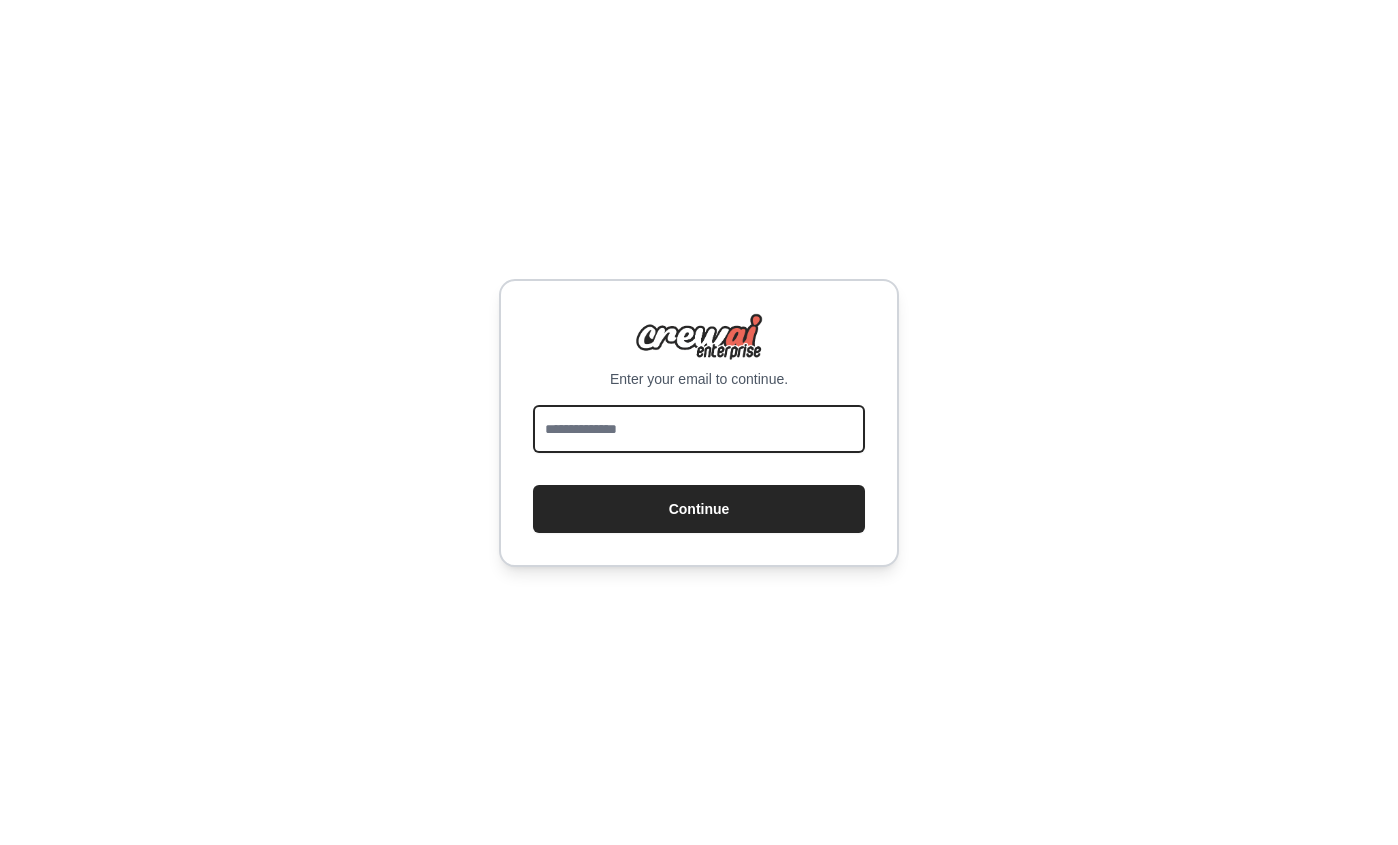 click at bounding box center (699, 429) 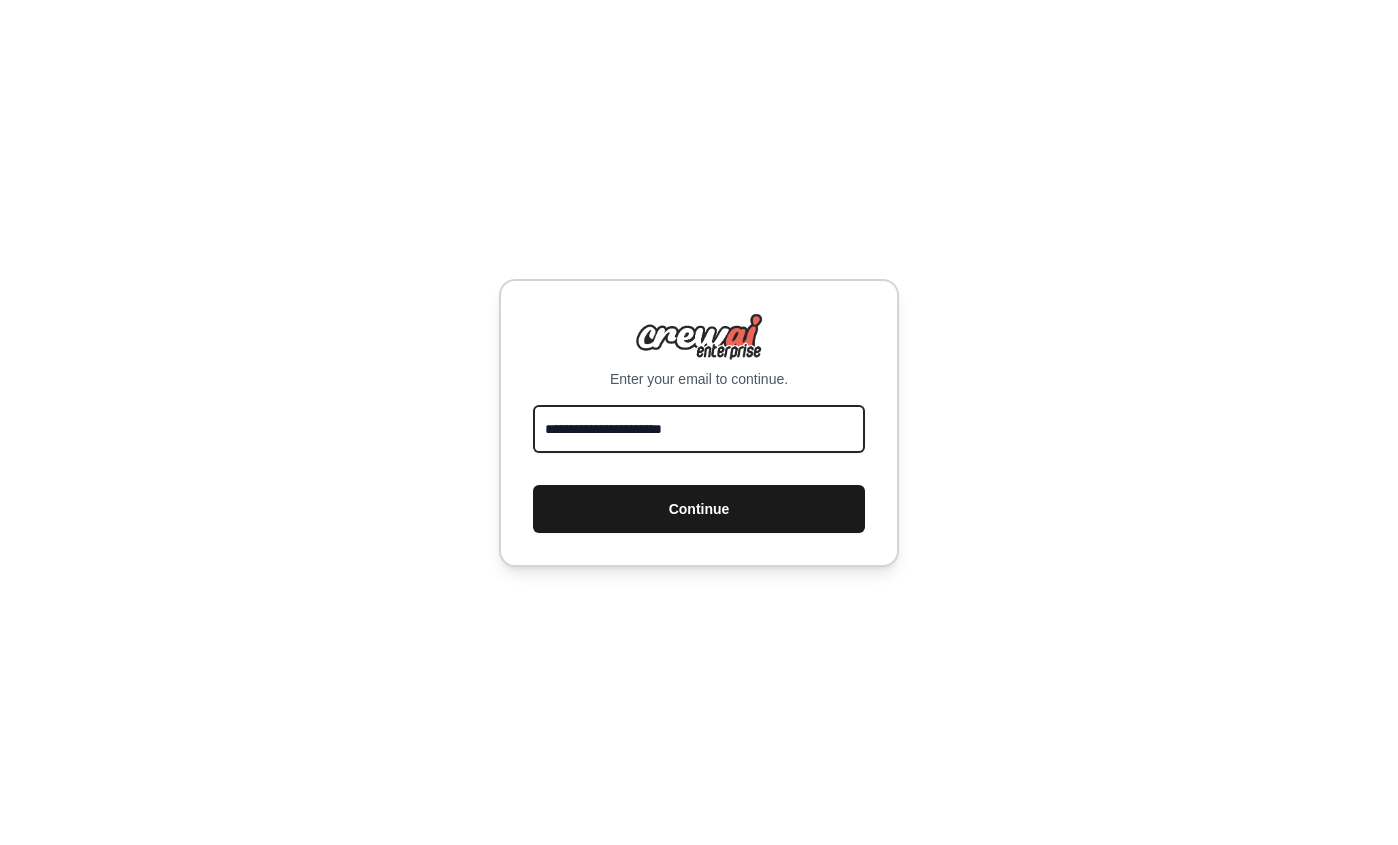 type on "**********" 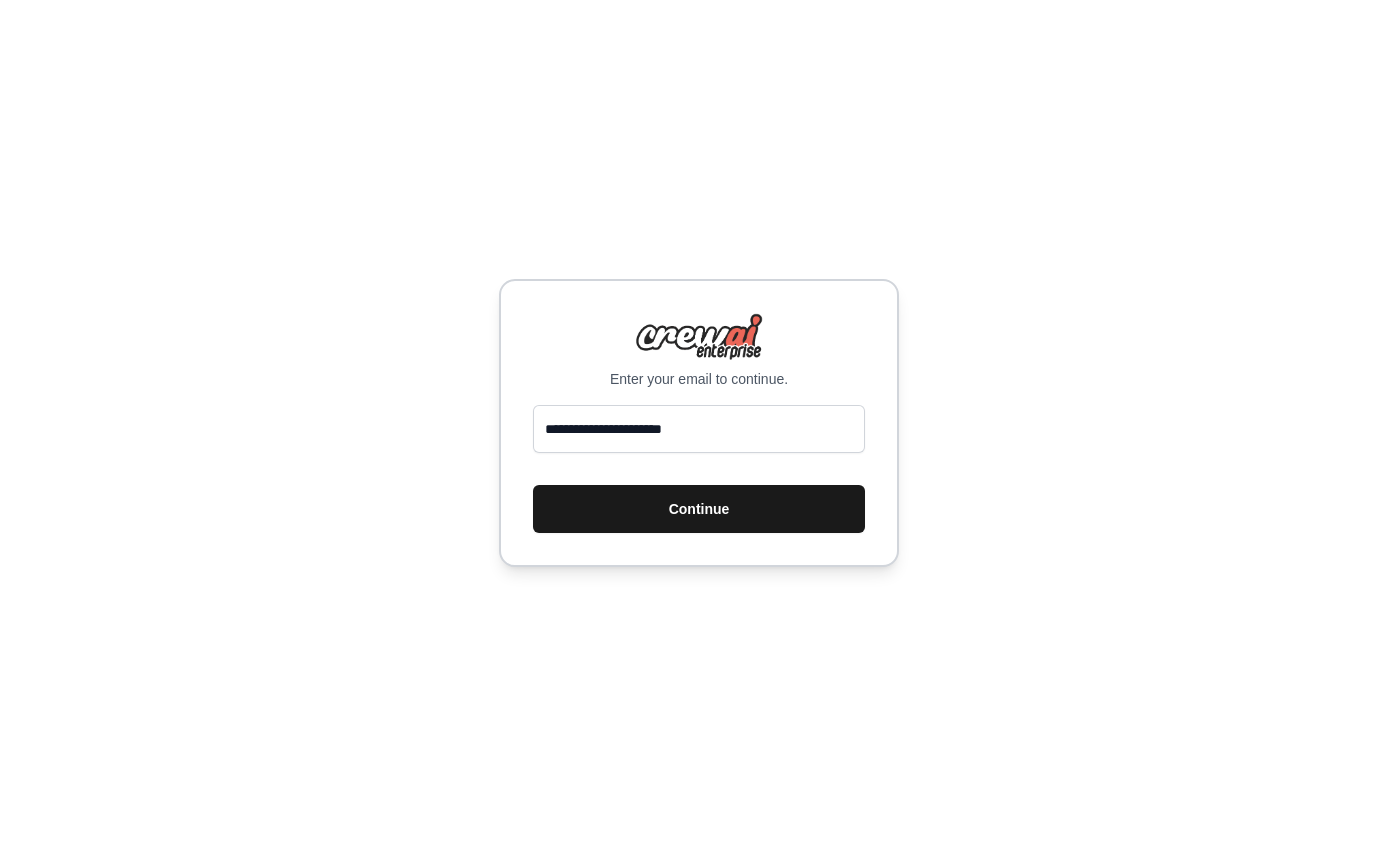click on "Continue" at bounding box center [699, 509] 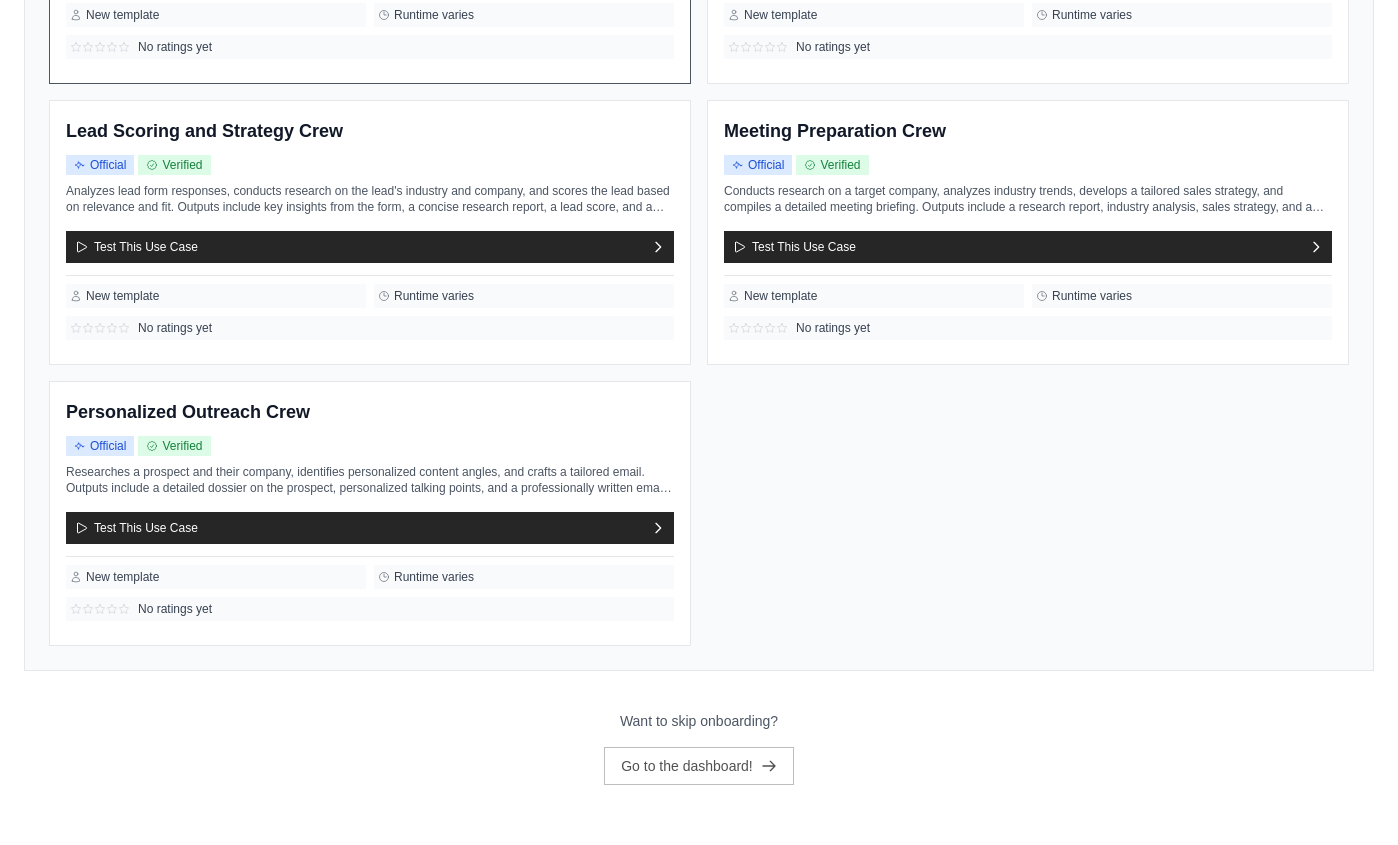 scroll, scrollTop: 0, scrollLeft: 0, axis: both 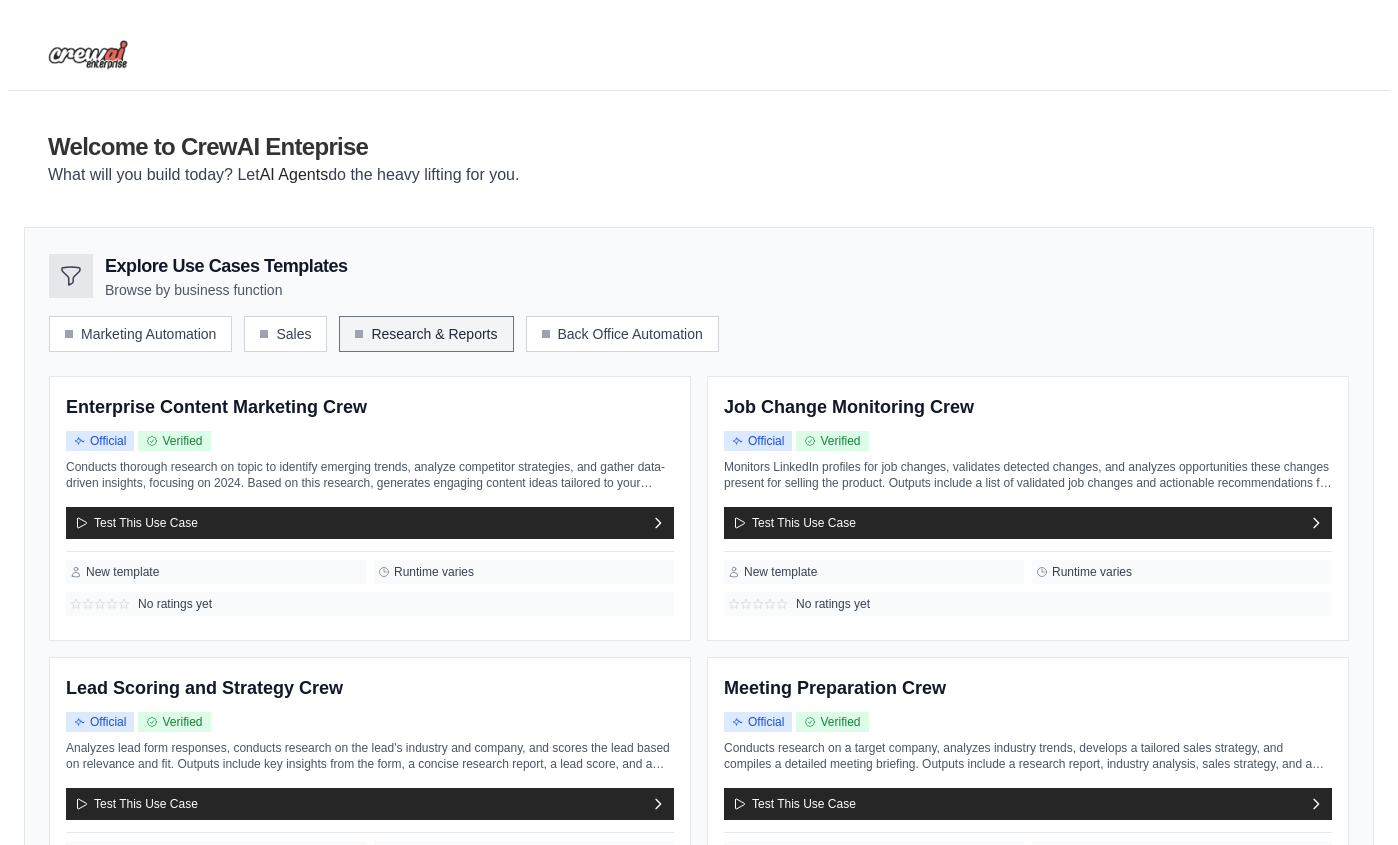 click on "Research & Reports" at bounding box center (426, 334) 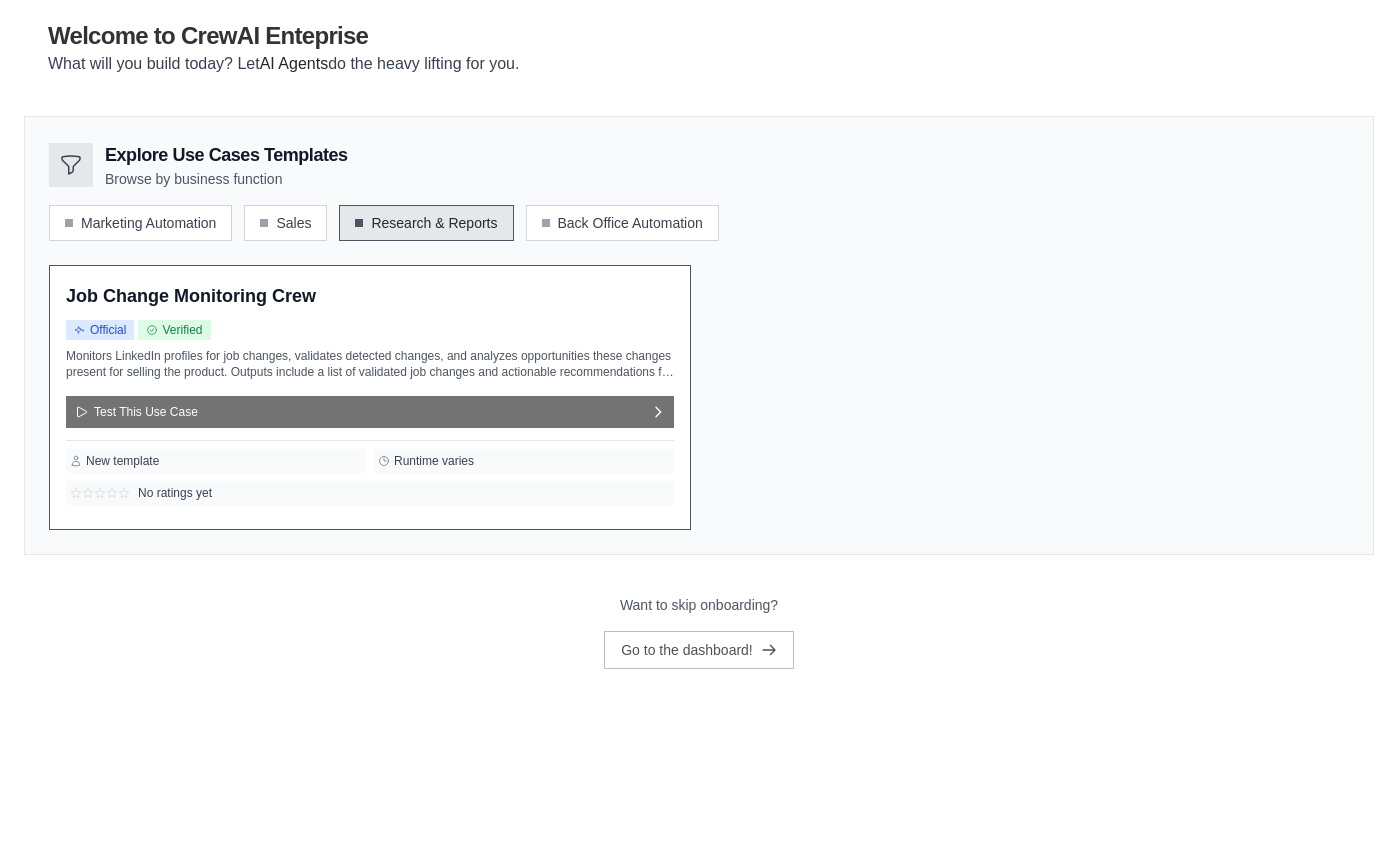 scroll, scrollTop: 657, scrollLeft: 0, axis: vertical 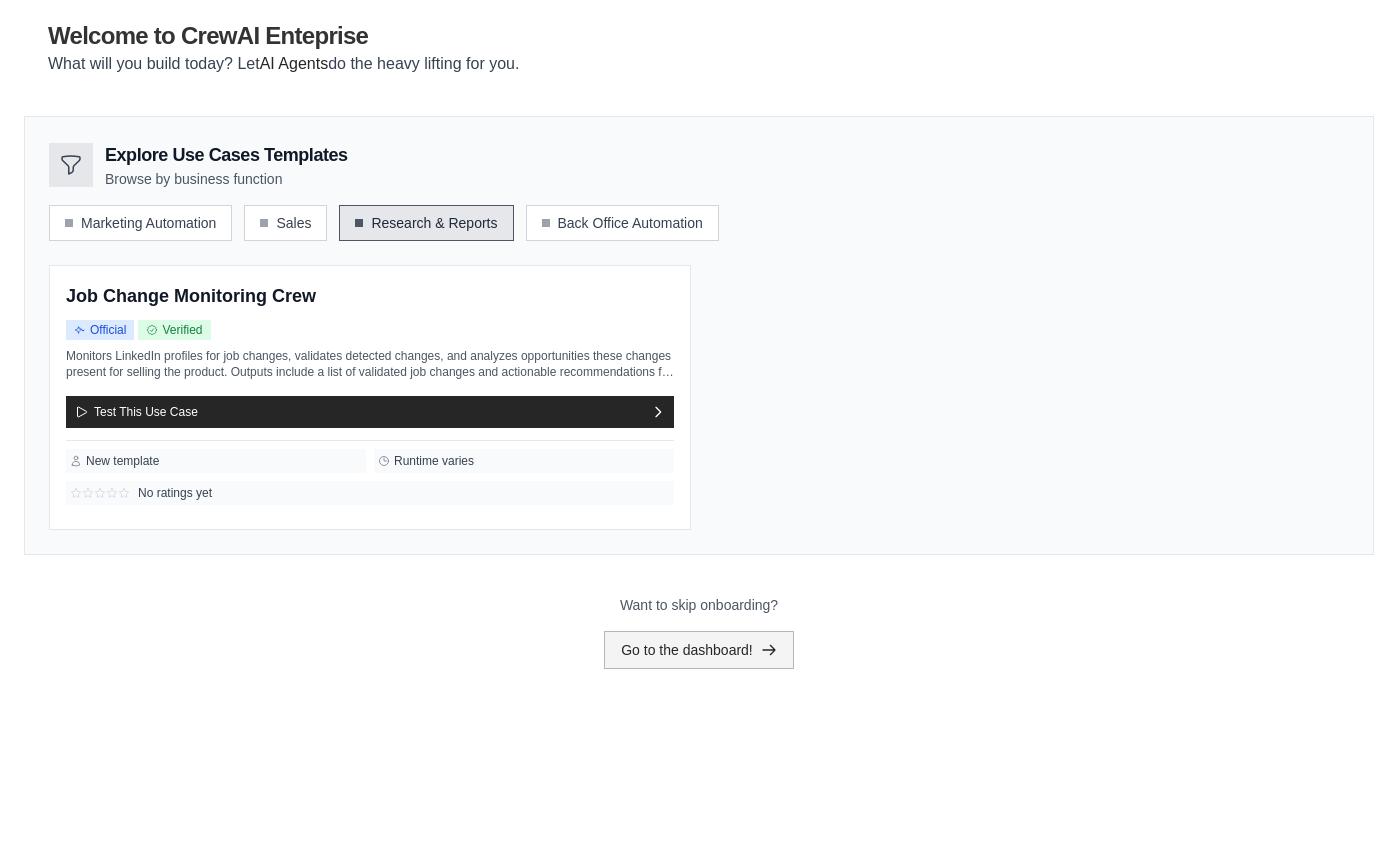 click 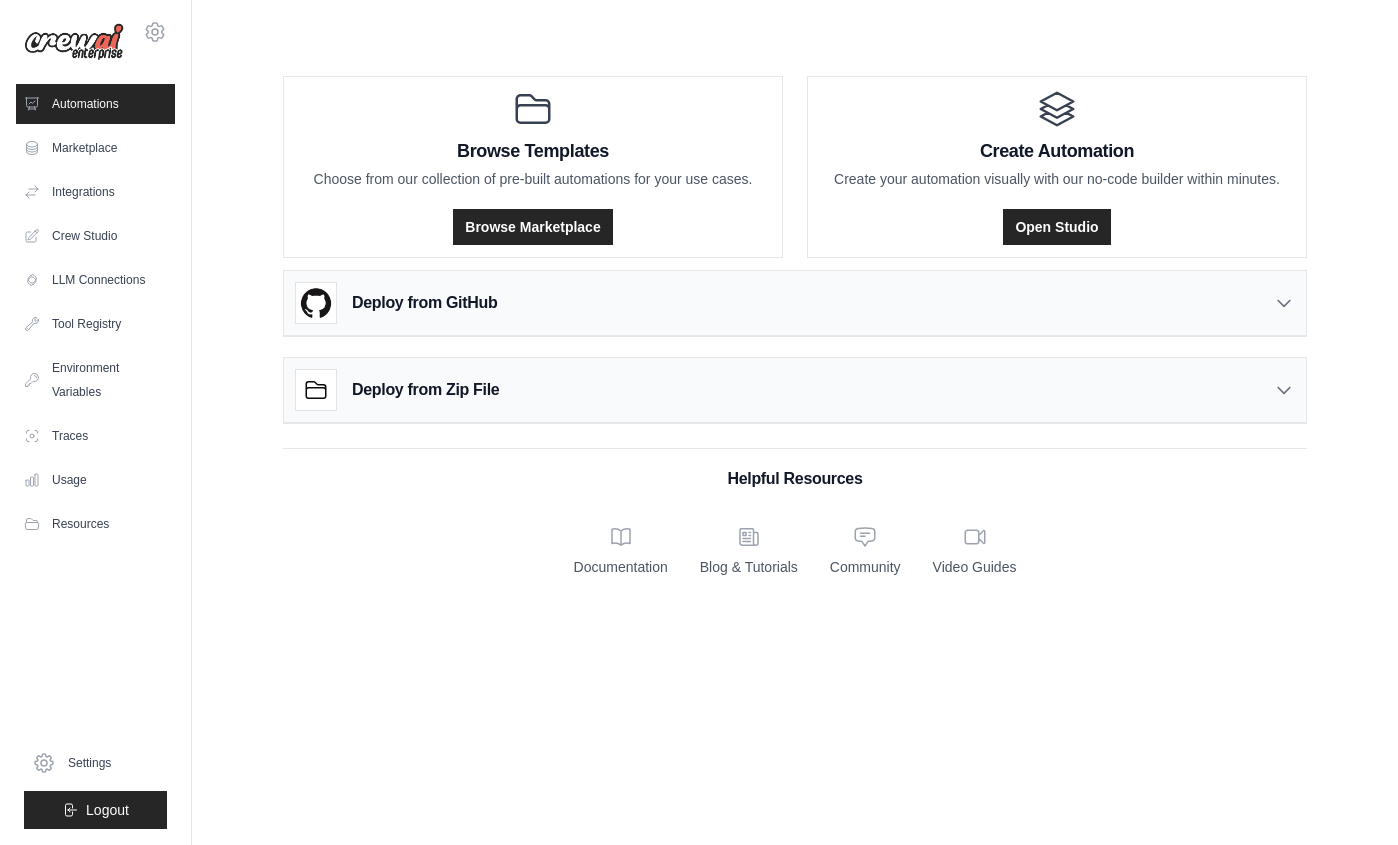 scroll, scrollTop: 0, scrollLeft: 0, axis: both 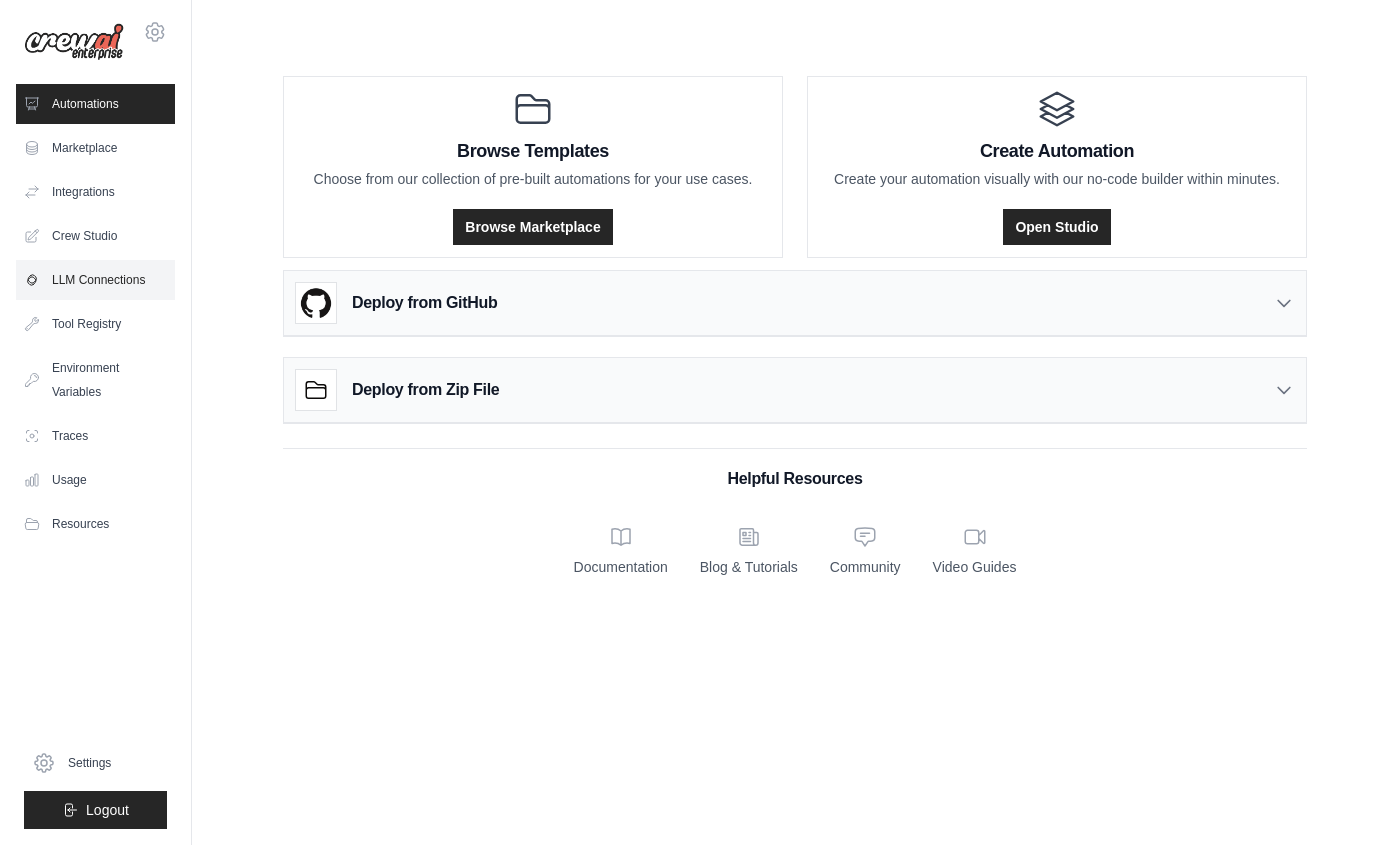 click on "LLM Connections" at bounding box center [95, 280] 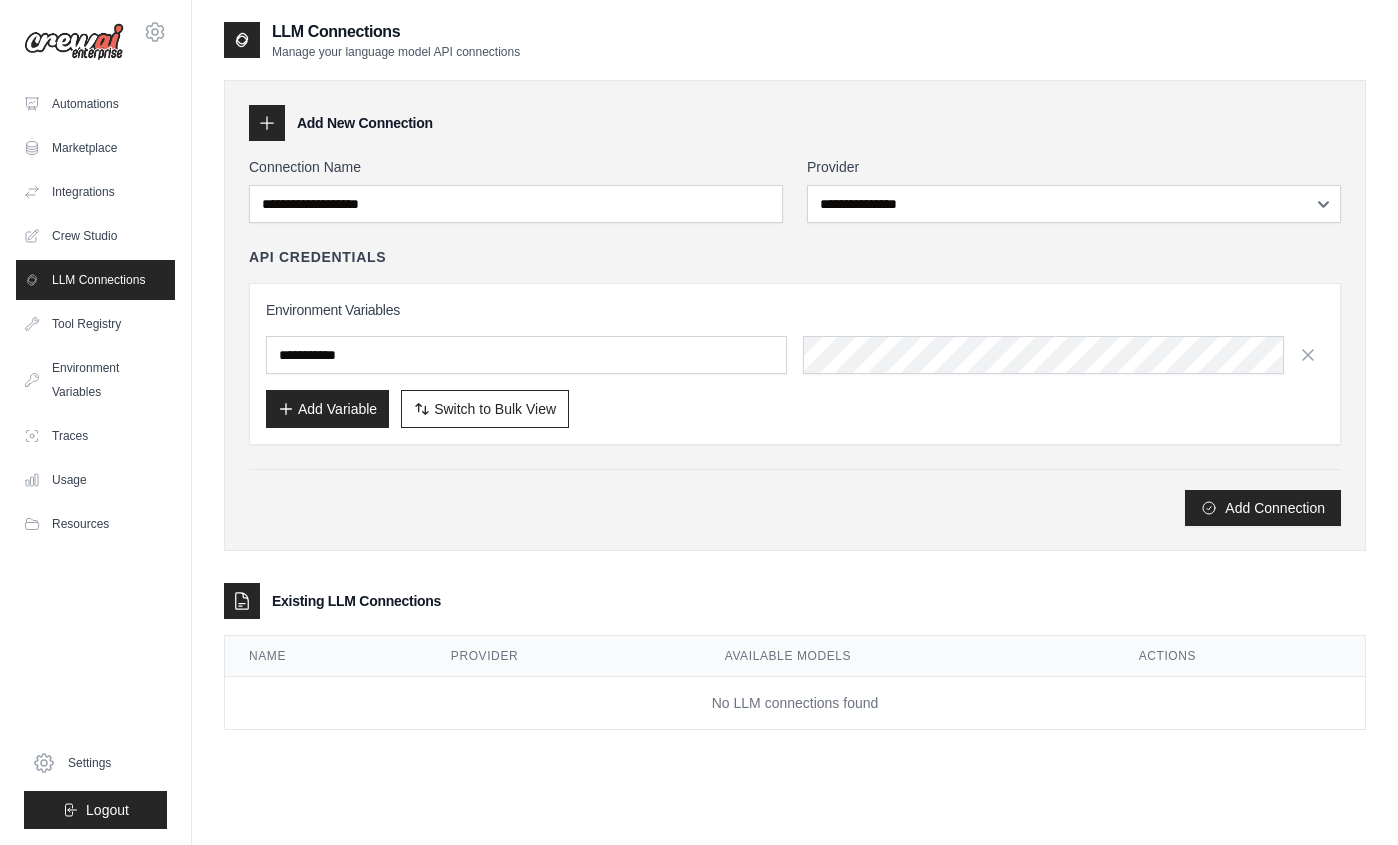 scroll, scrollTop: 0, scrollLeft: 0, axis: both 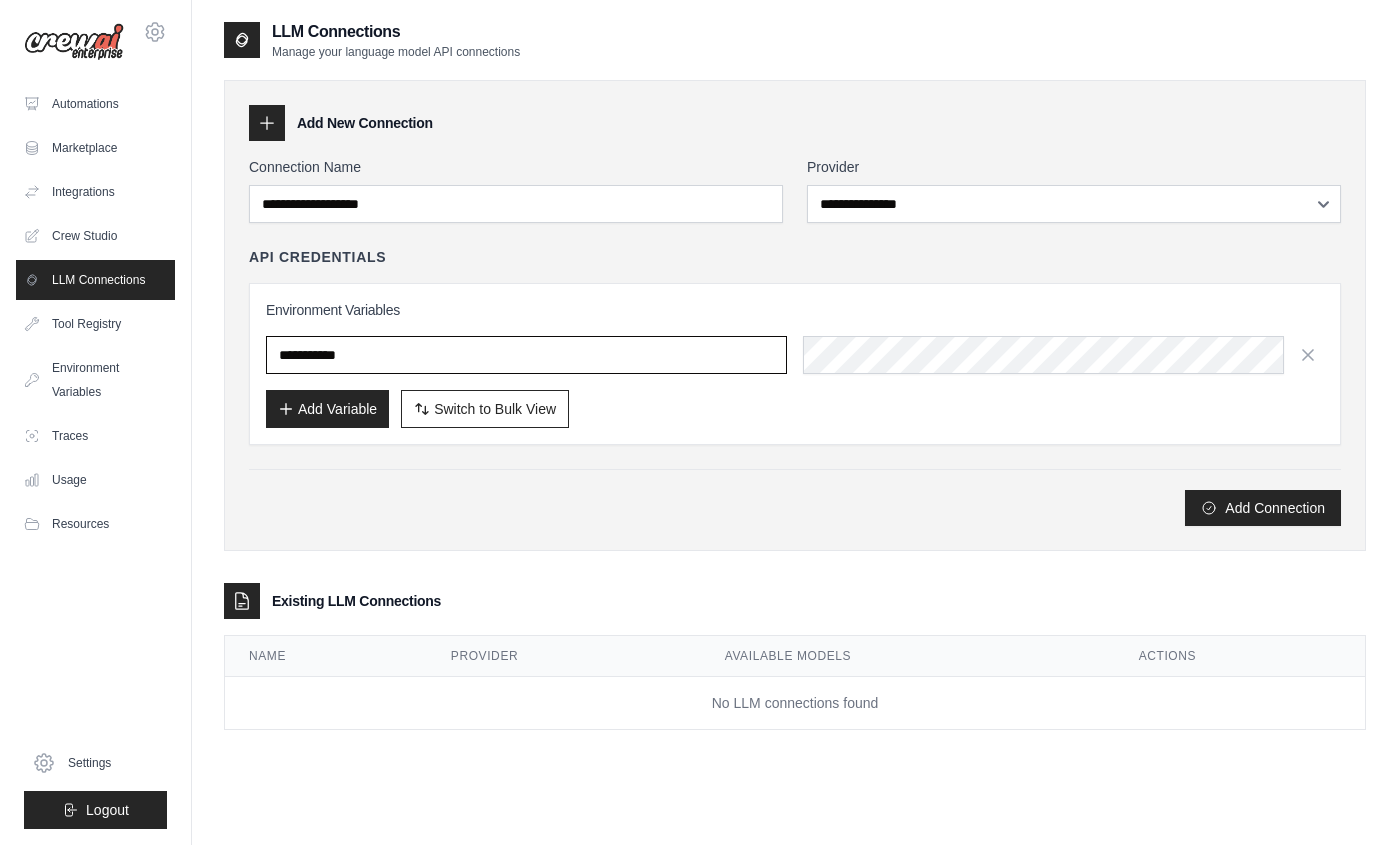 click at bounding box center (526, 355) 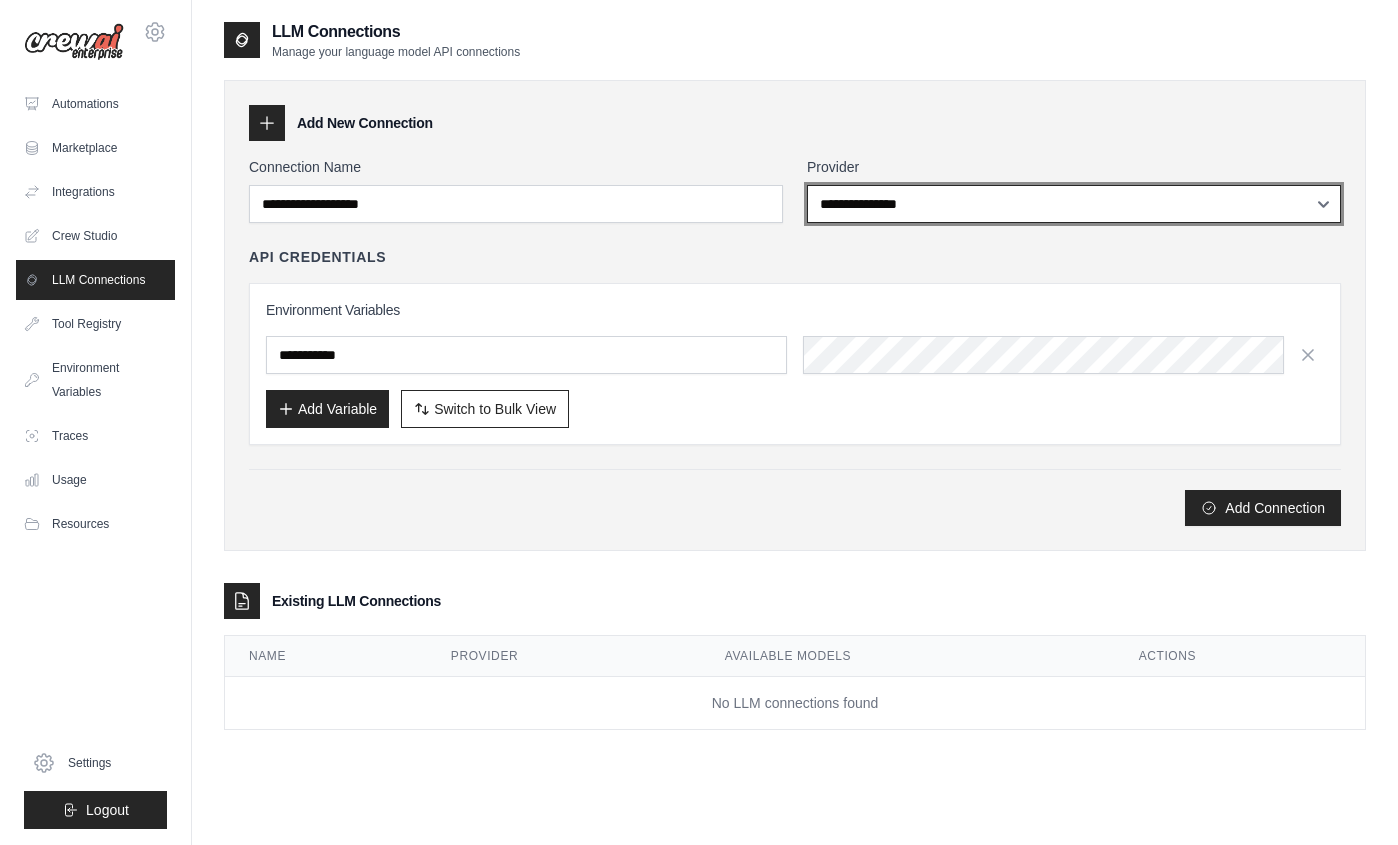select on "******" 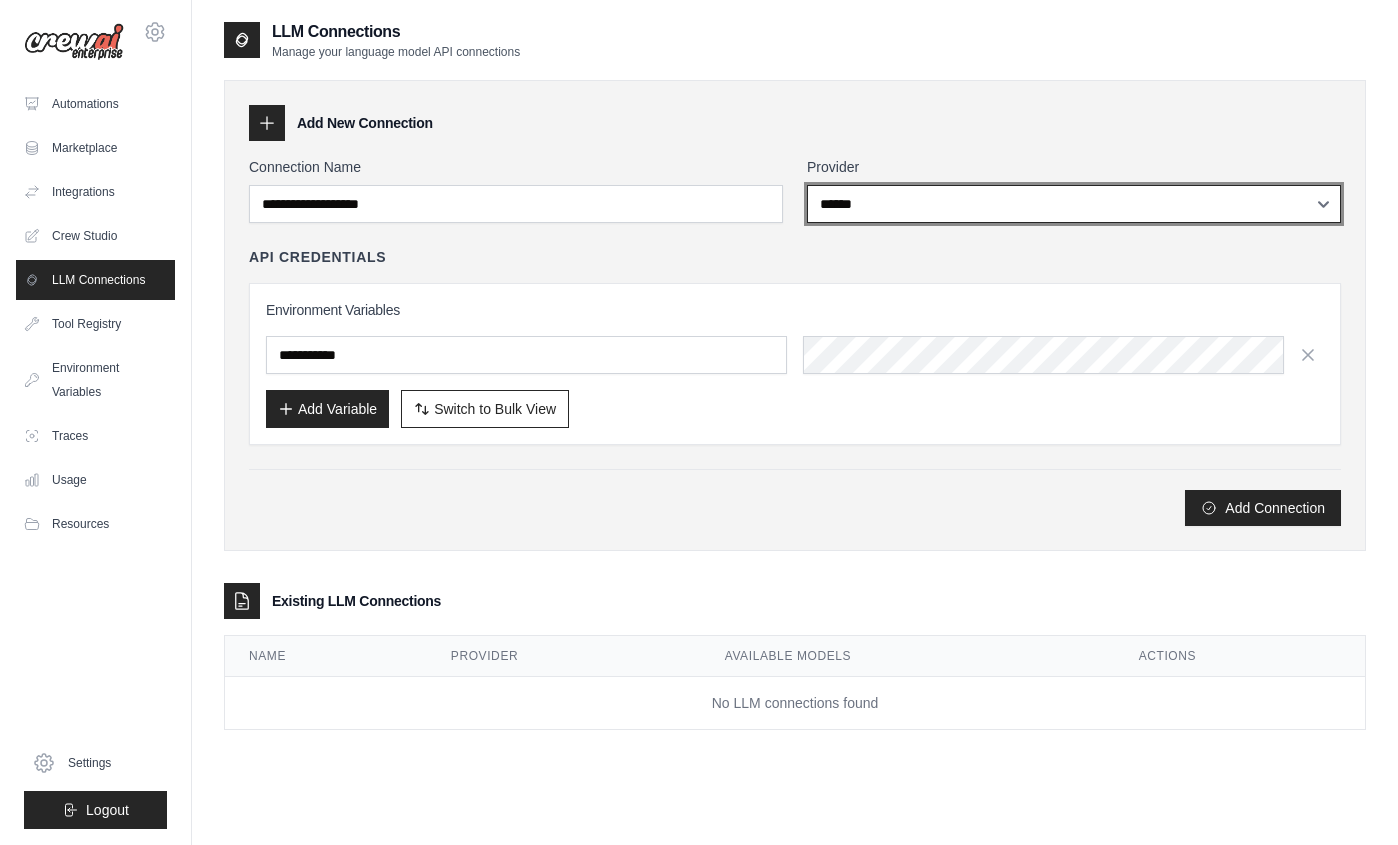 click on "******" at bounding box center [0, 0] 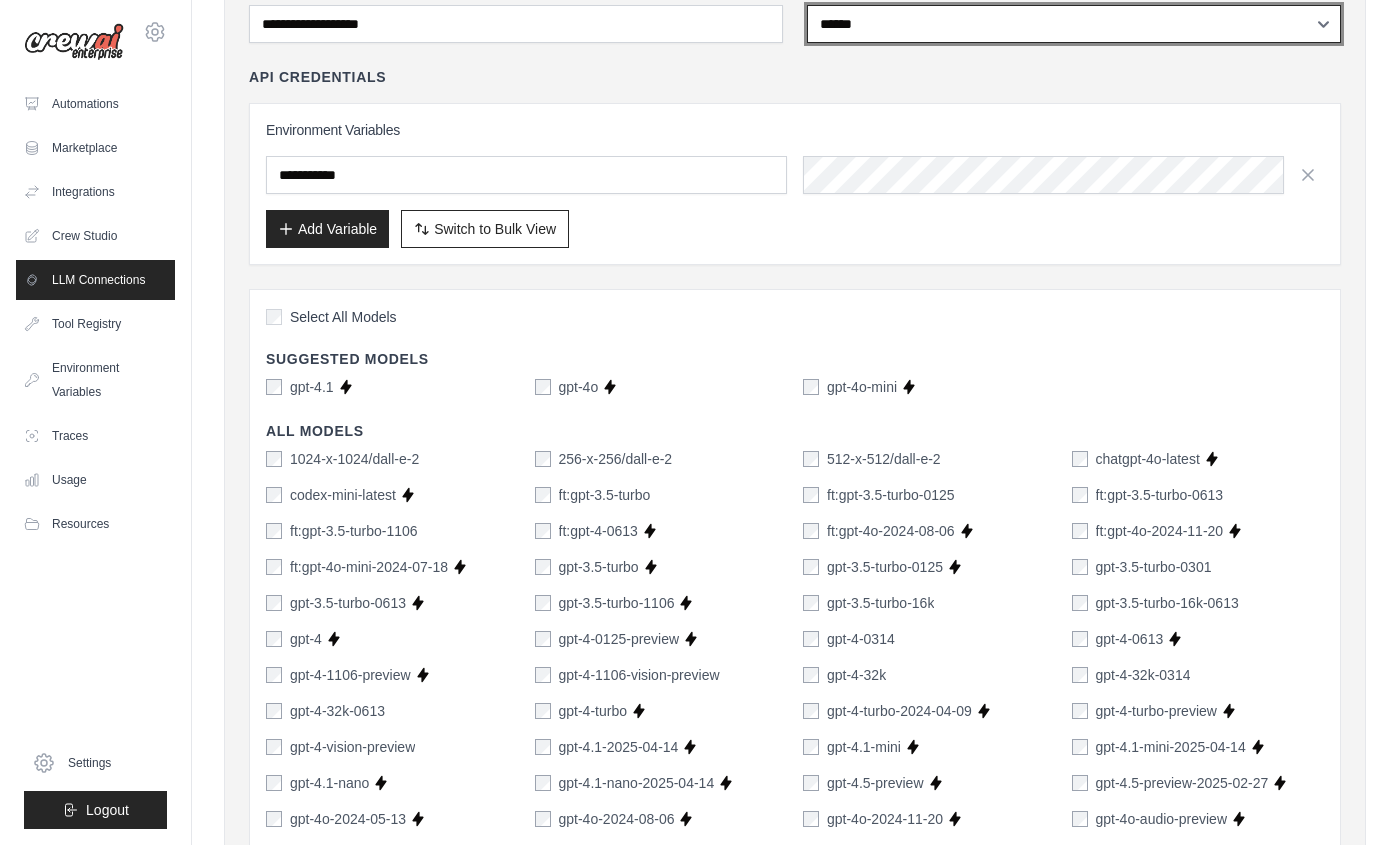 scroll, scrollTop: 185, scrollLeft: 0, axis: vertical 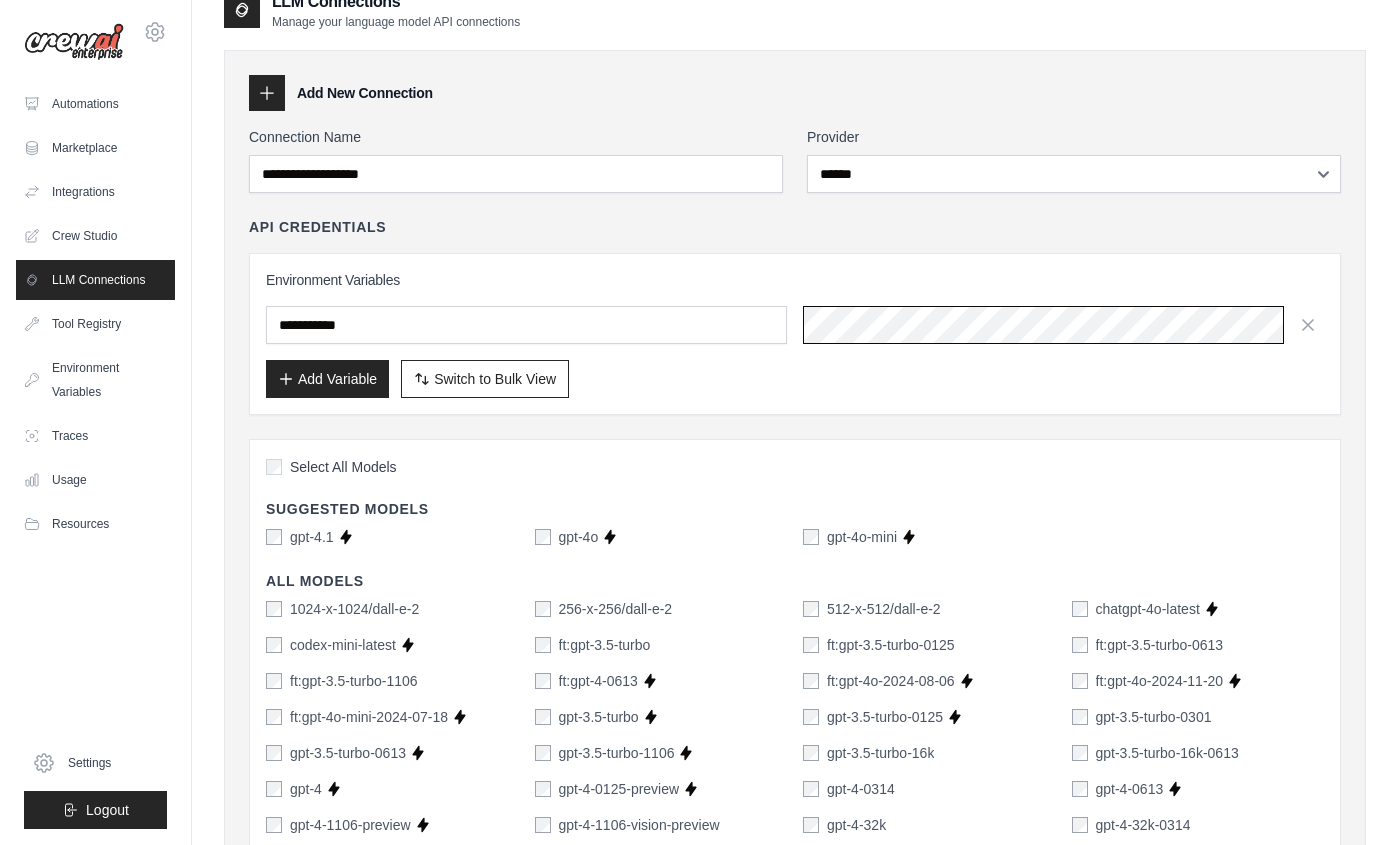 click at bounding box center [1063, 325] 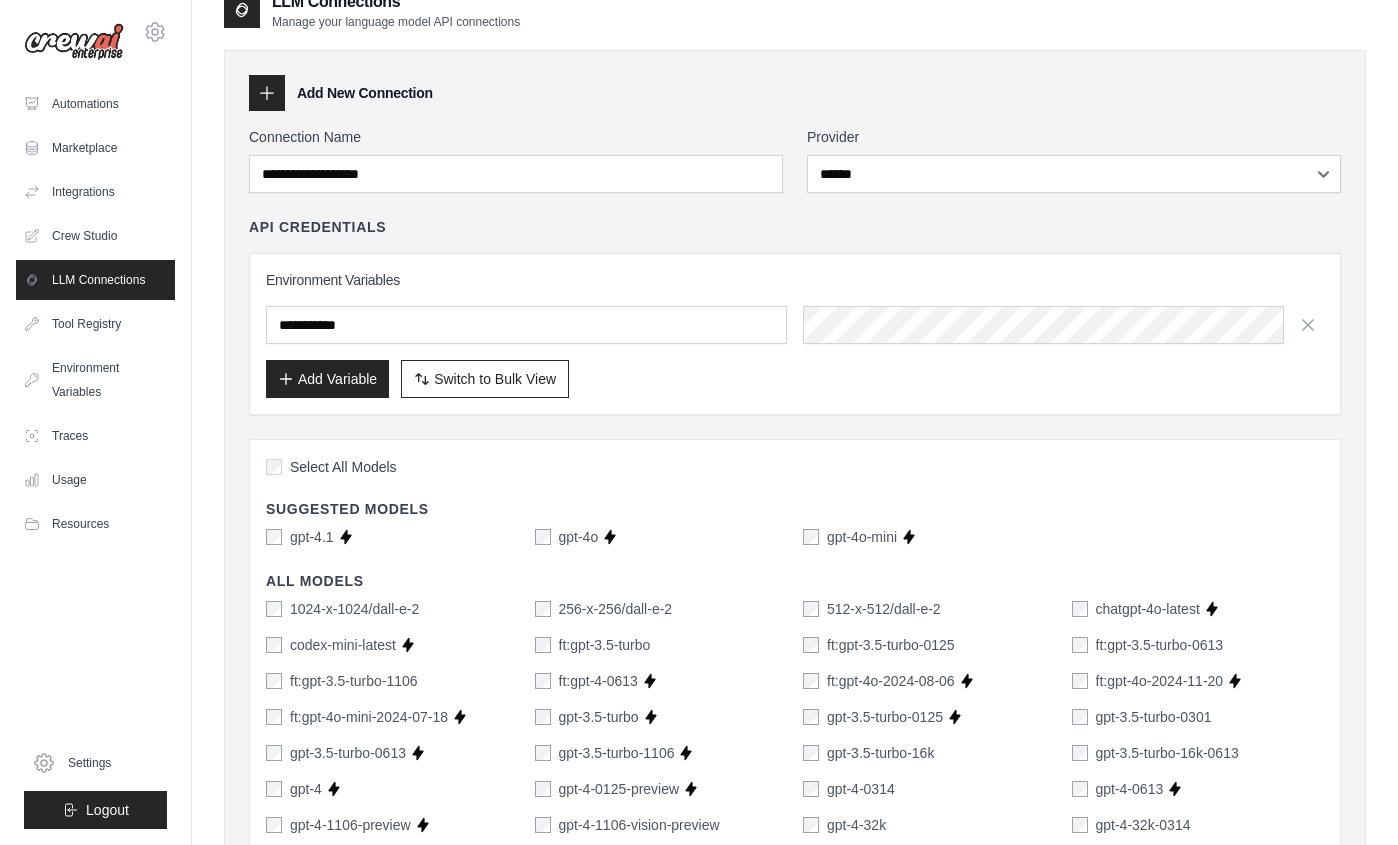 scroll, scrollTop: 0, scrollLeft: 954, axis: horizontal 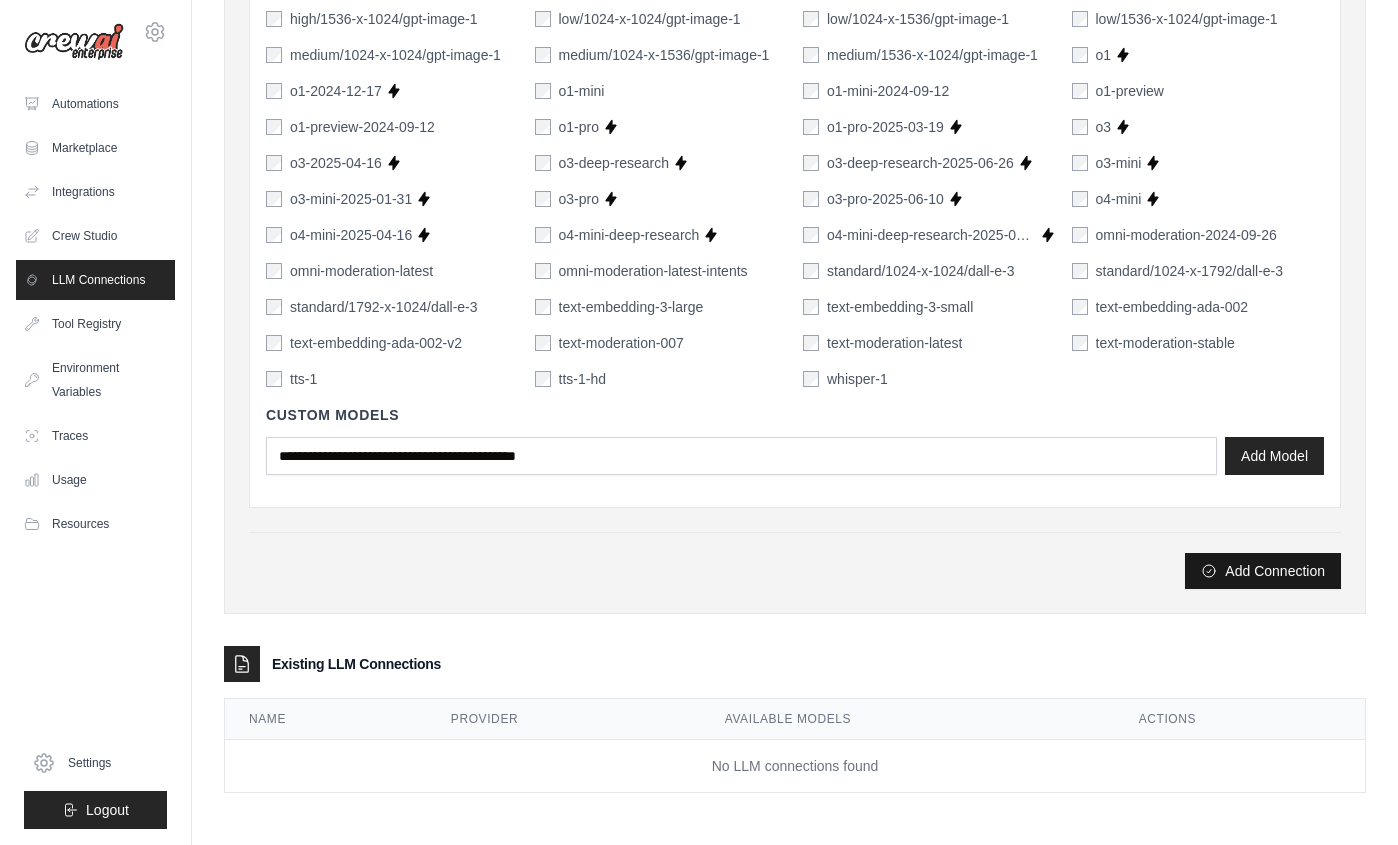 click on "Add Connection" at bounding box center (1263, 571) 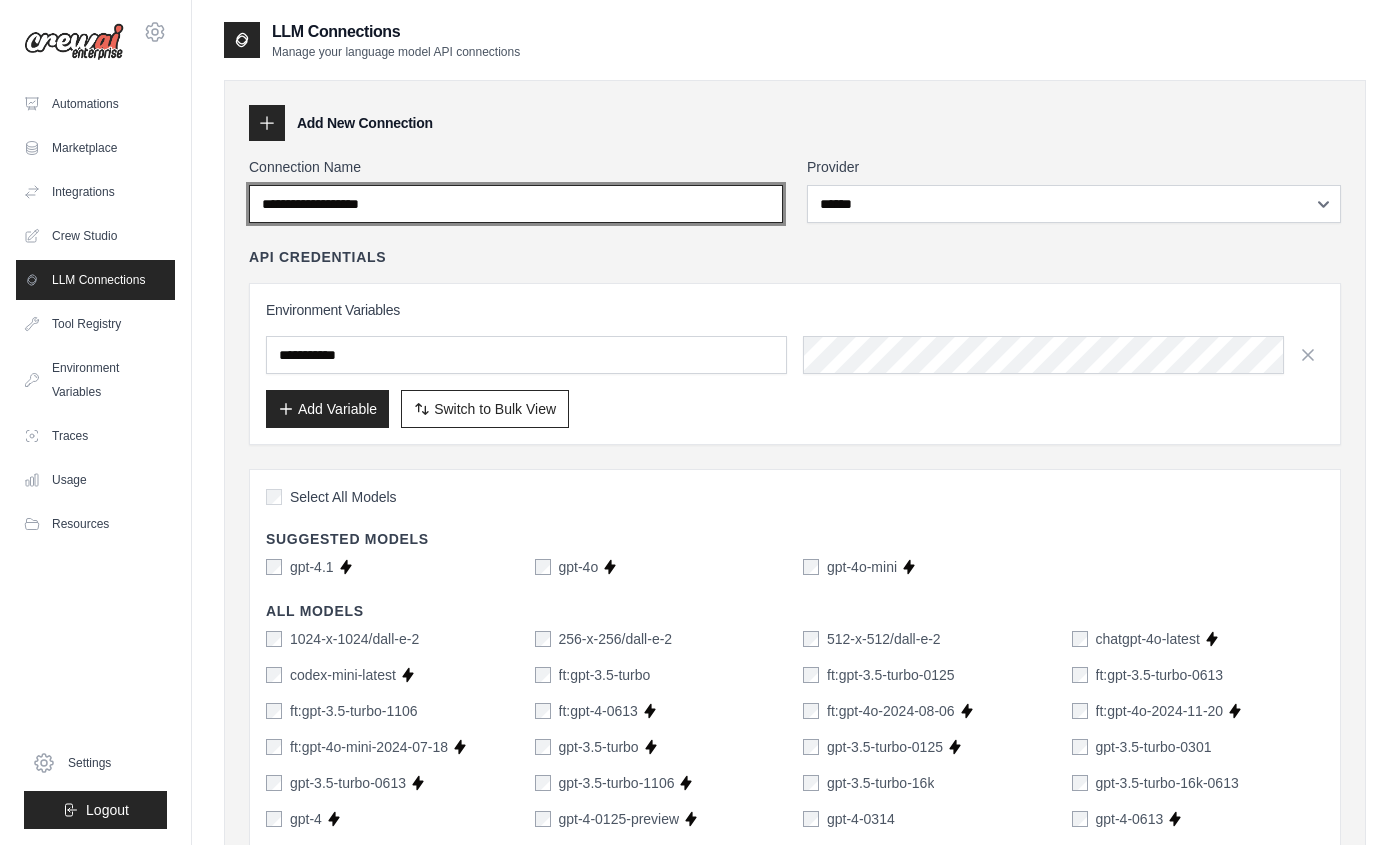 drag, startPoint x: 429, startPoint y: 208, endPoint x: 236, endPoint y: 194, distance: 193.50711 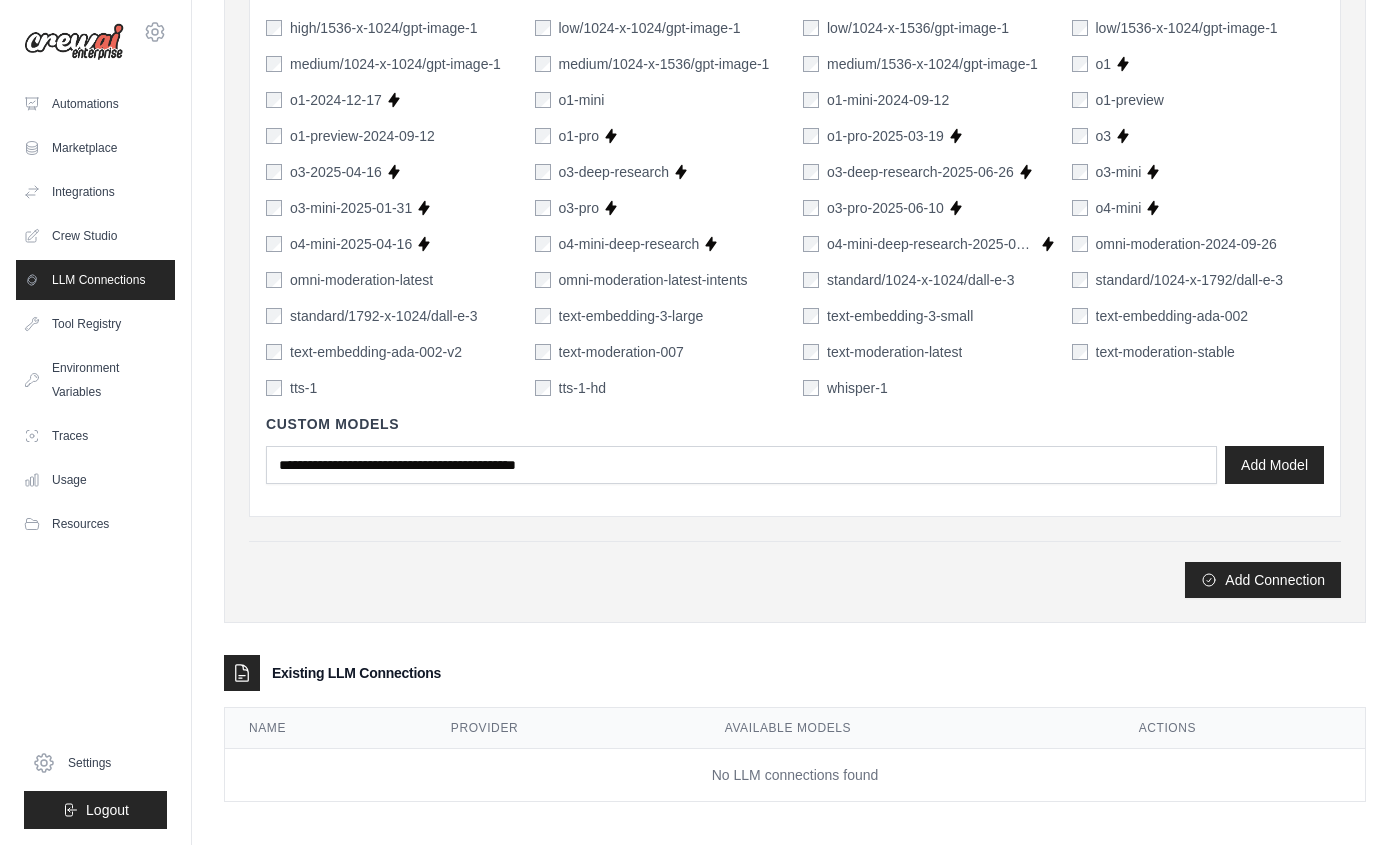 scroll, scrollTop: 1232, scrollLeft: 0, axis: vertical 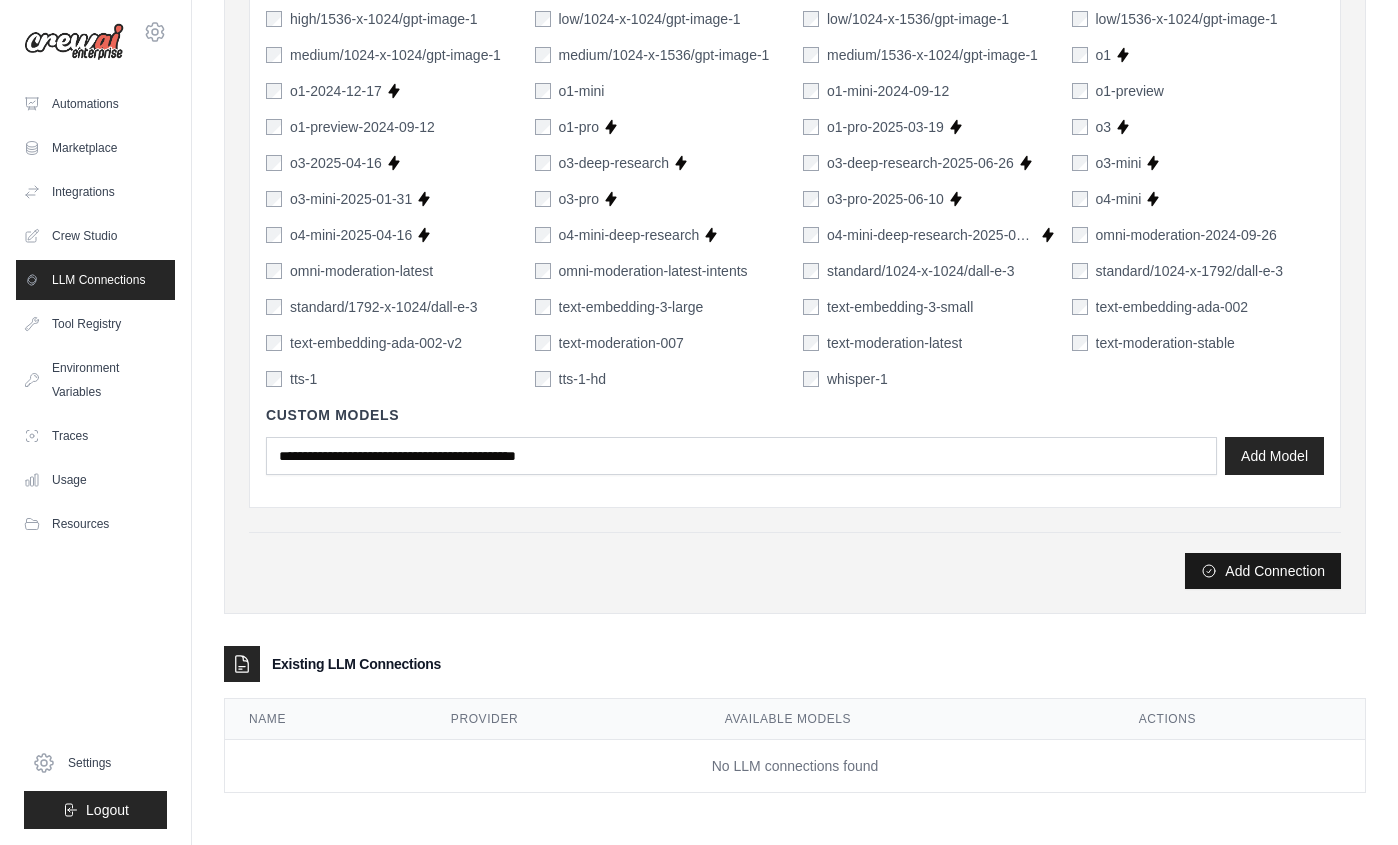 type on "******" 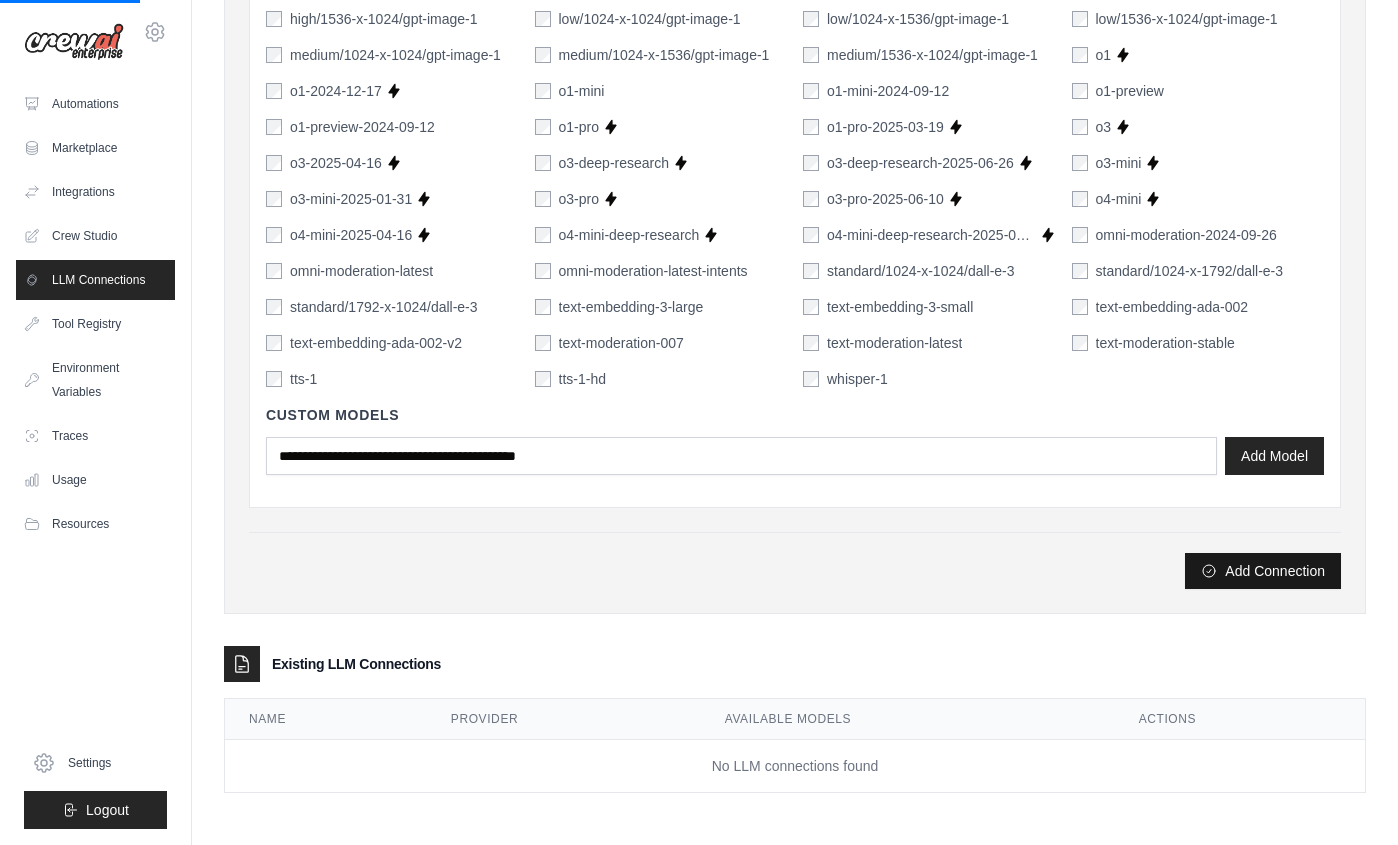 scroll, scrollTop: 0, scrollLeft: 0, axis: both 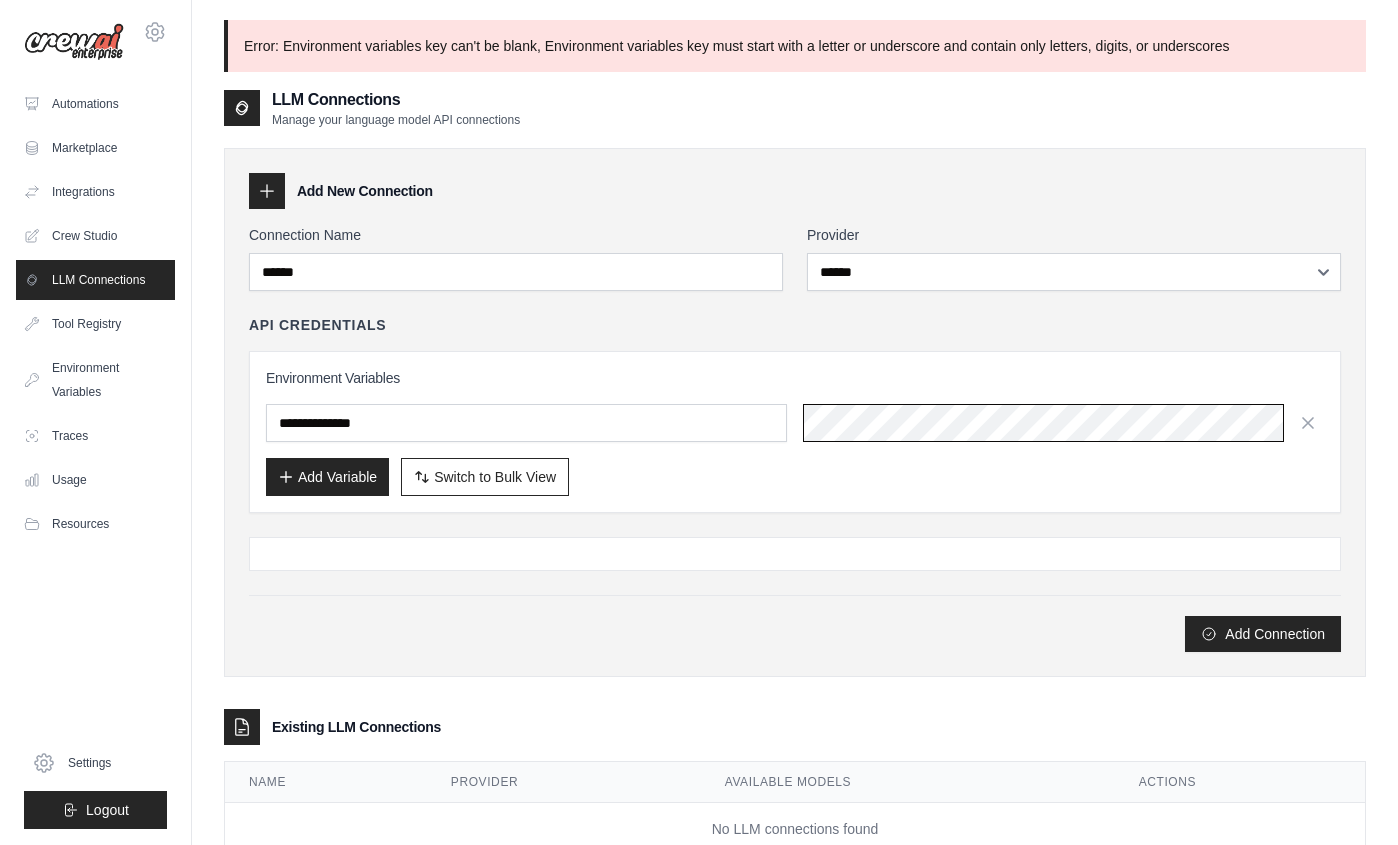 click at bounding box center (1063, 423) 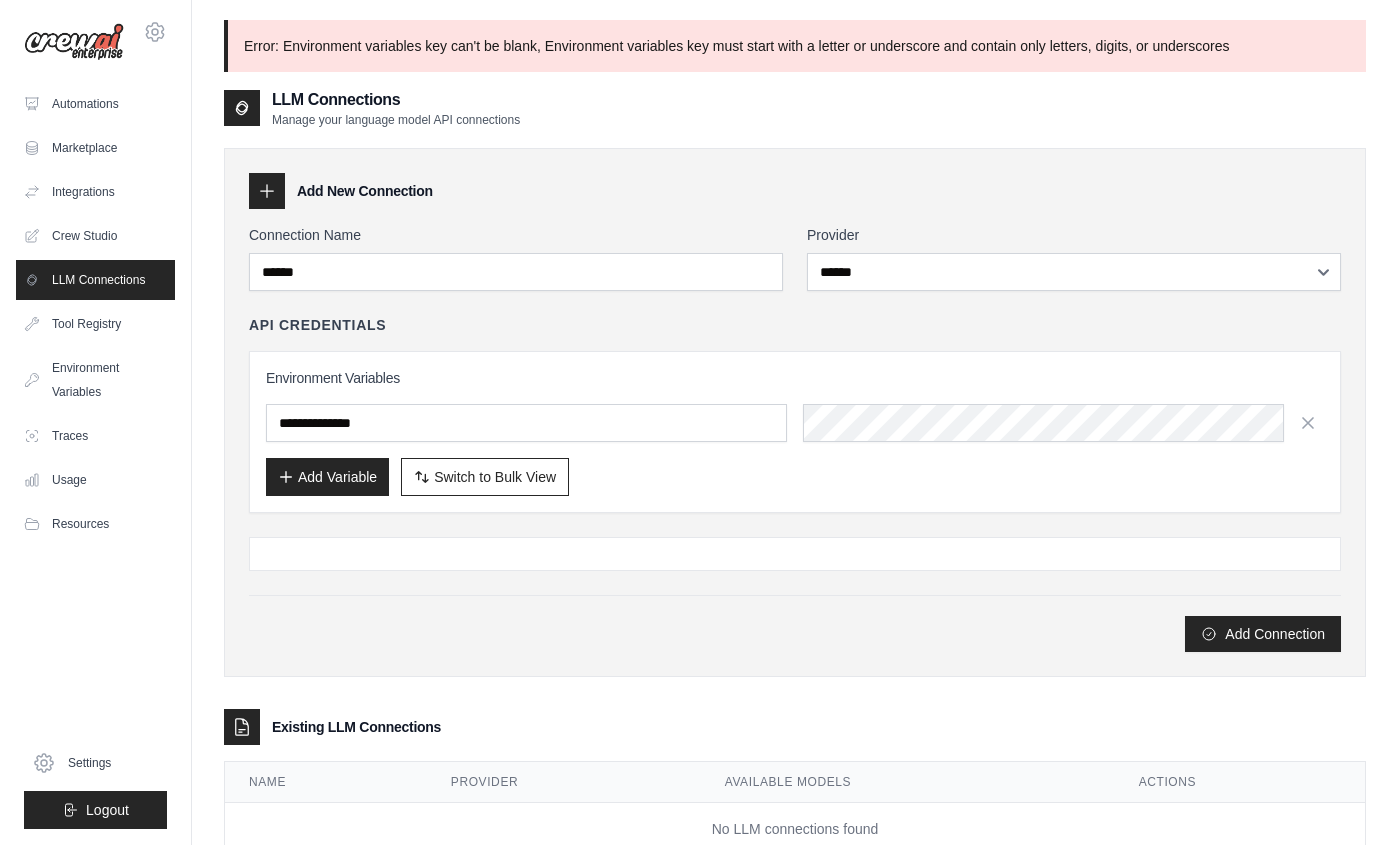 scroll, scrollTop: 0, scrollLeft: 954, axis: horizontal 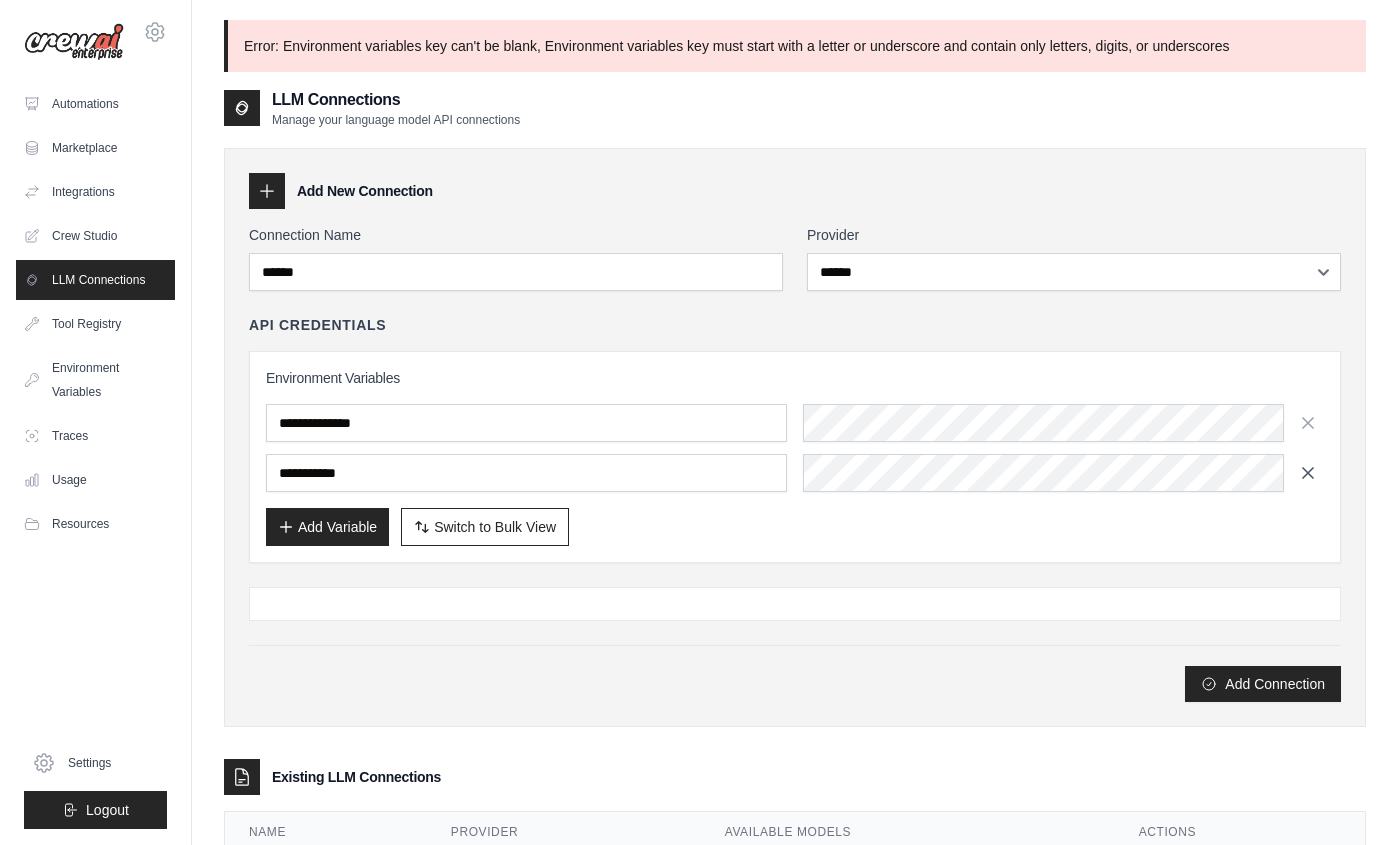 click 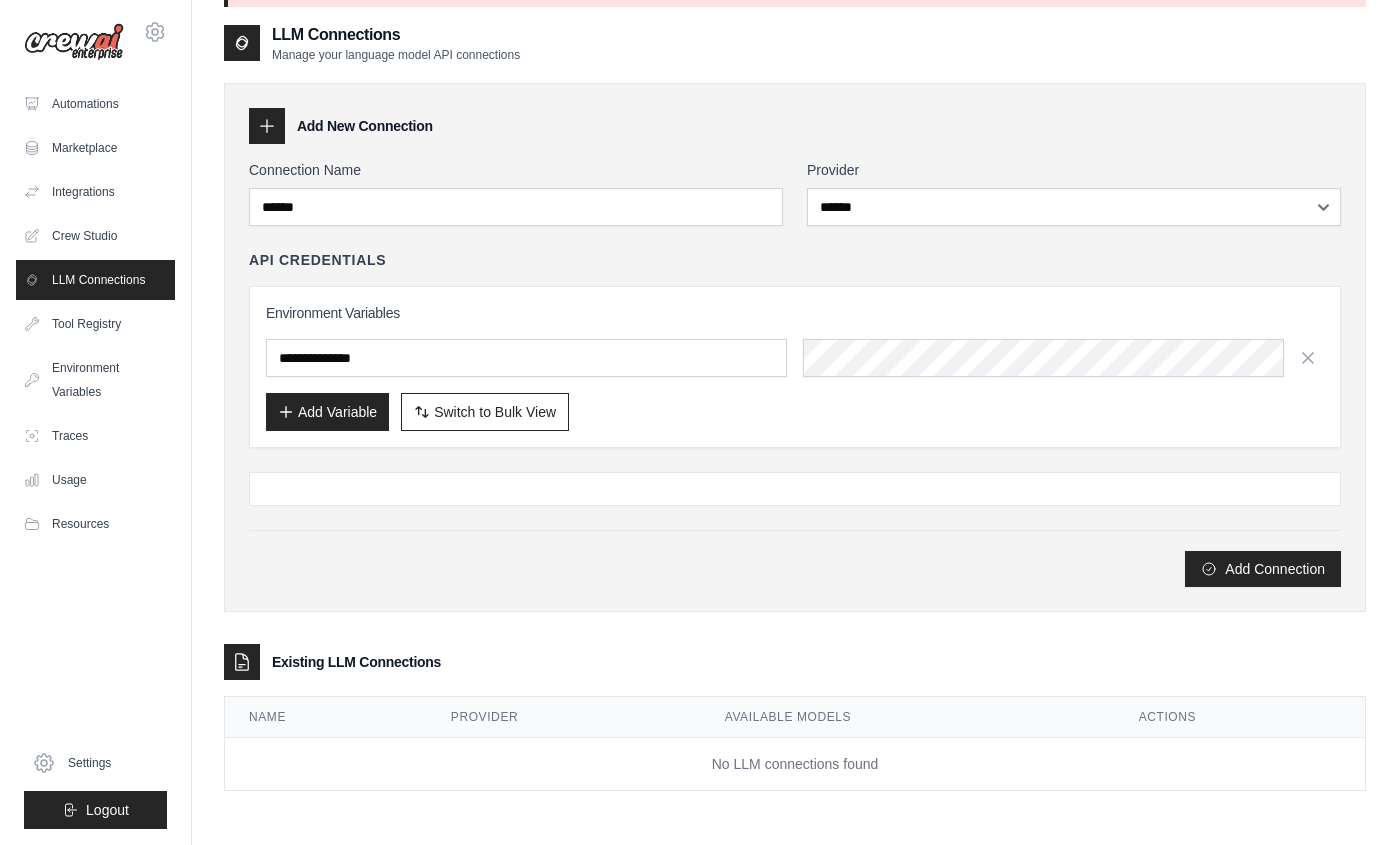 scroll, scrollTop: 108, scrollLeft: 0, axis: vertical 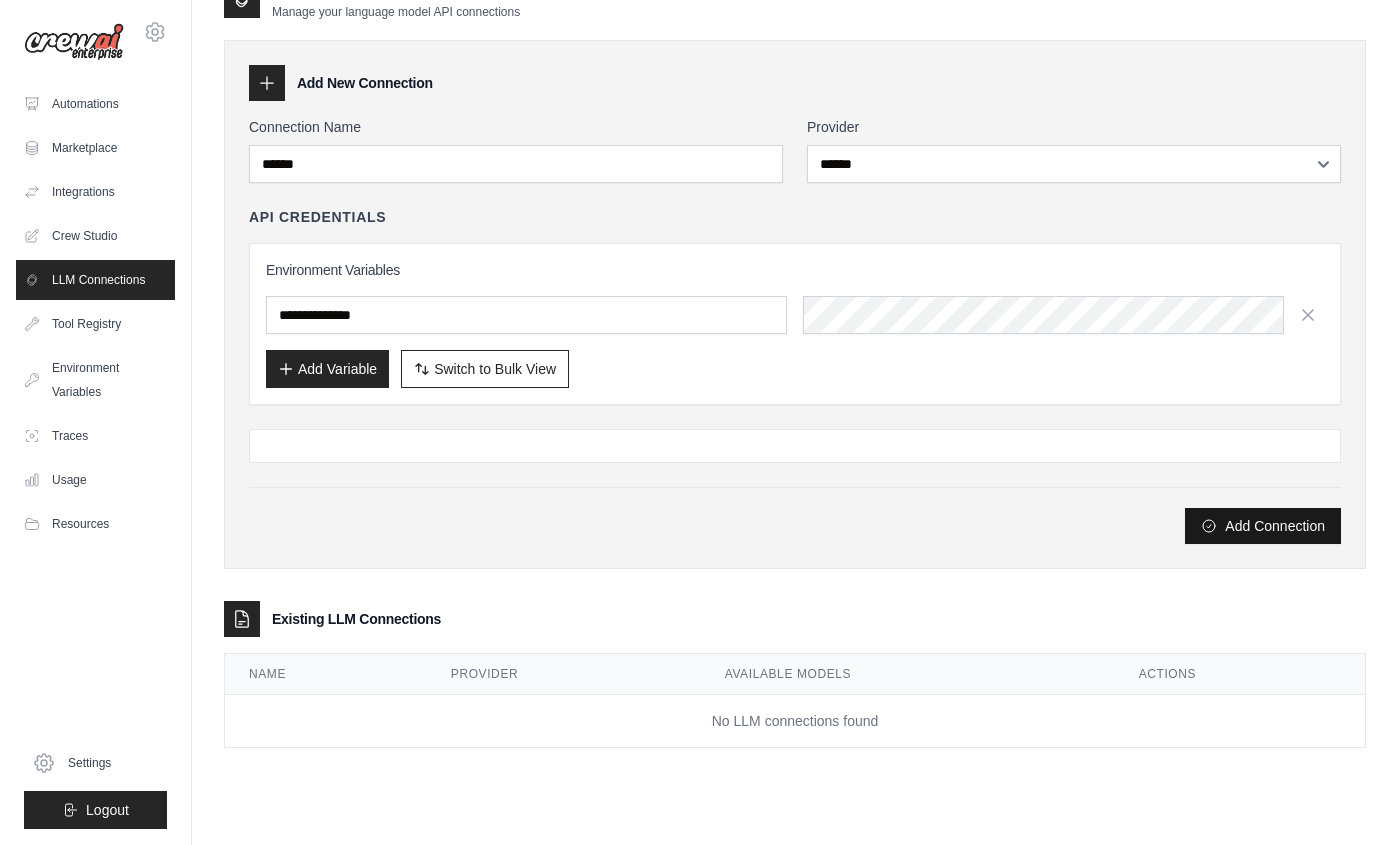 click on "Add Connection" at bounding box center [1263, 526] 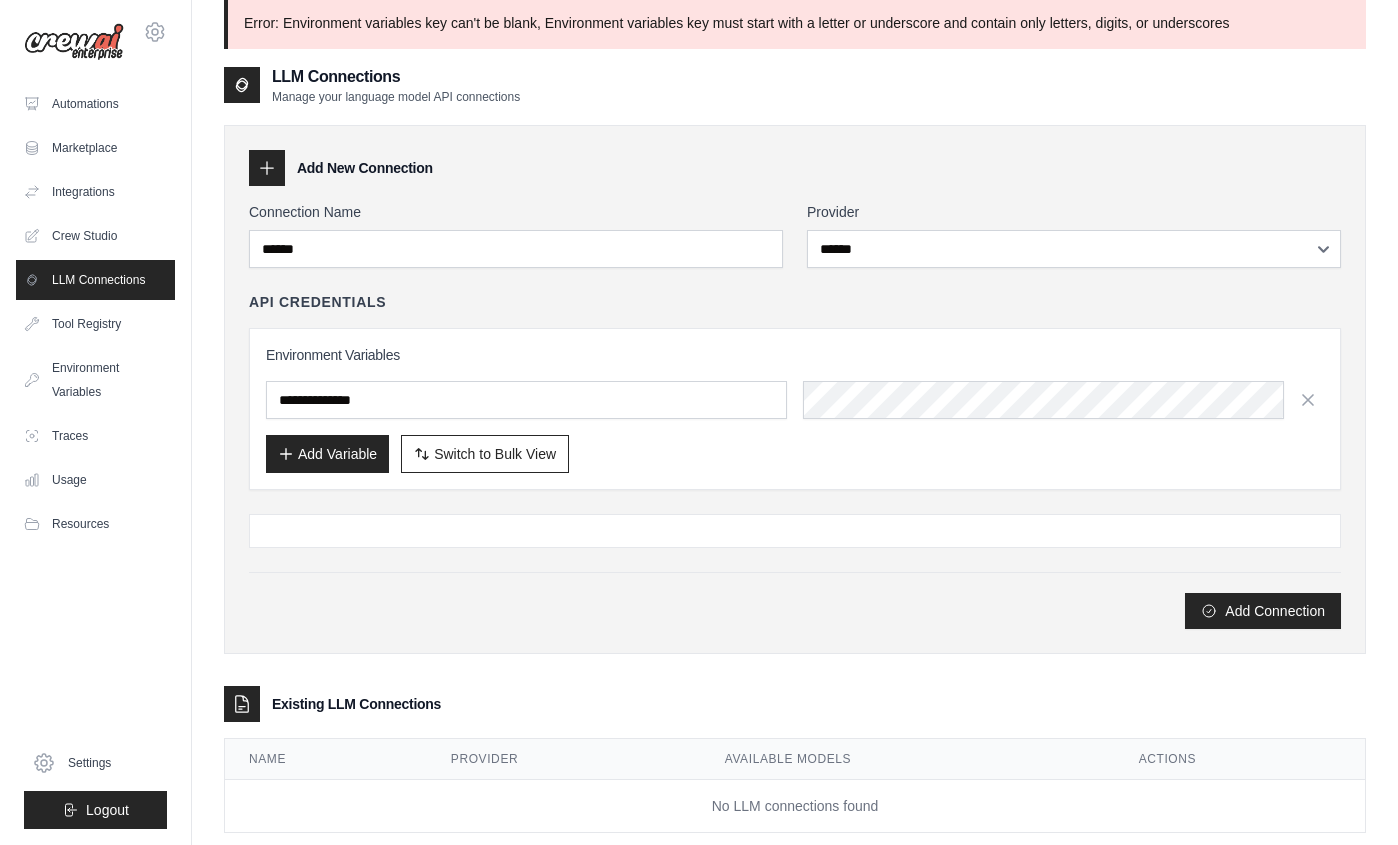 scroll, scrollTop: 0, scrollLeft: 0, axis: both 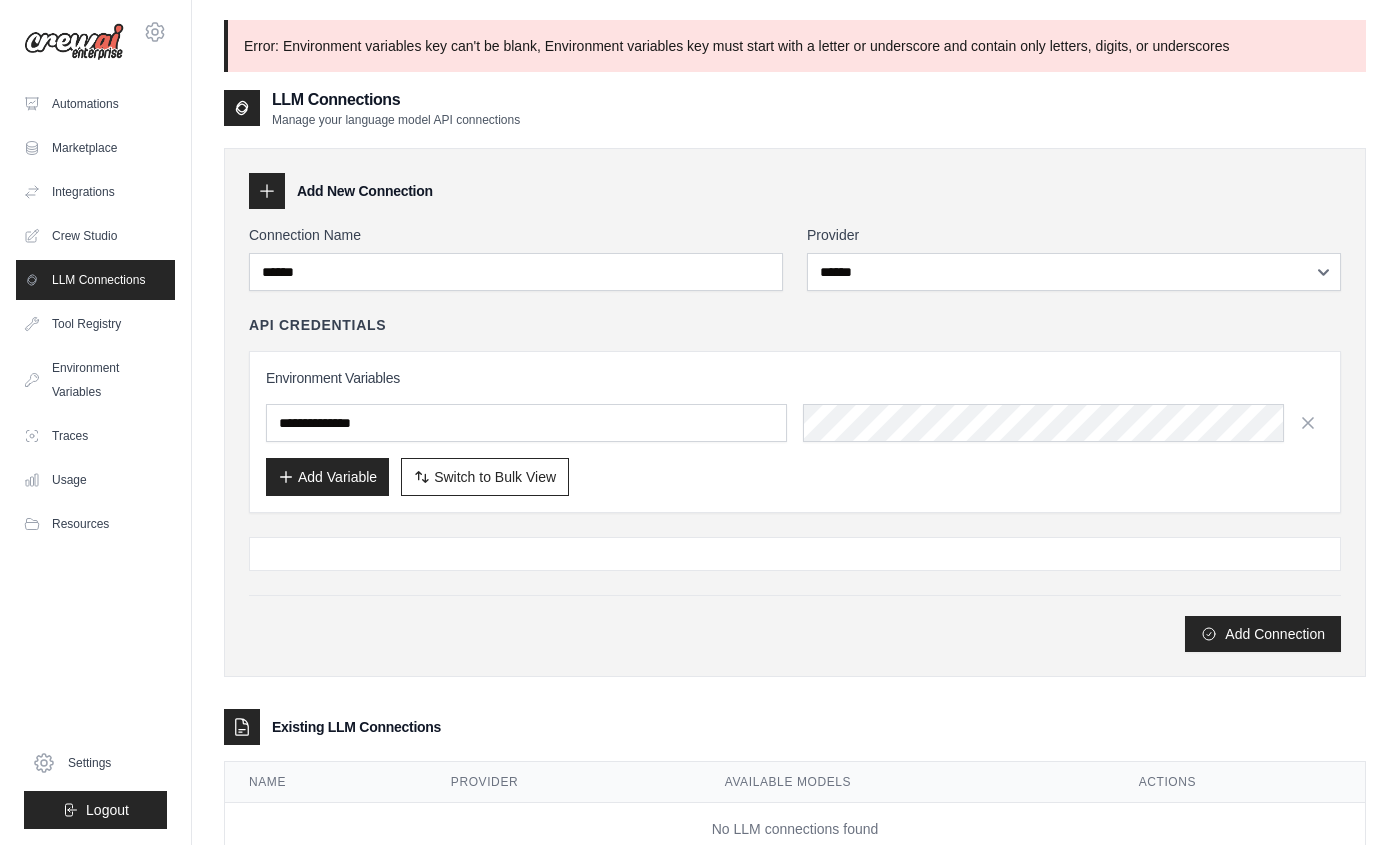 click at bounding box center (795, 554) 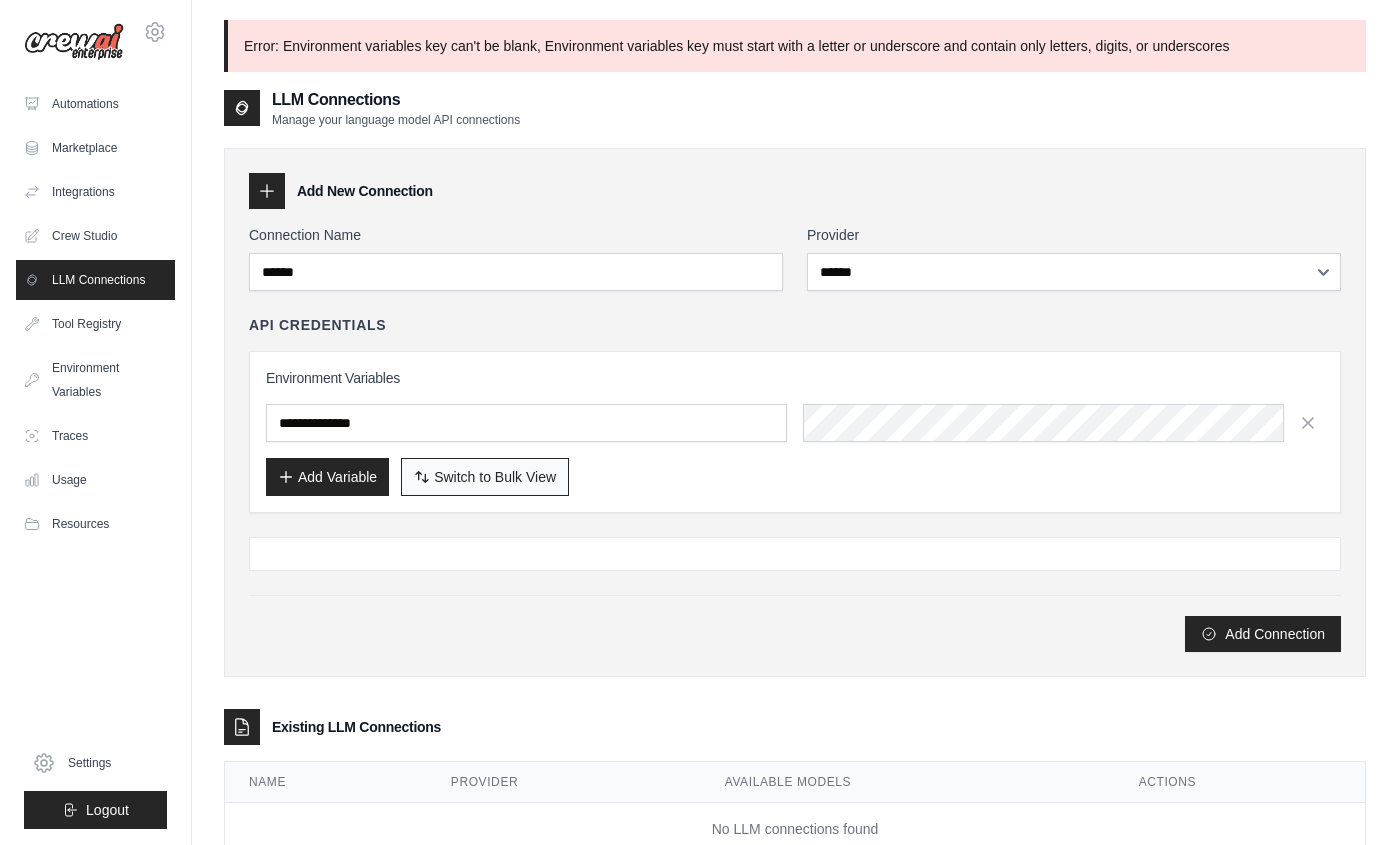 click on "Switch to Bulk View" at bounding box center (495, 477) 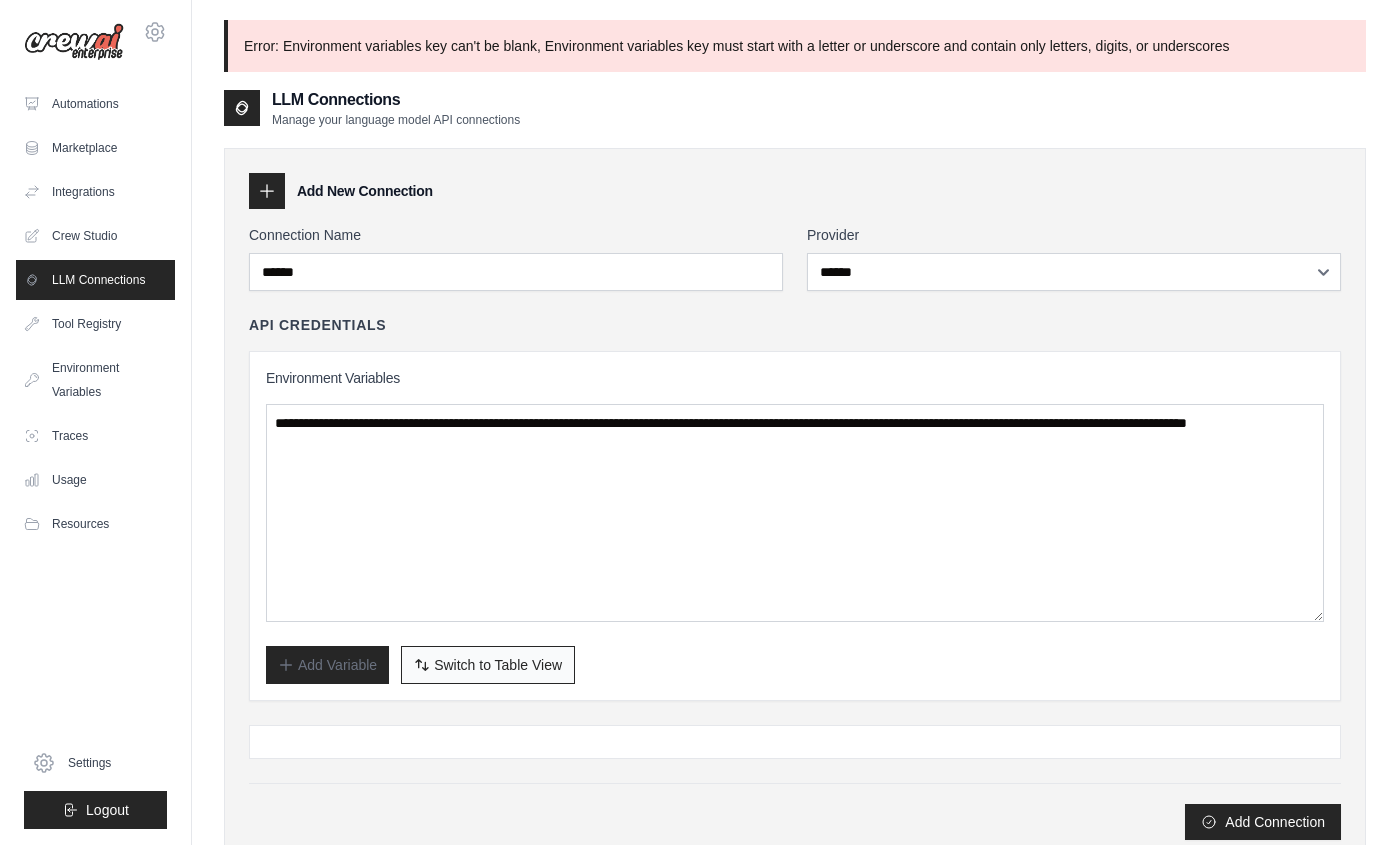 click on "Switch to Table View" at bounding box center [498, 665] 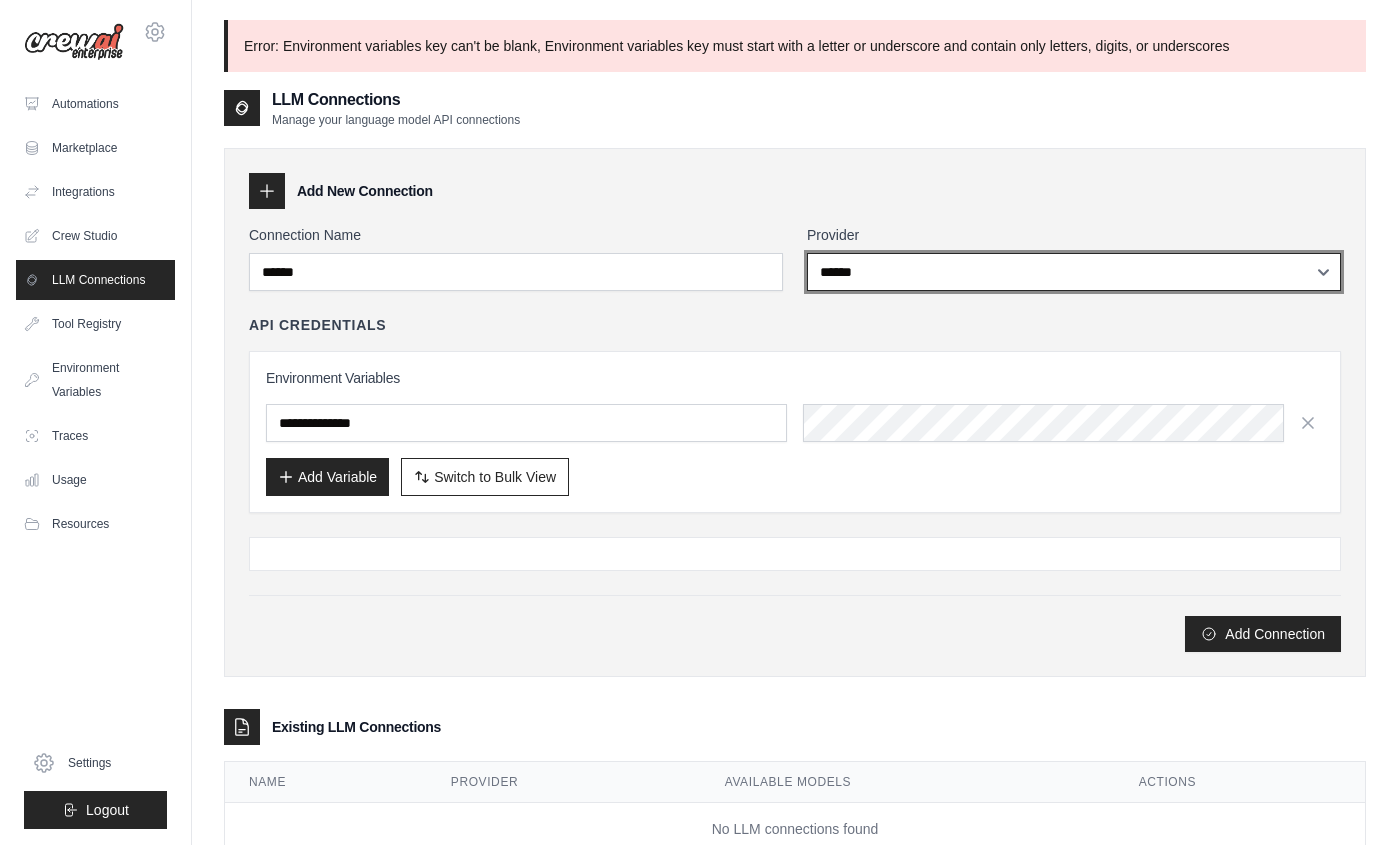 click on "******" at bounding box center [0, 0] 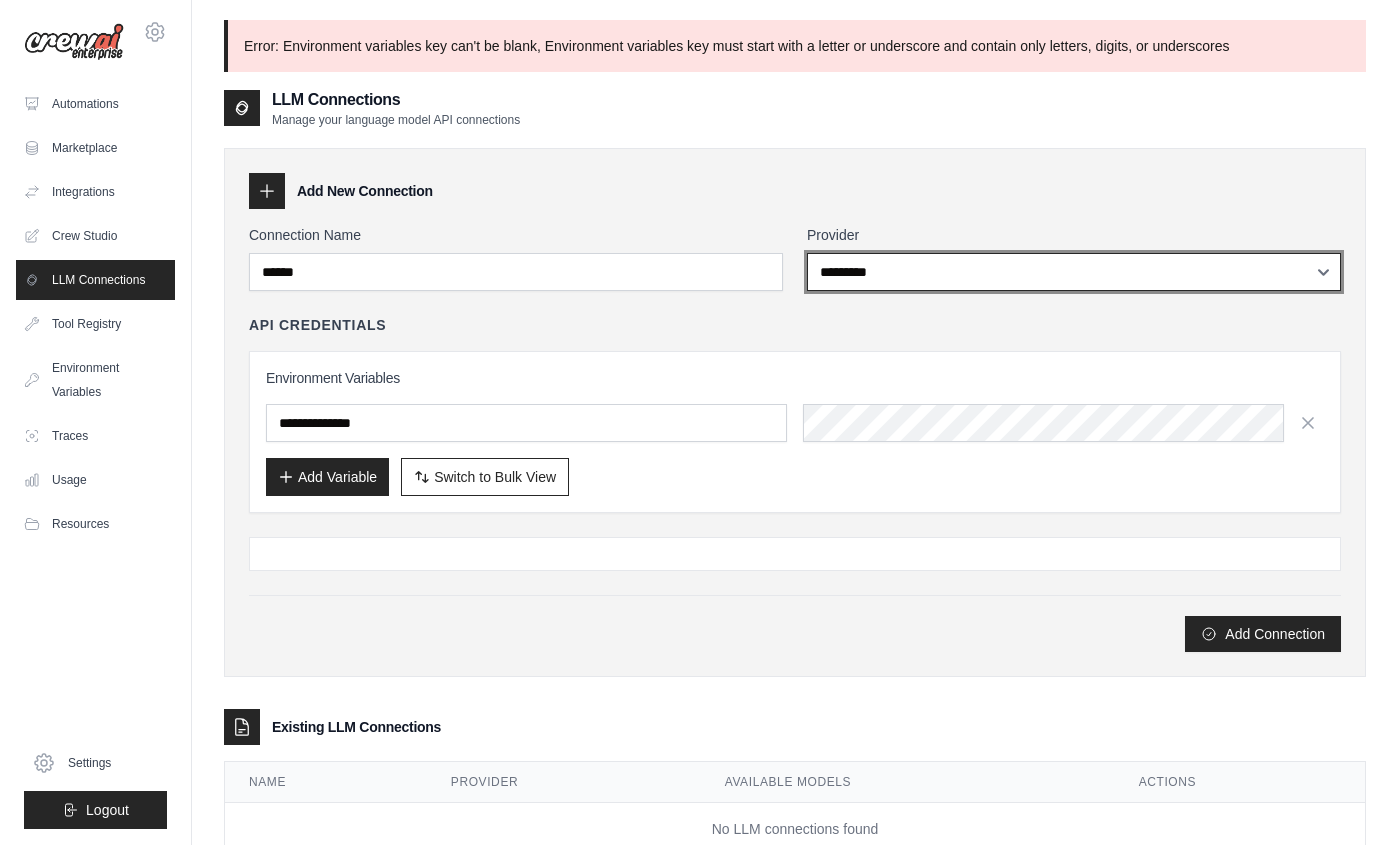 click on "*********" at bounding box center [0, 0] 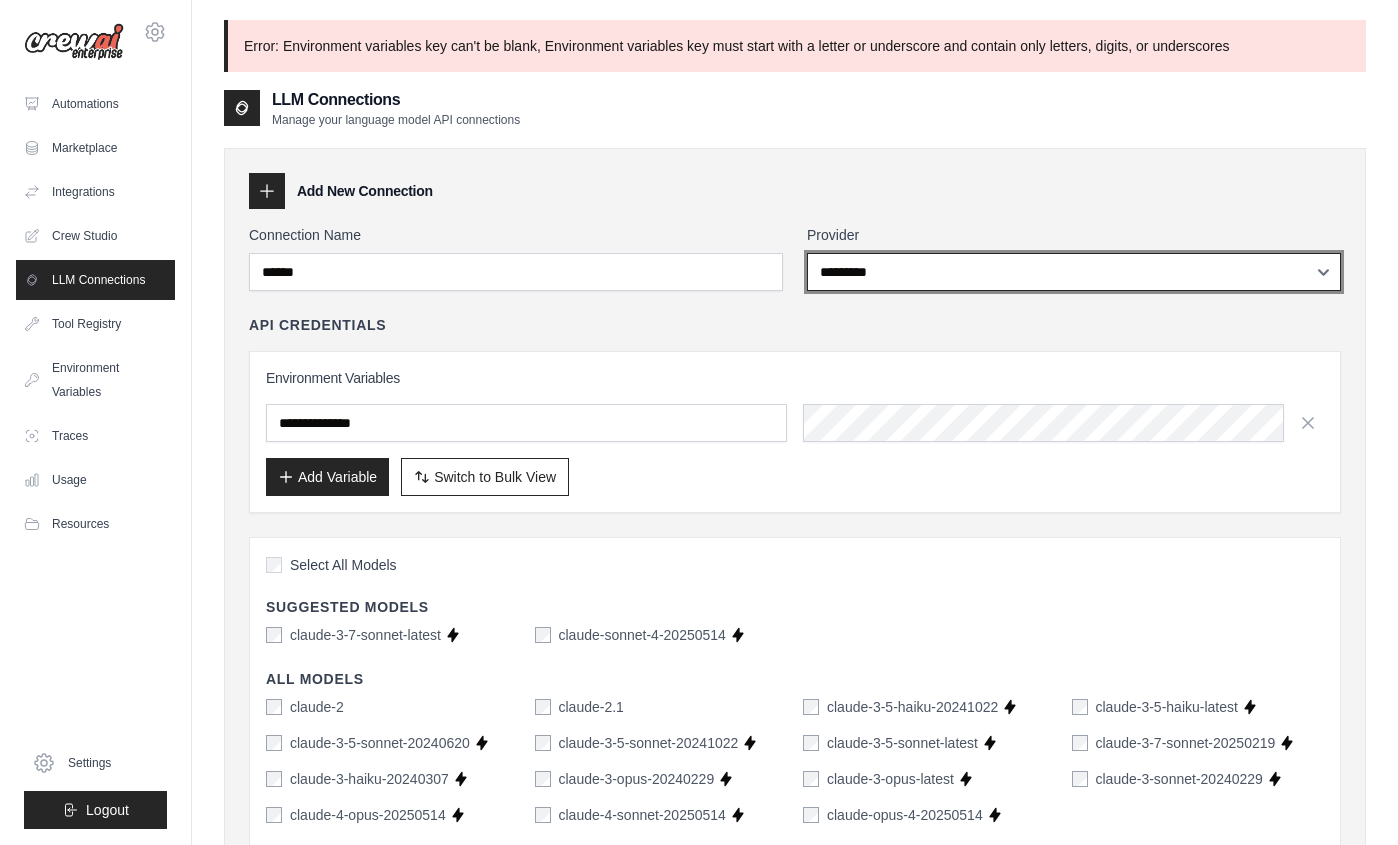 select on "******" 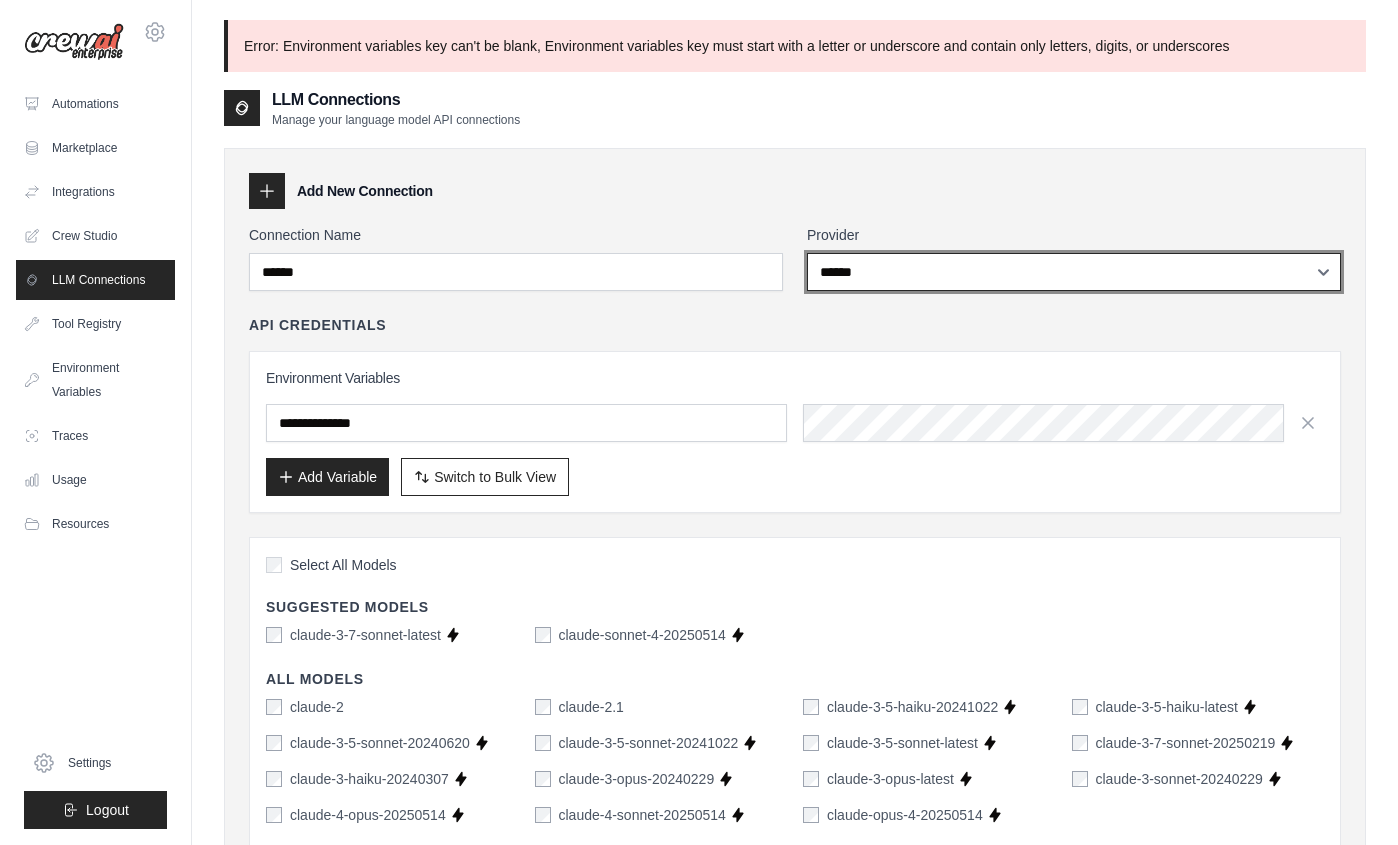 click on "******" at bounding box center (0, 0) 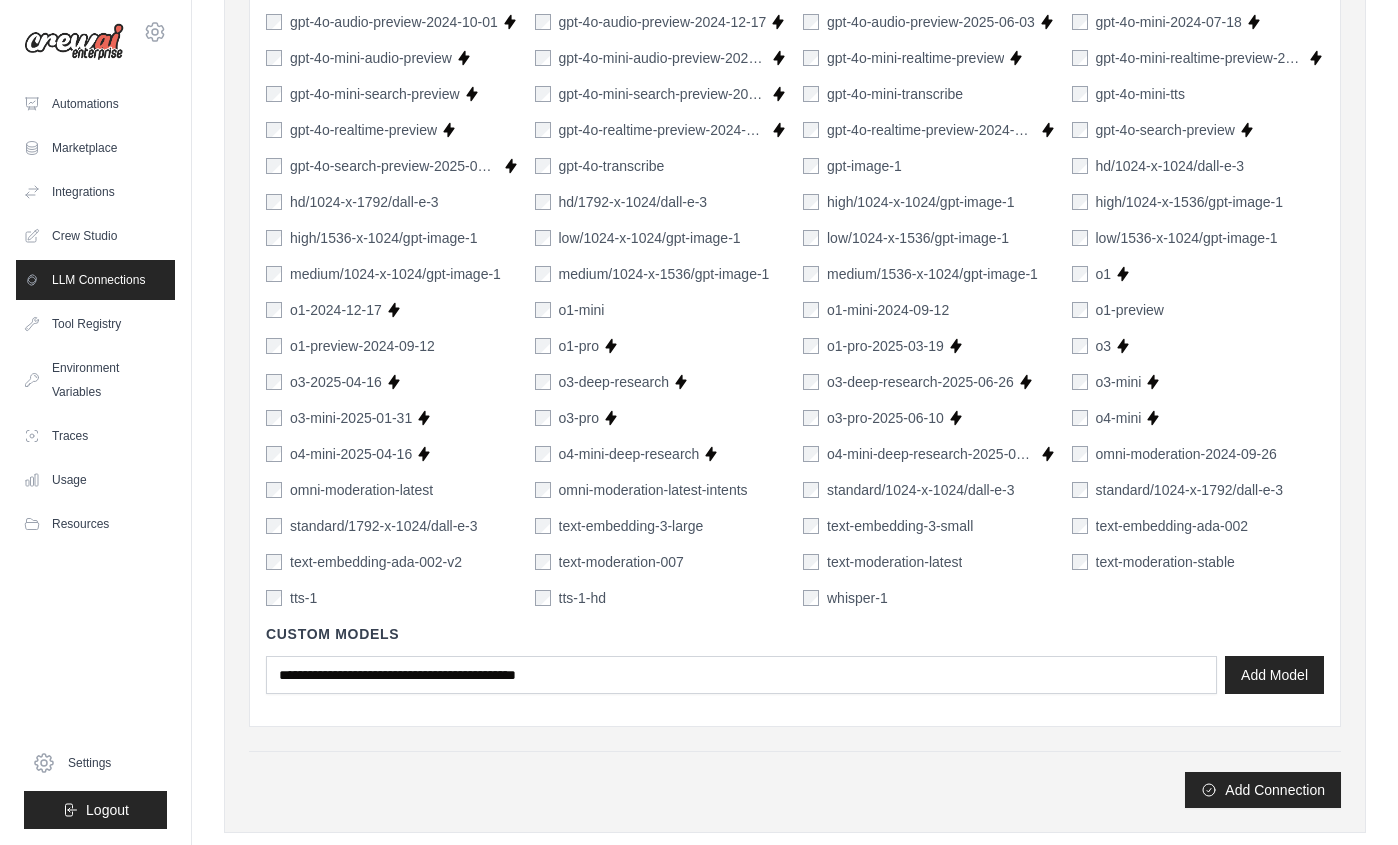 scroll, scrollTop: 1300, scrollLeft: 0, axis: vertical 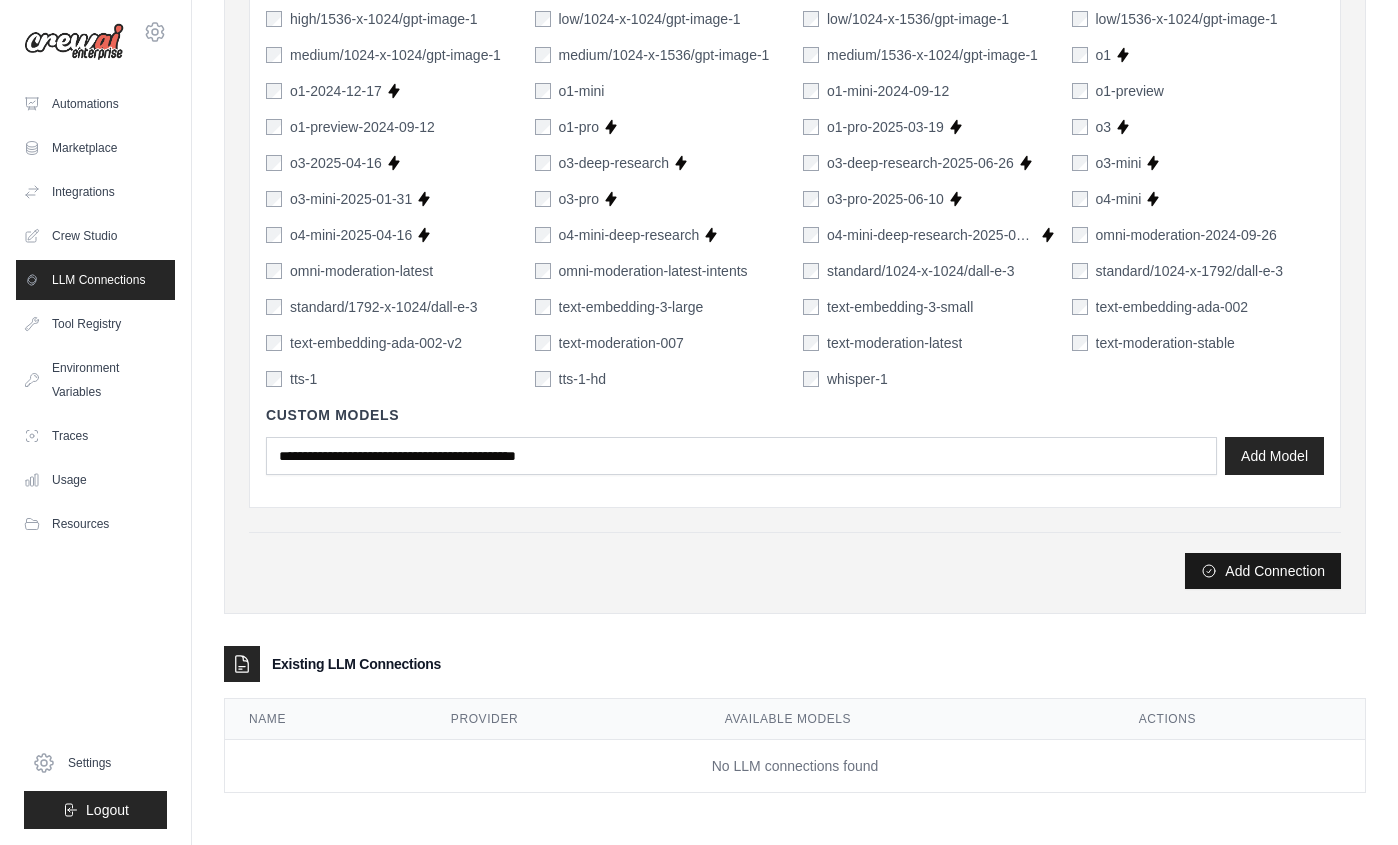 click on "Add Connection" at bounding box center (1263, 571) 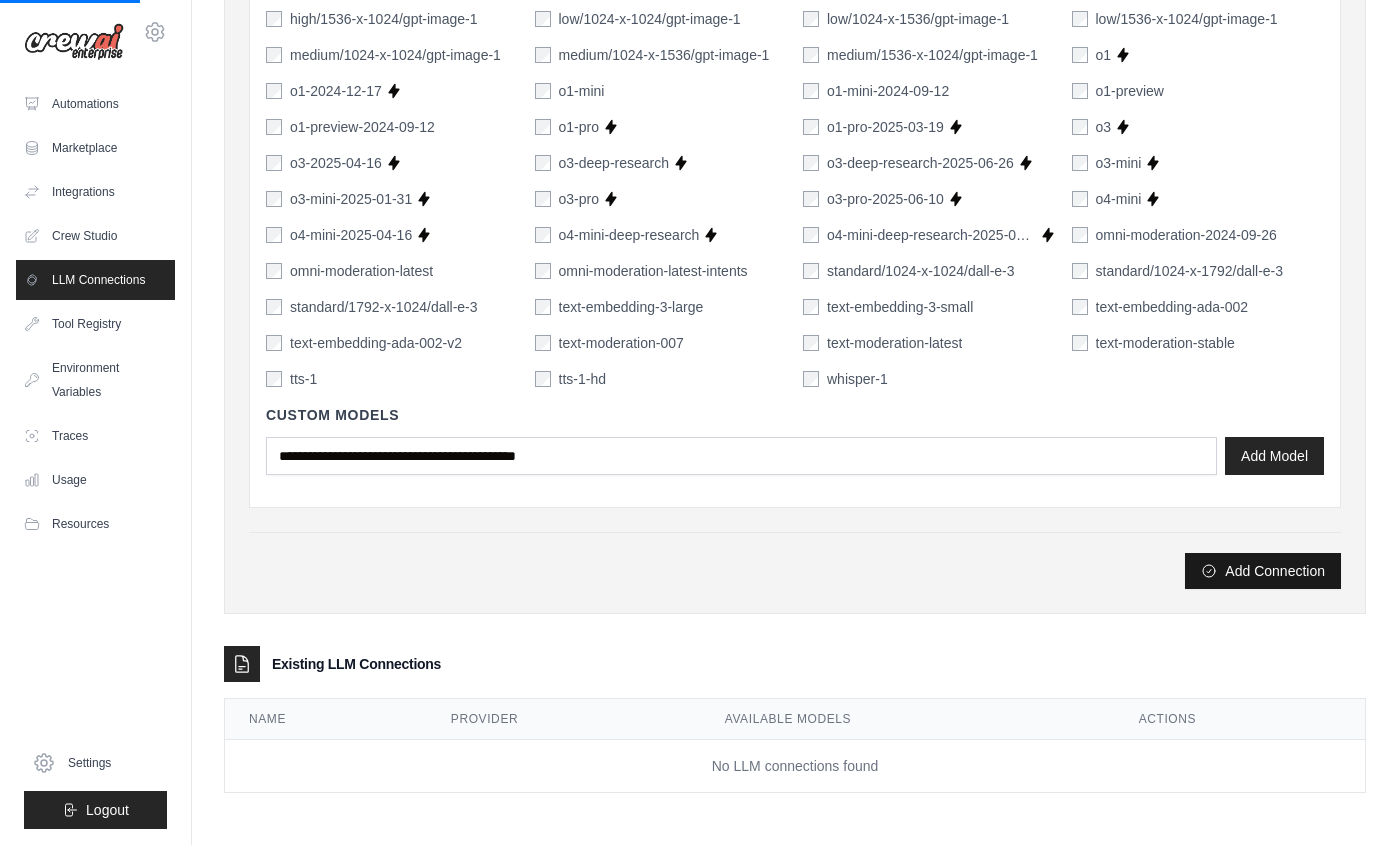 scroll, scrollTop: 0, scrollLeft: 0, axis: both 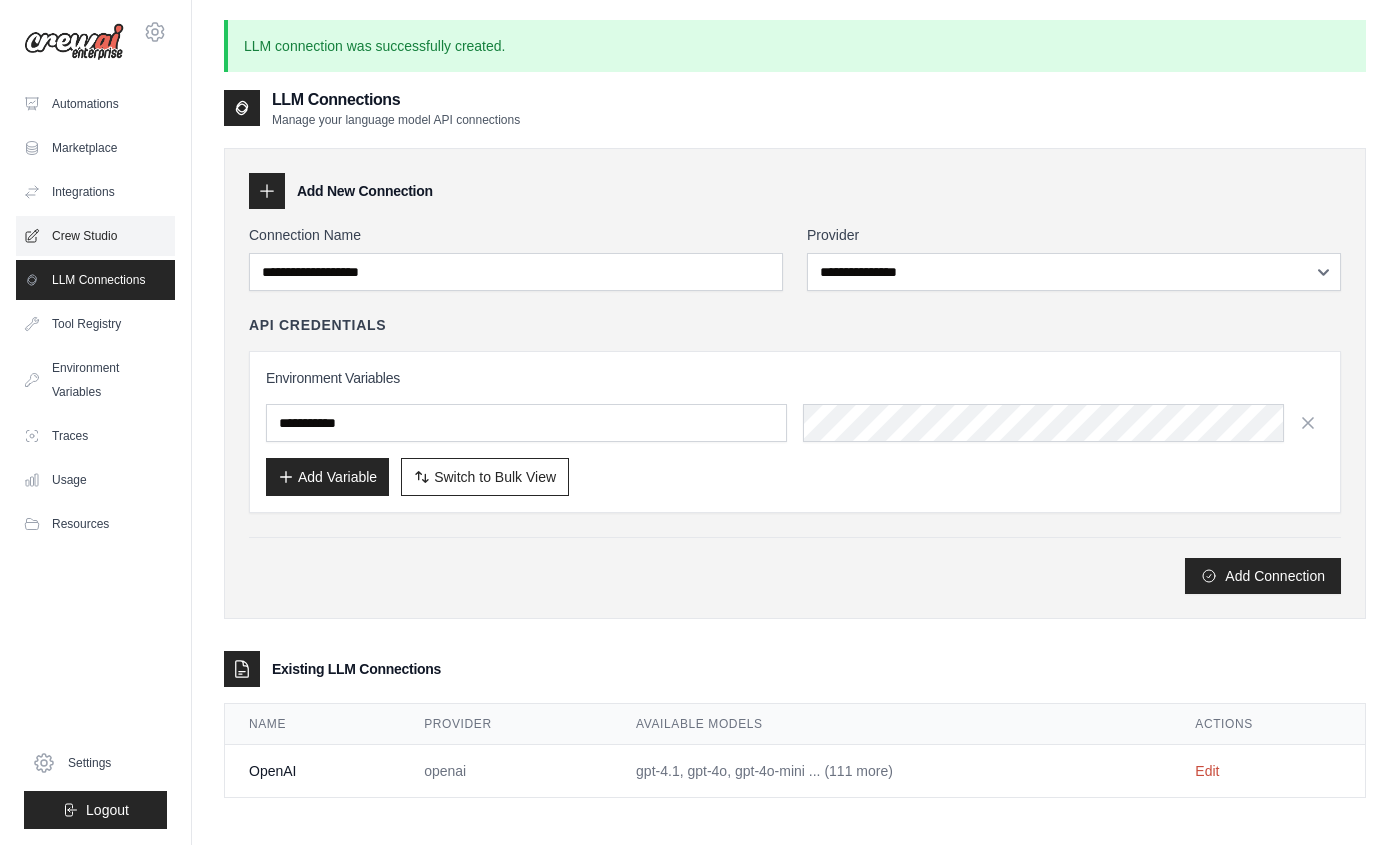 click on "Crew Studio" at bounding box center [95, 236] 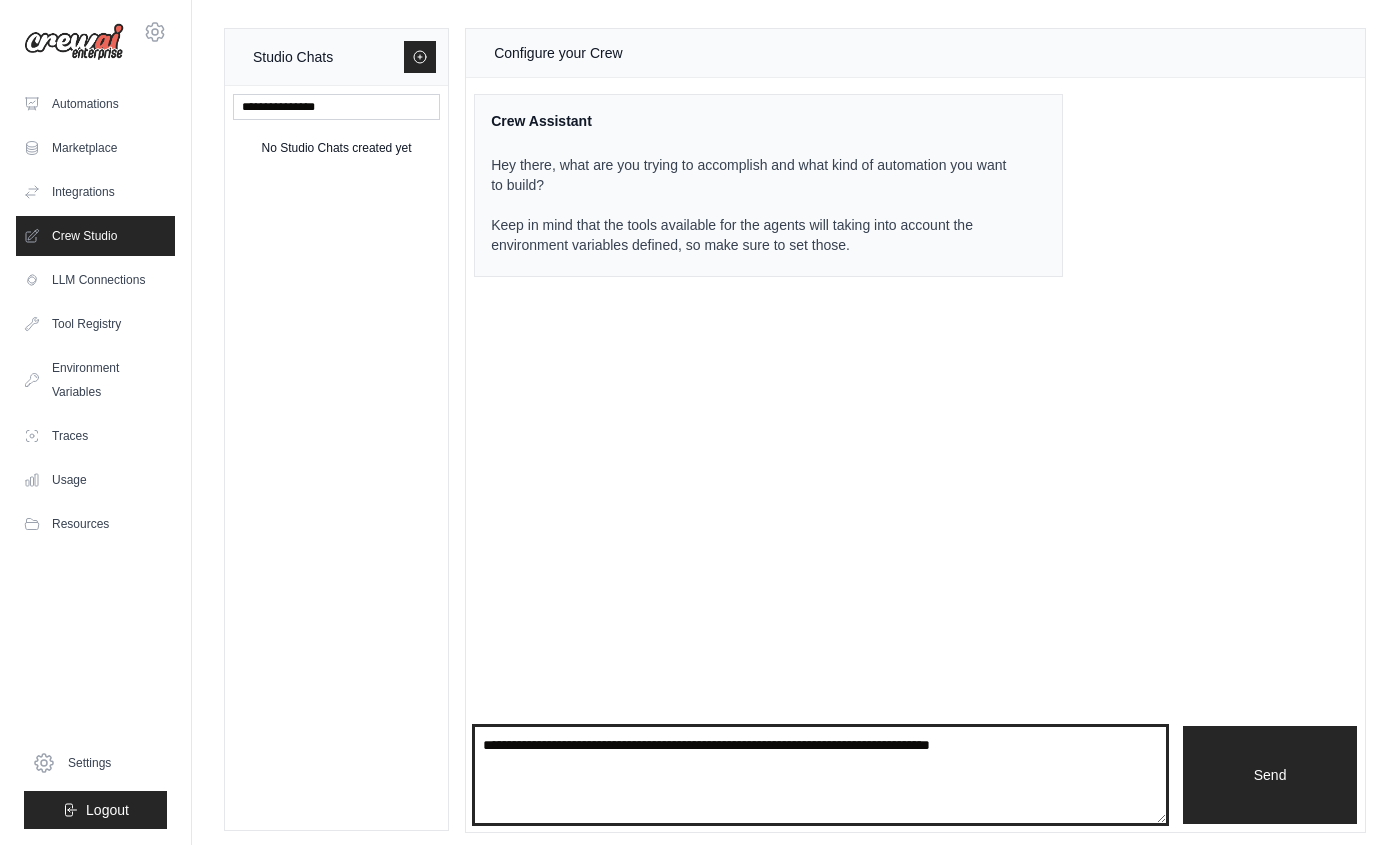 drag, startPoint x: 1112, startPoint y: 743, endPoint x: 423, endPoint y: 643, distance: 696.21906 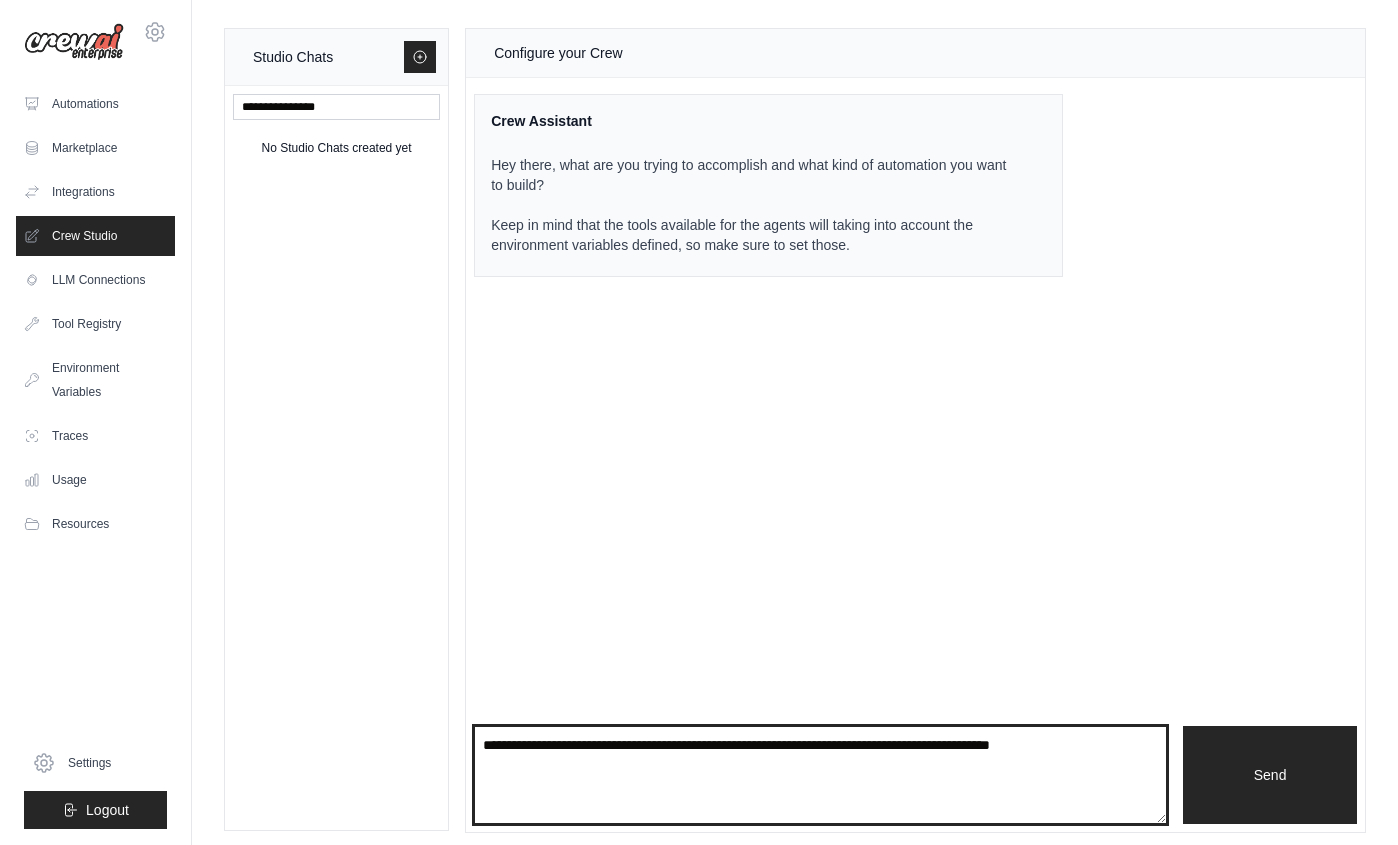 type on "**********" 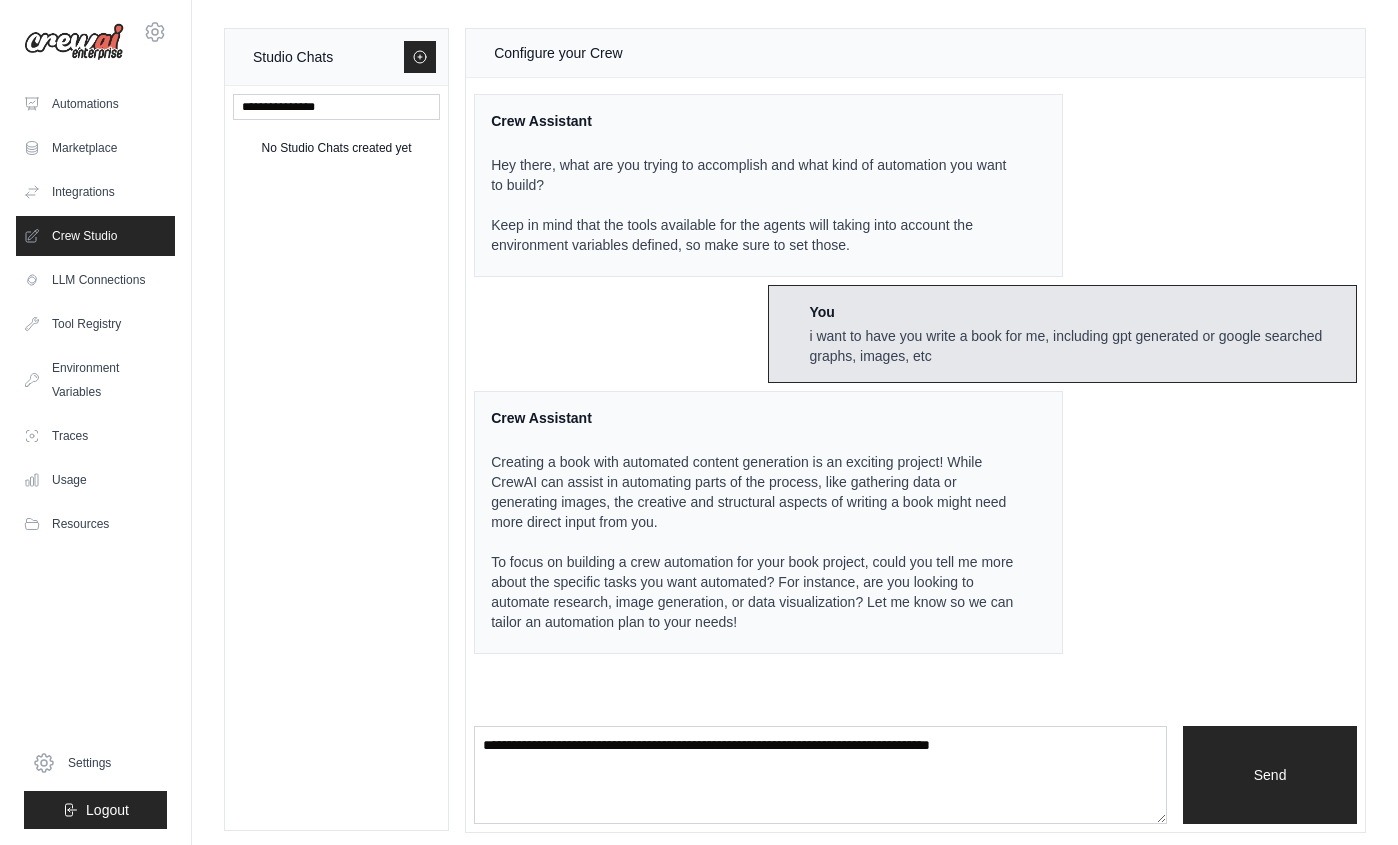 scroll, scrollTop: 8, scrollLeft: 0, axis: vertical 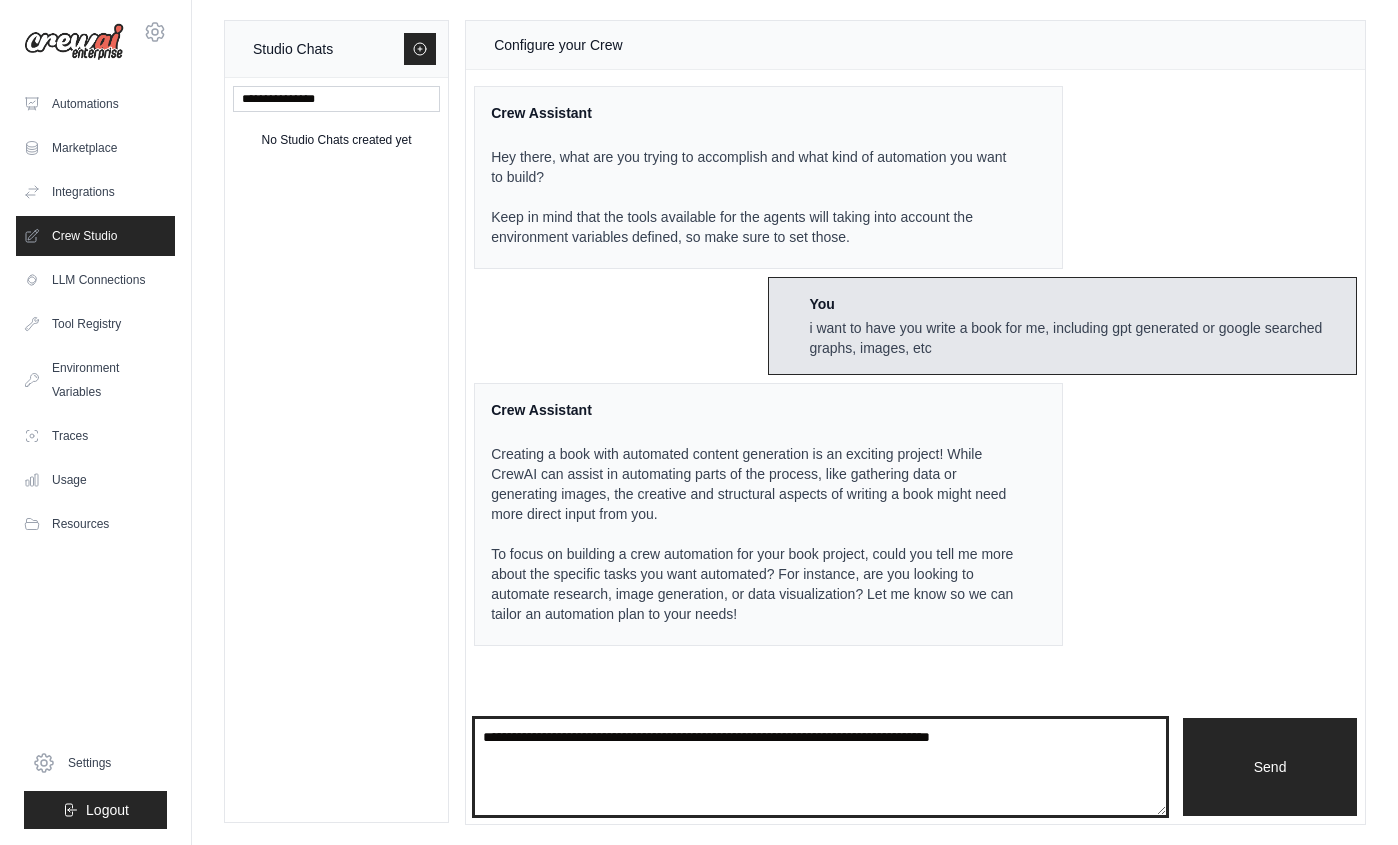 drag, startPoint x: 1066, startPoint y: 749, endPoint x: 711, endPoint y: 741, distance: 355.09012 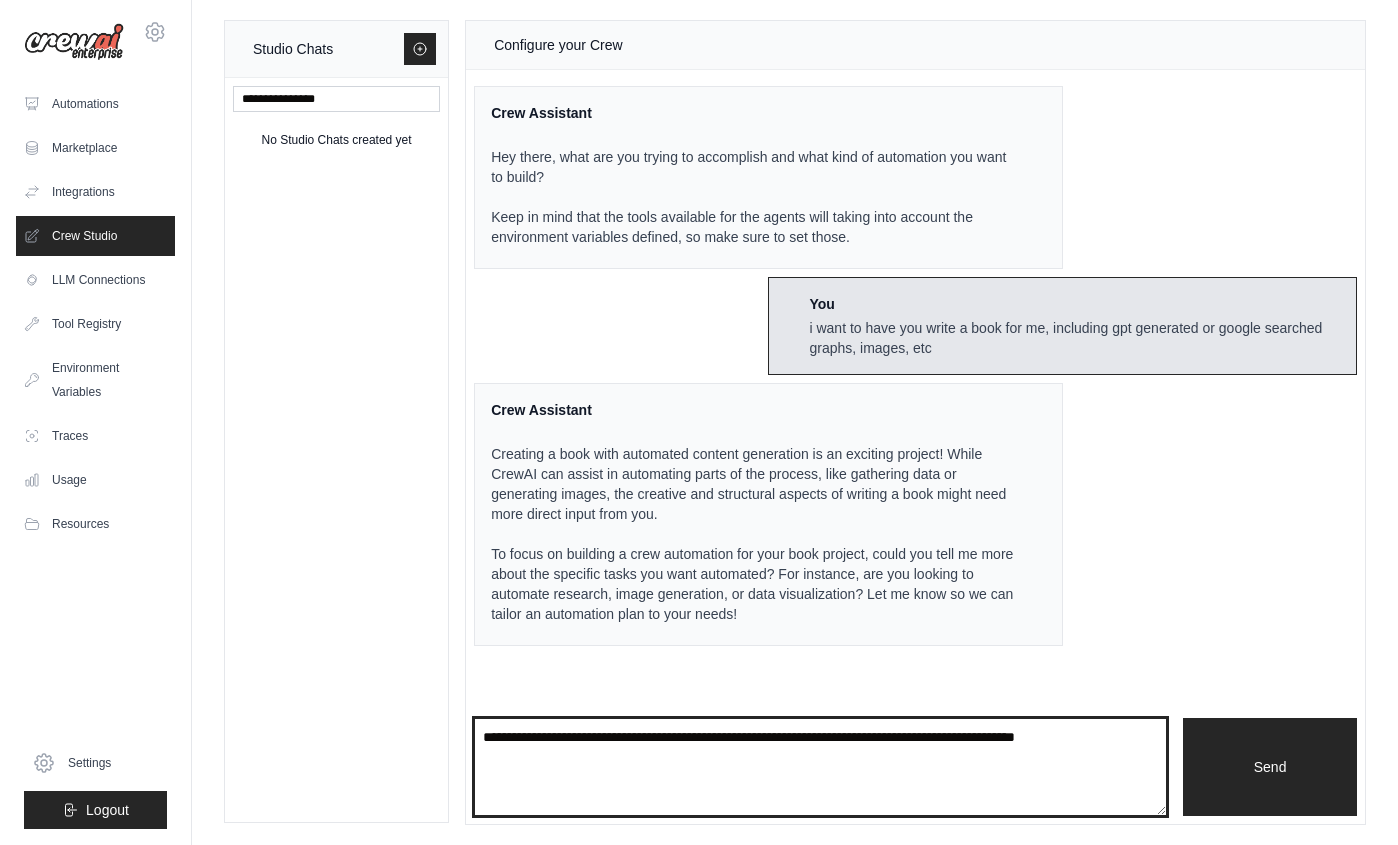 type on "**********" 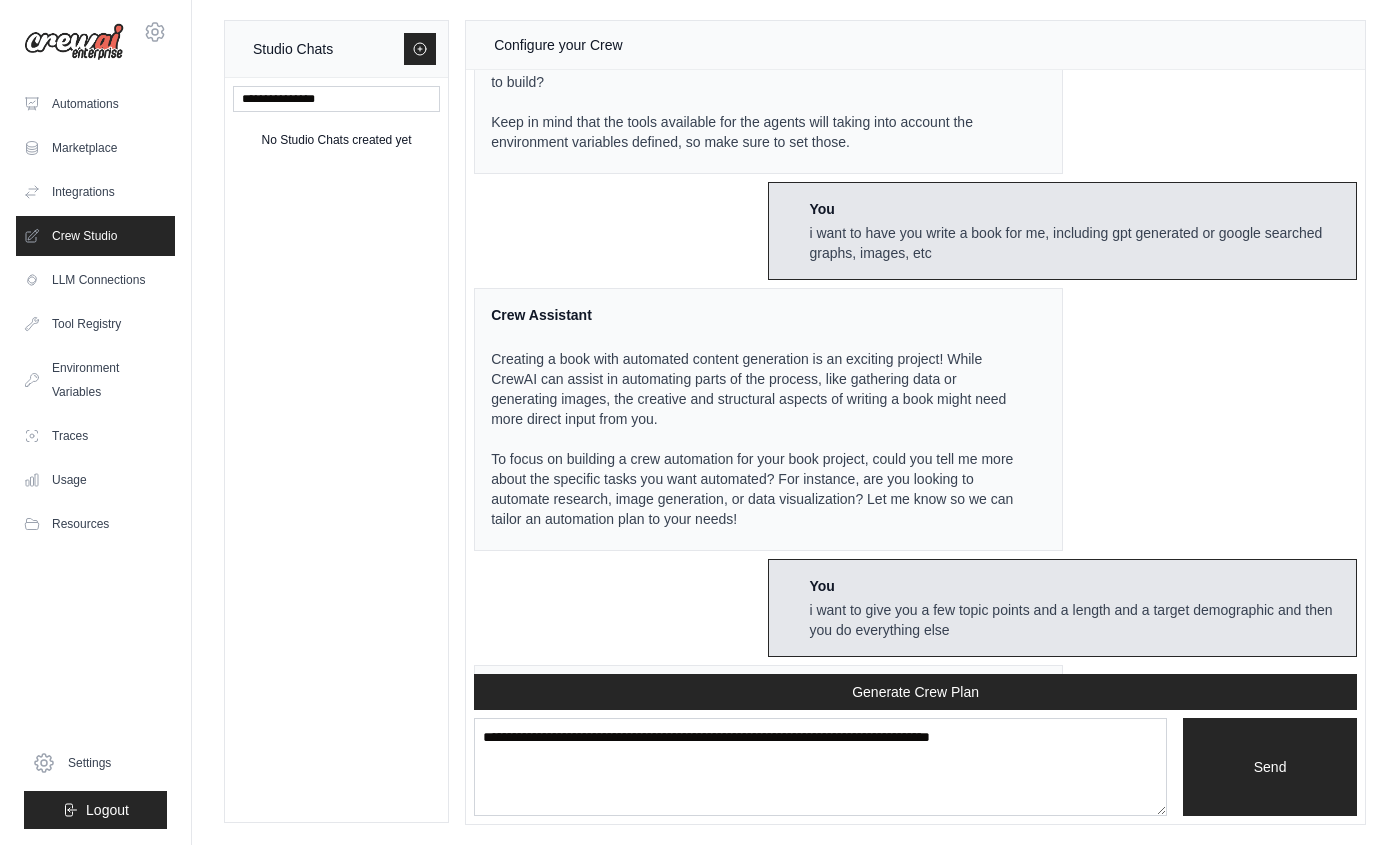 scroll, scrollTop: 411, scrollLeft: 0, axis: vertical 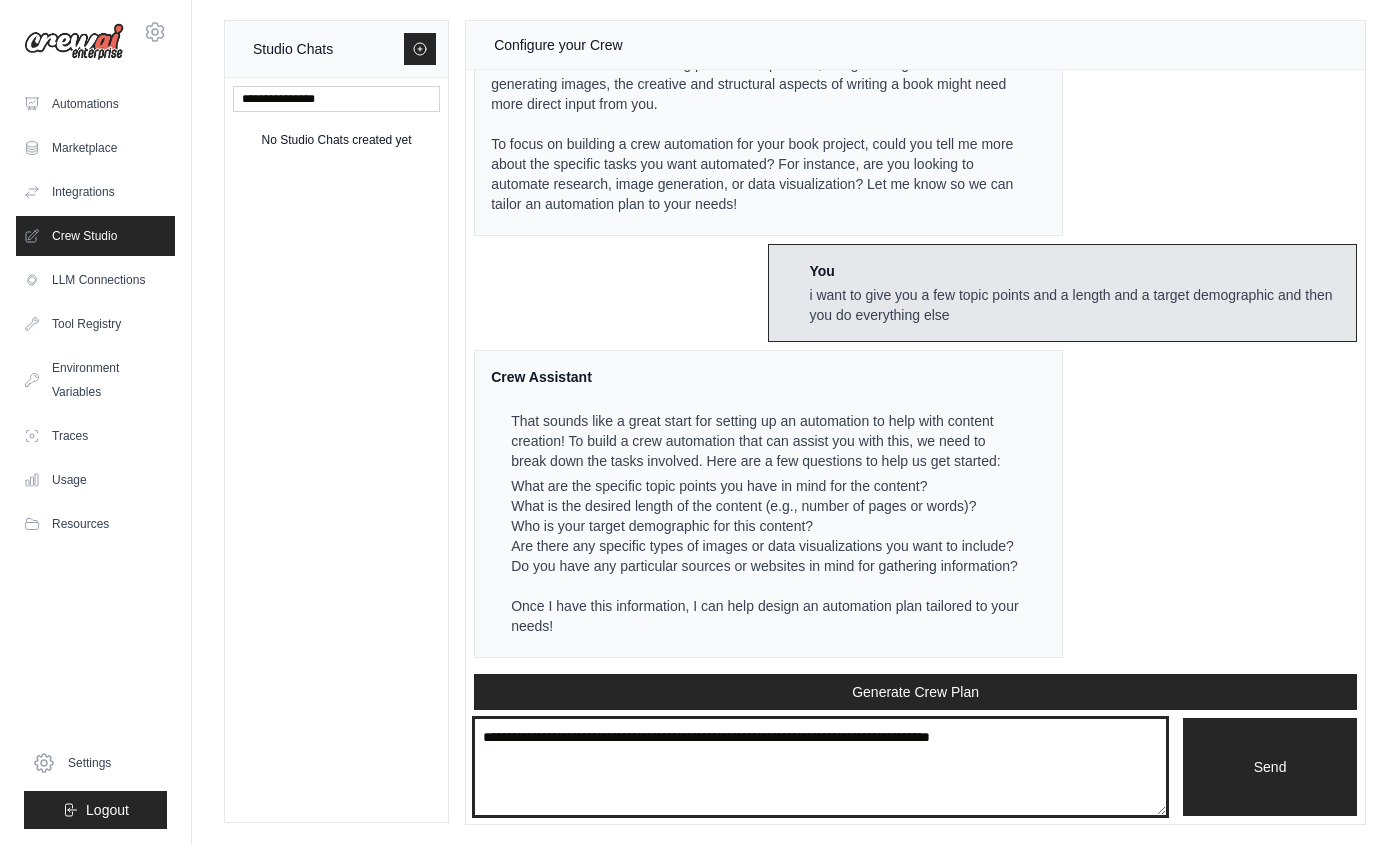 click at bounding box center [820, 767] 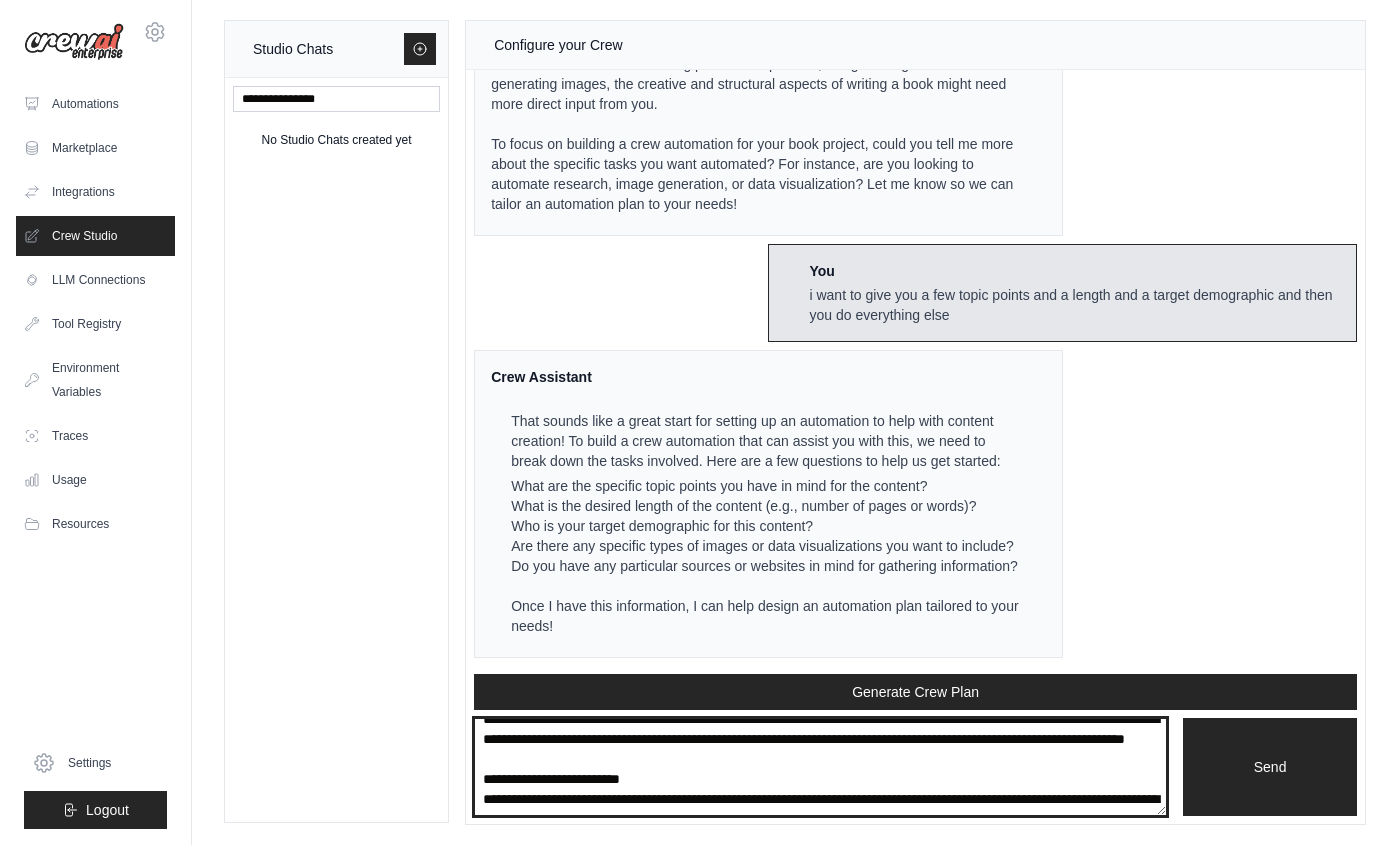 scroll, scrollTop: 0, scrollLeft: 0, axis: both 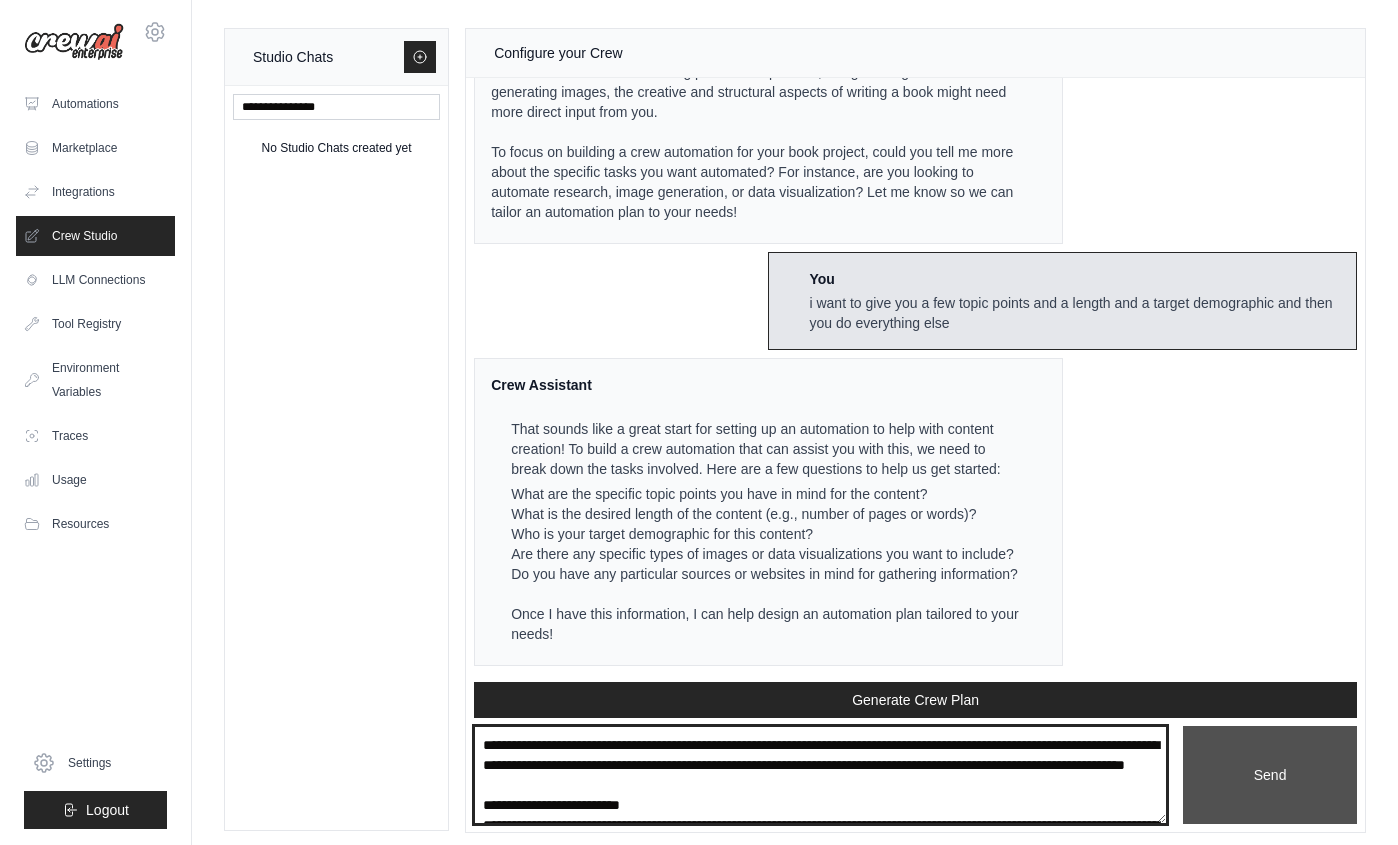 type on "**********" 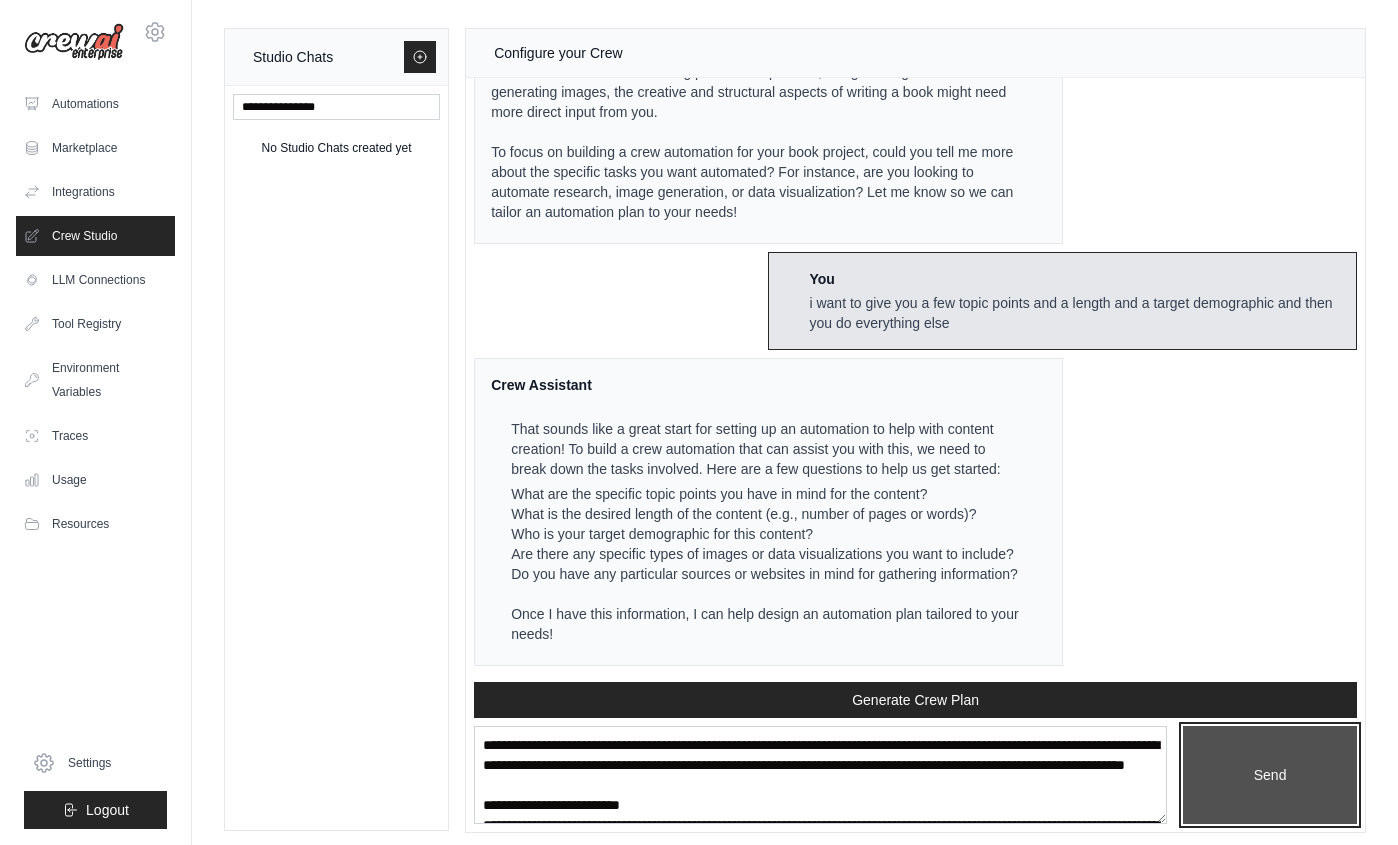 click on "Send" at bounding box center [1270, 775] 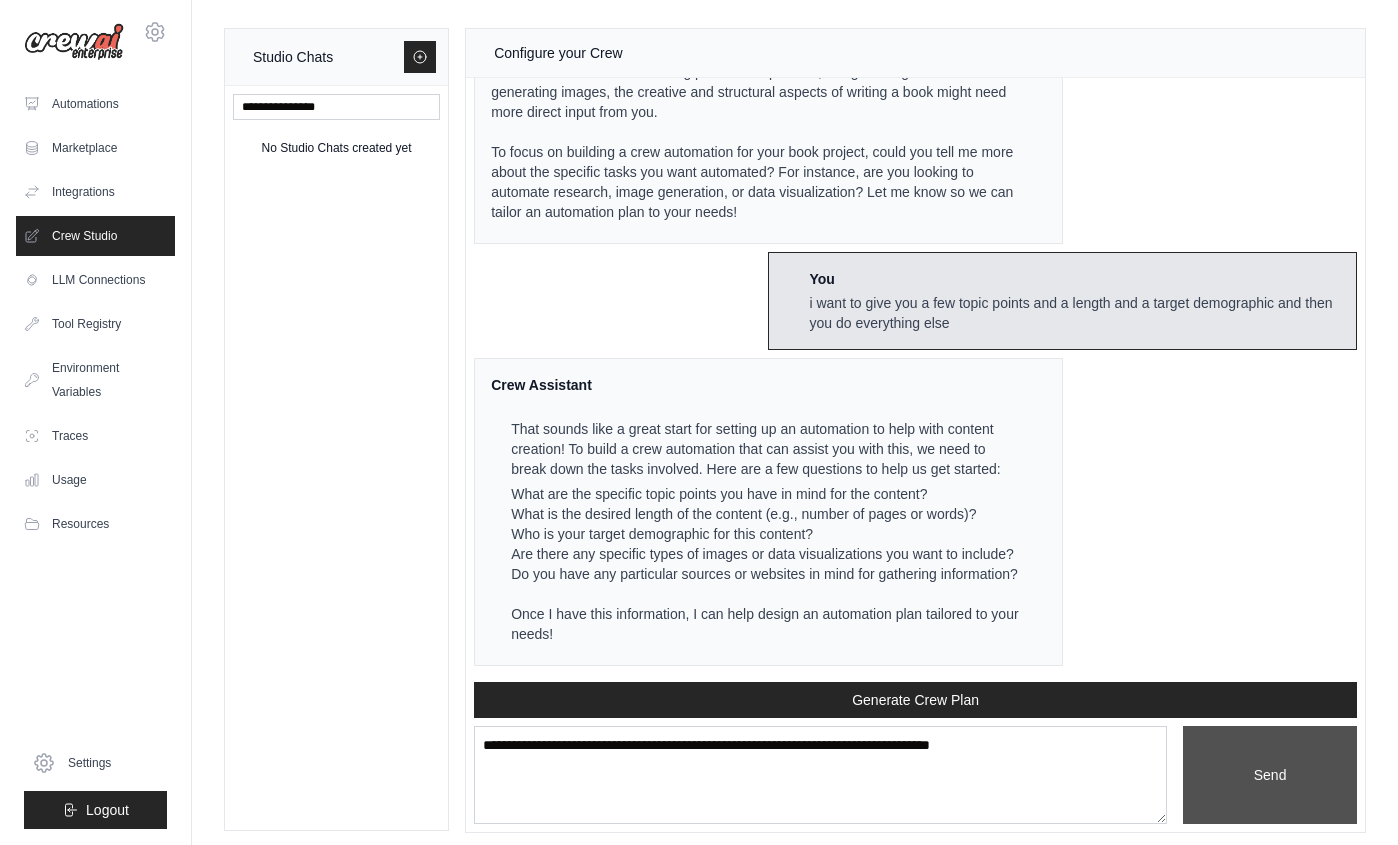 scroll, scrollTop: 761, scrollLeft: 0, axis: vertical 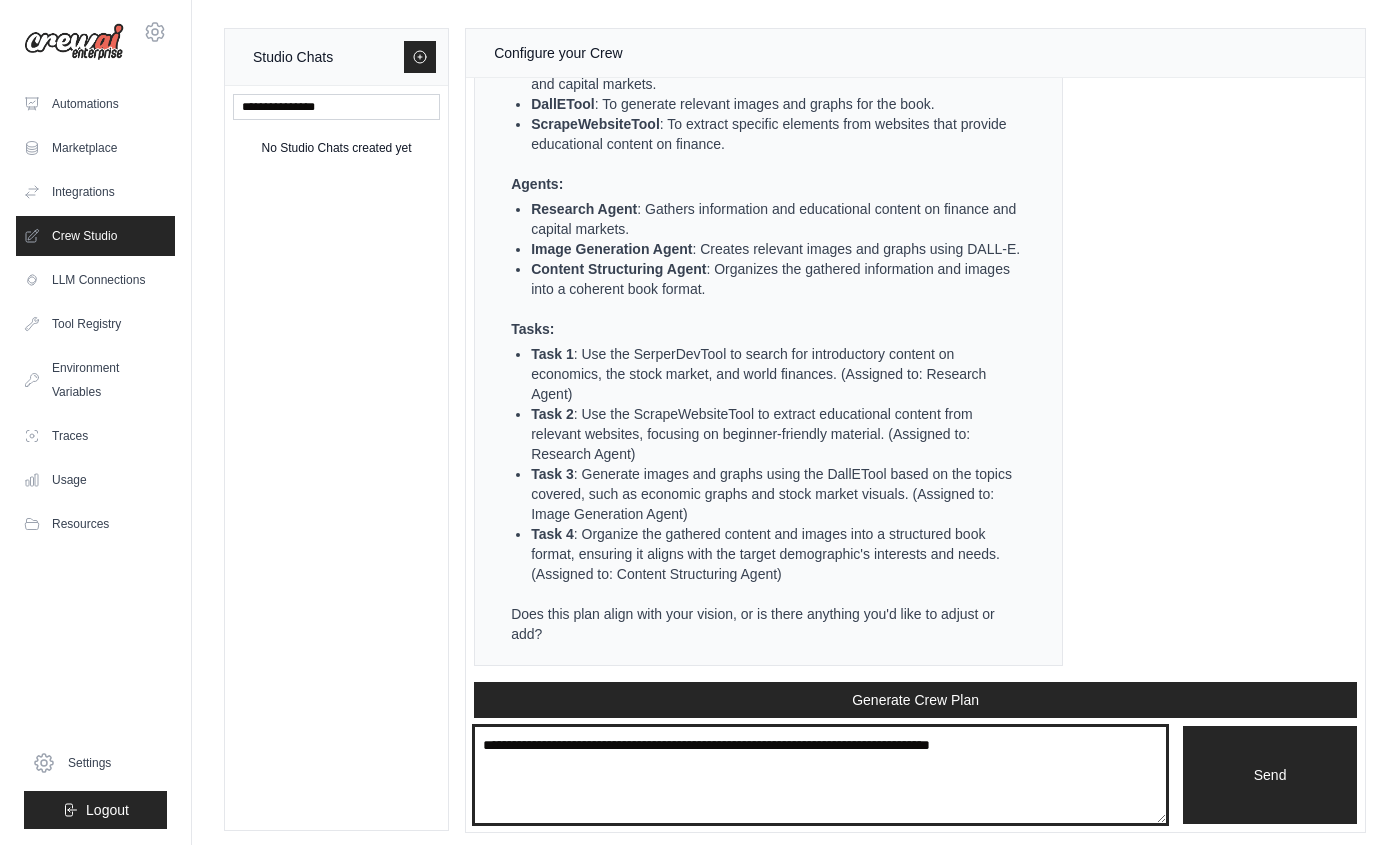 click at bounding box center [820, 775] 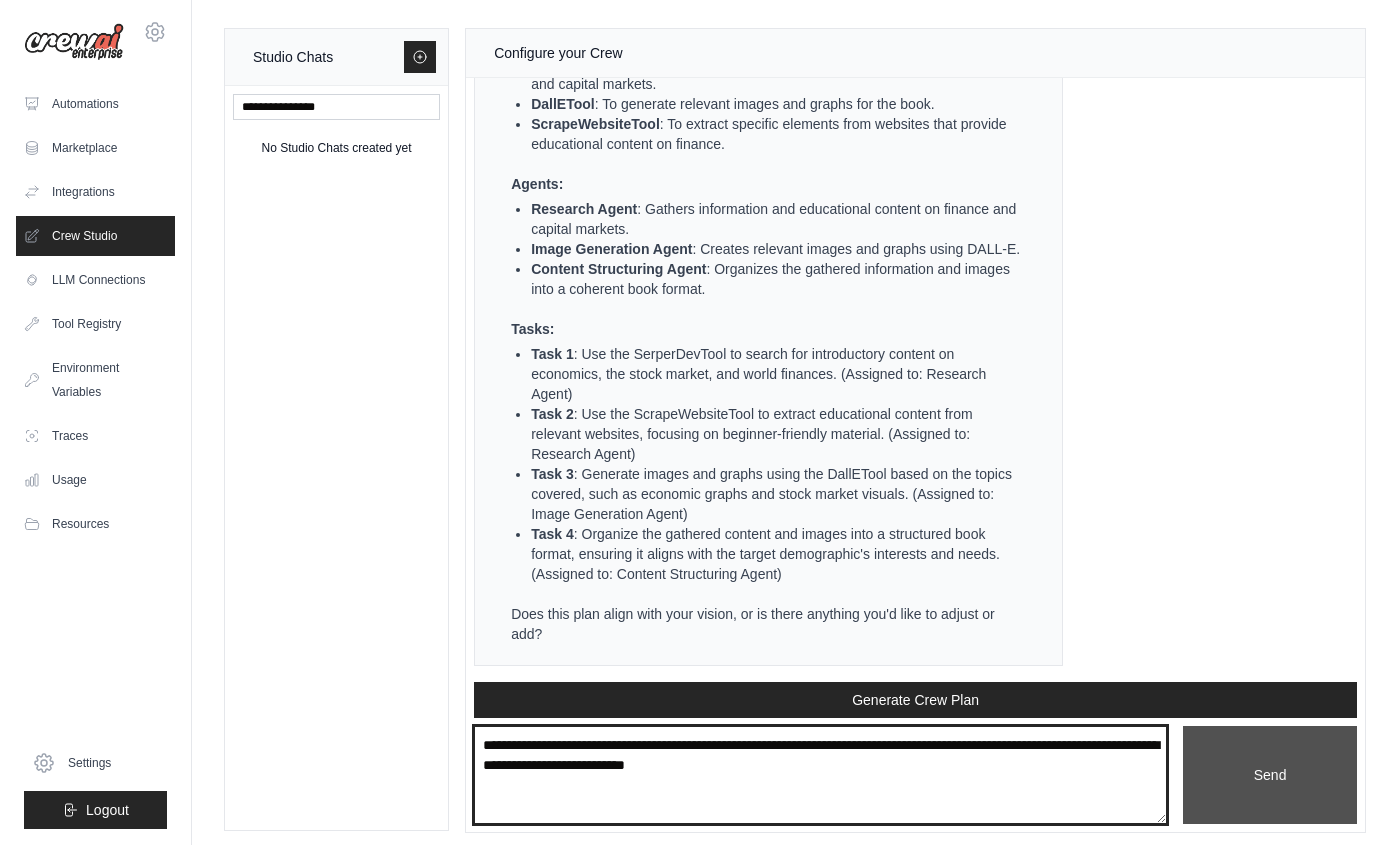 type on "**********" 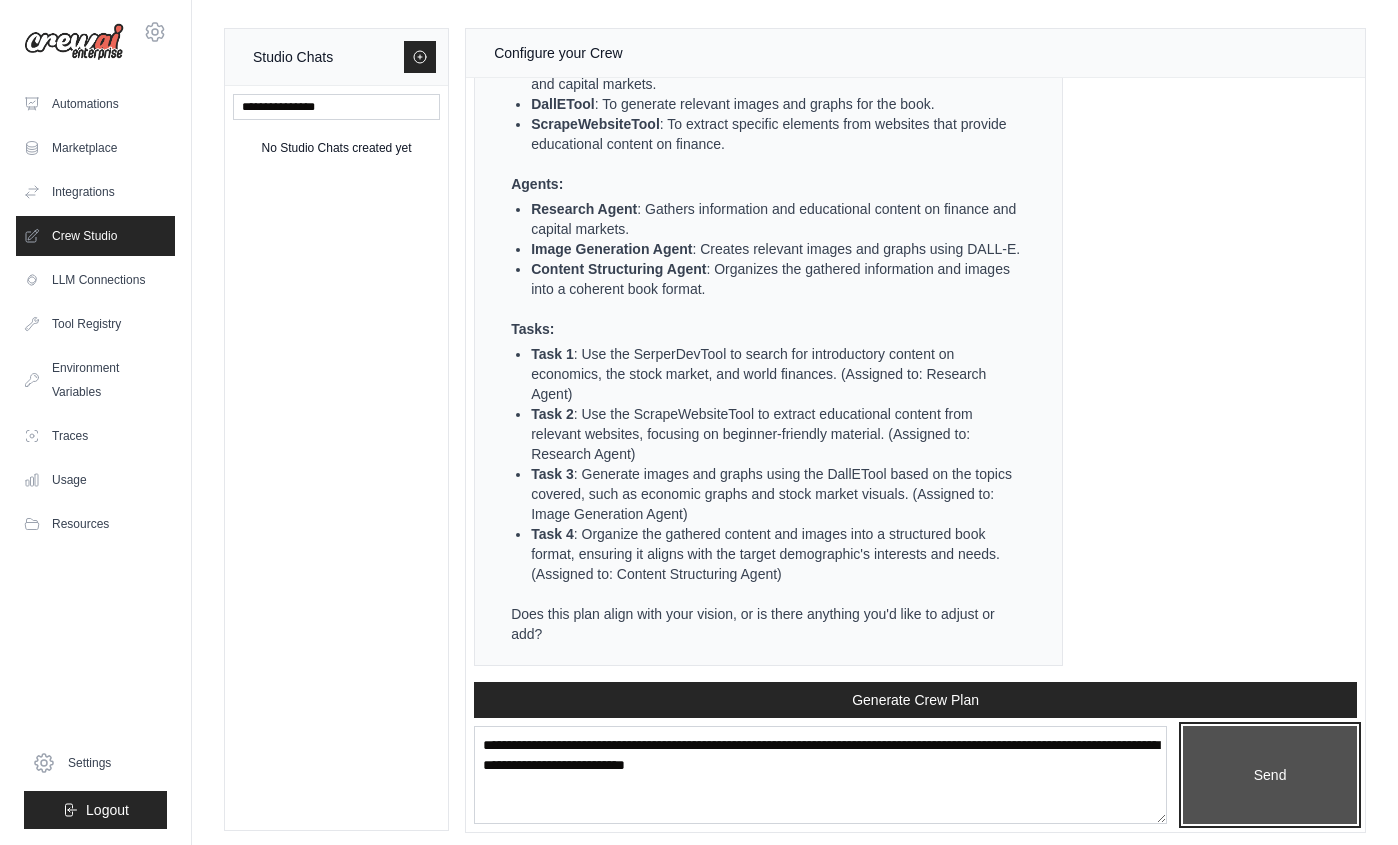 click on "Send" at bounding box center [1270, 775] 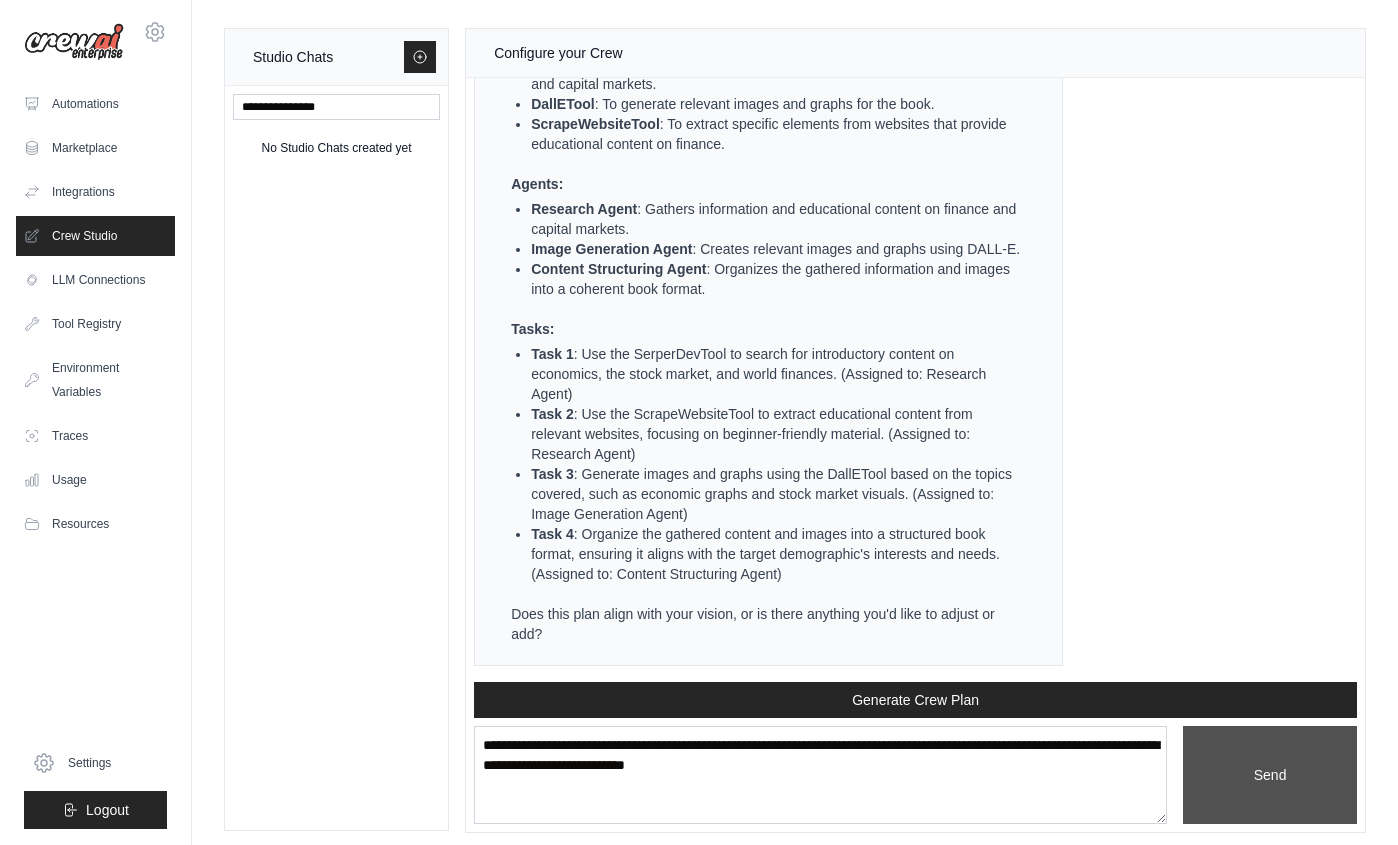 type 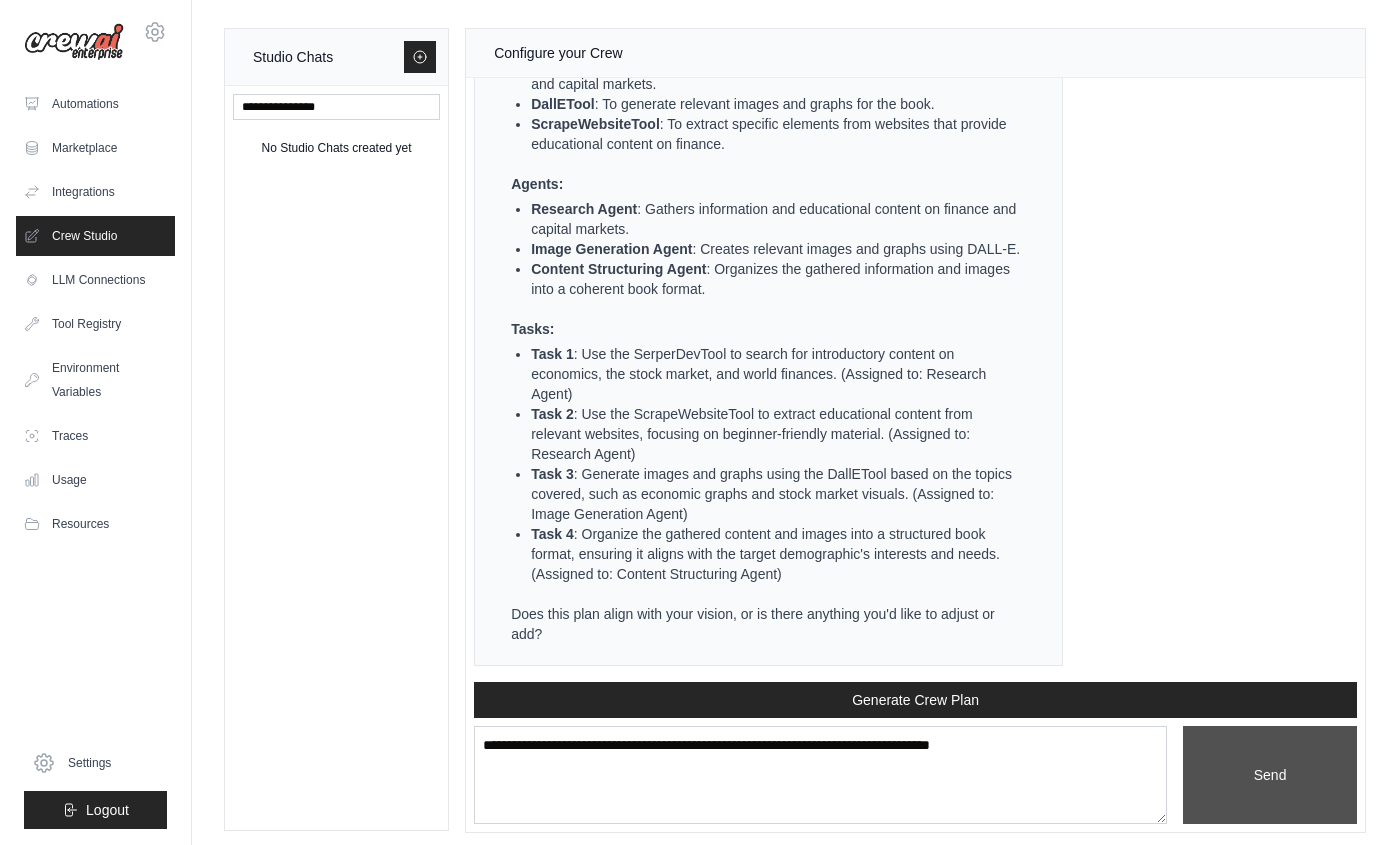 scroll, scrollTop: 1959, scrollLeft: 0, axis: vertical 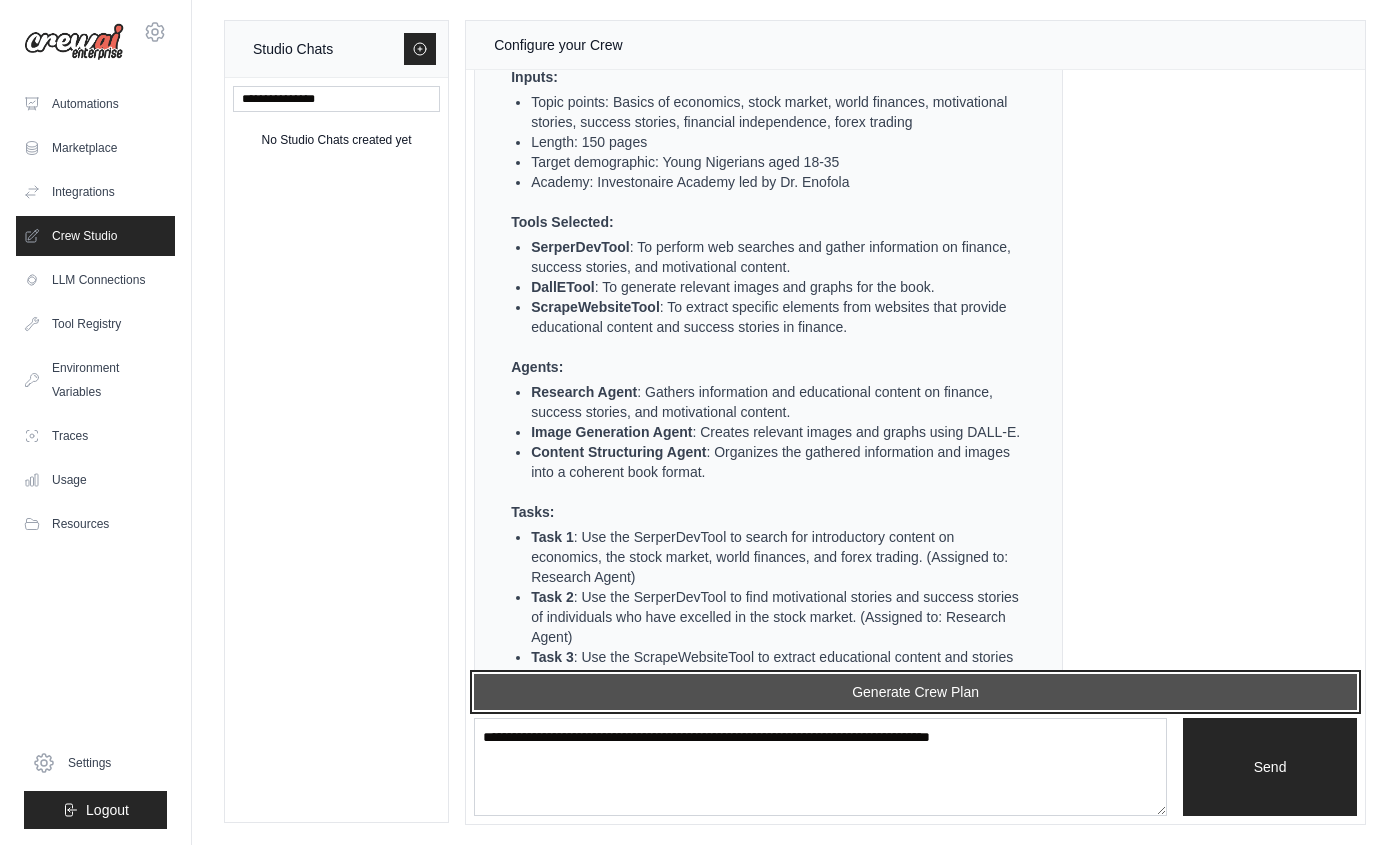 click on "Generate Crew Plan" at bounding box center (915, 692) 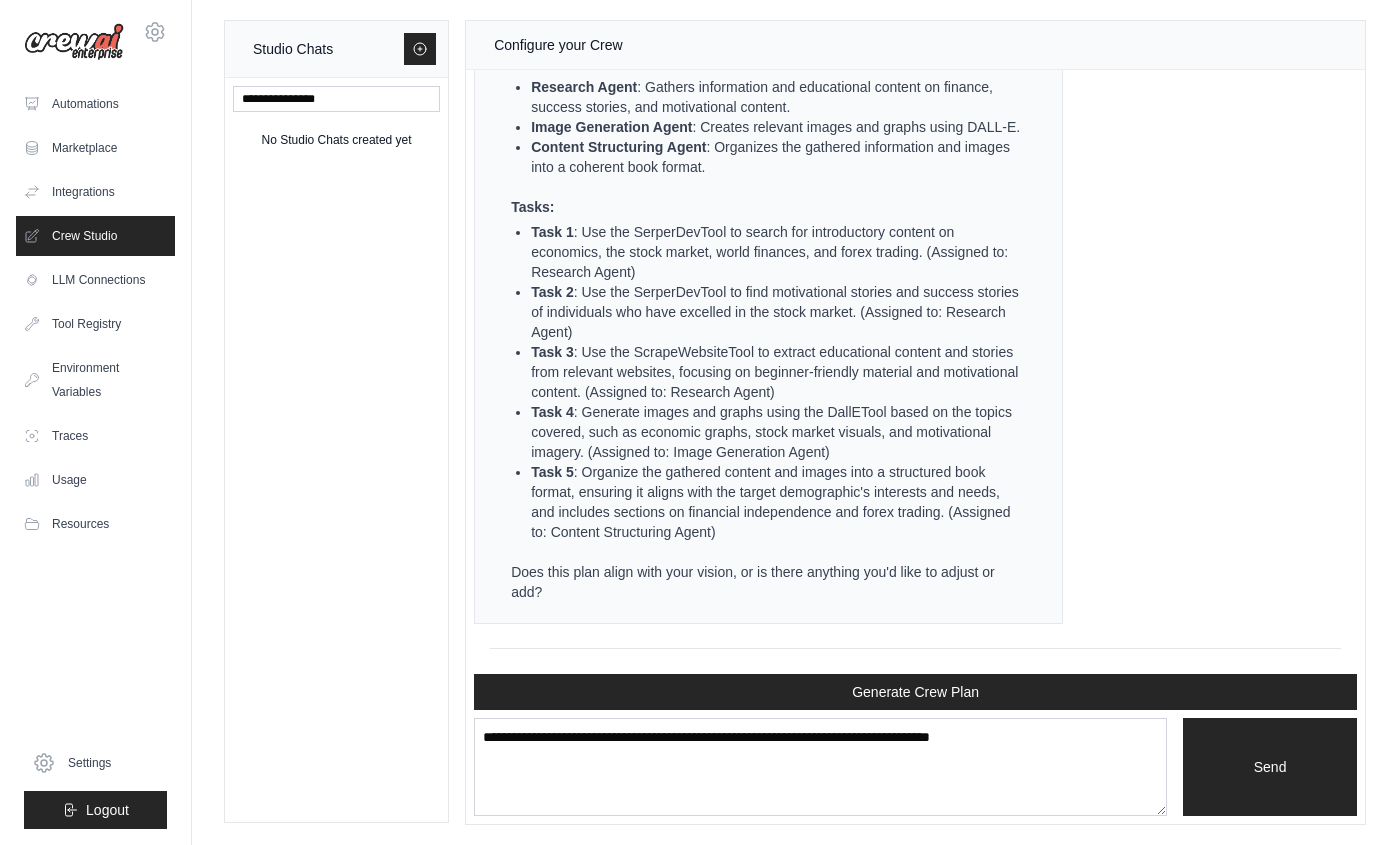 scroll, scrollTop: 4190, scrollLeft: 0, axis: vertical 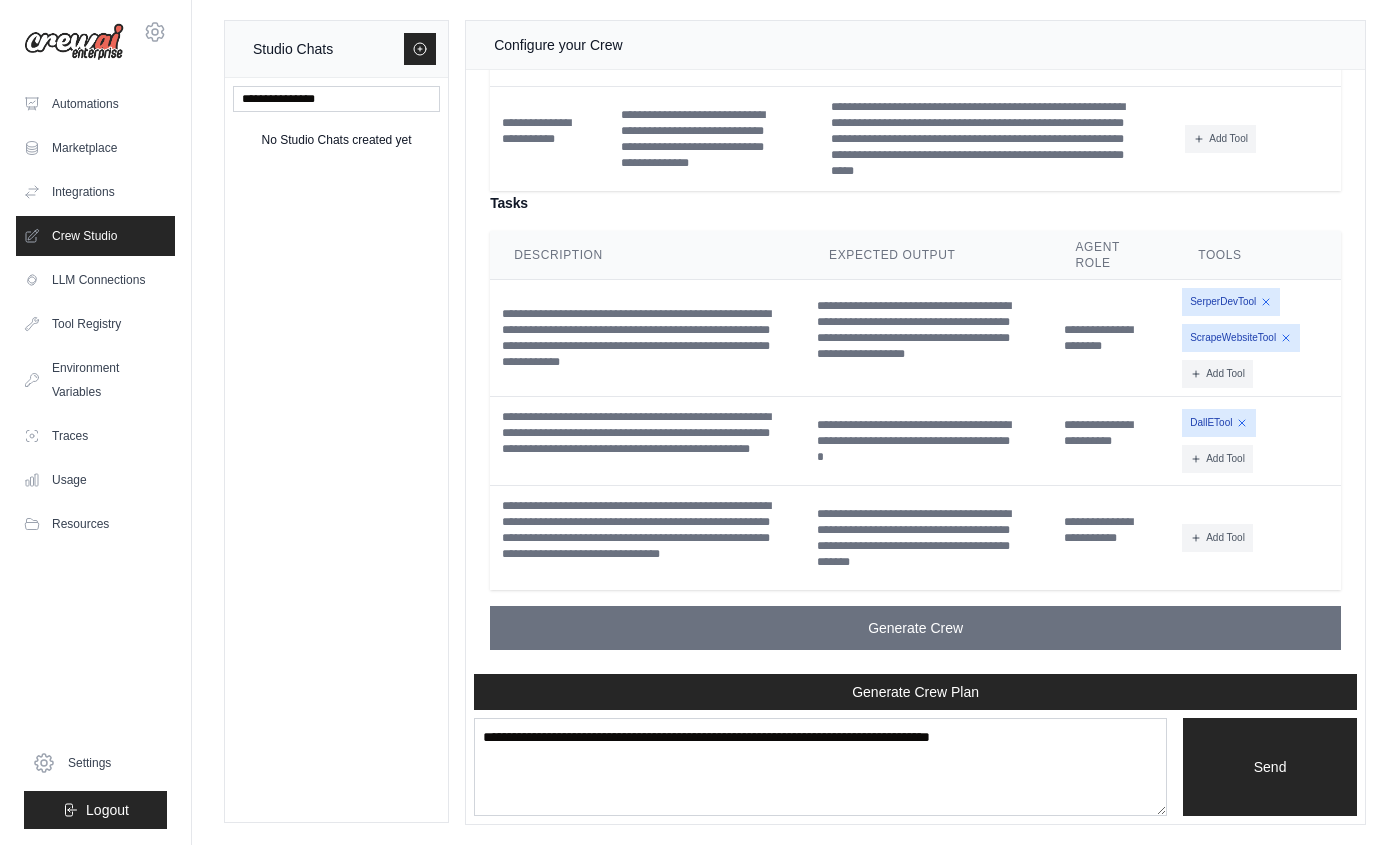 click on "**********" at bounding box center (915, 145) 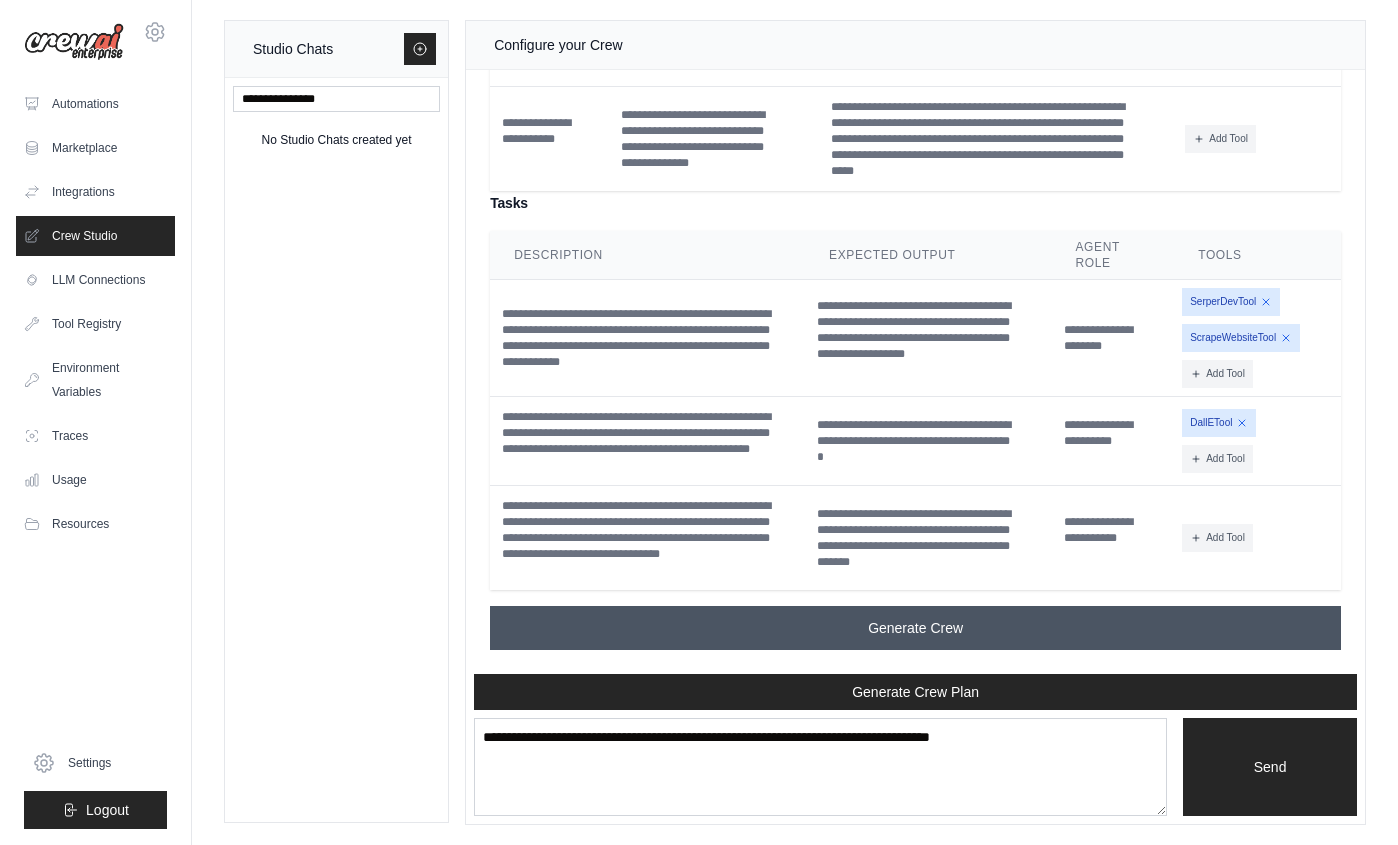click on "Generate Crew" at bounding box center (915, 628) 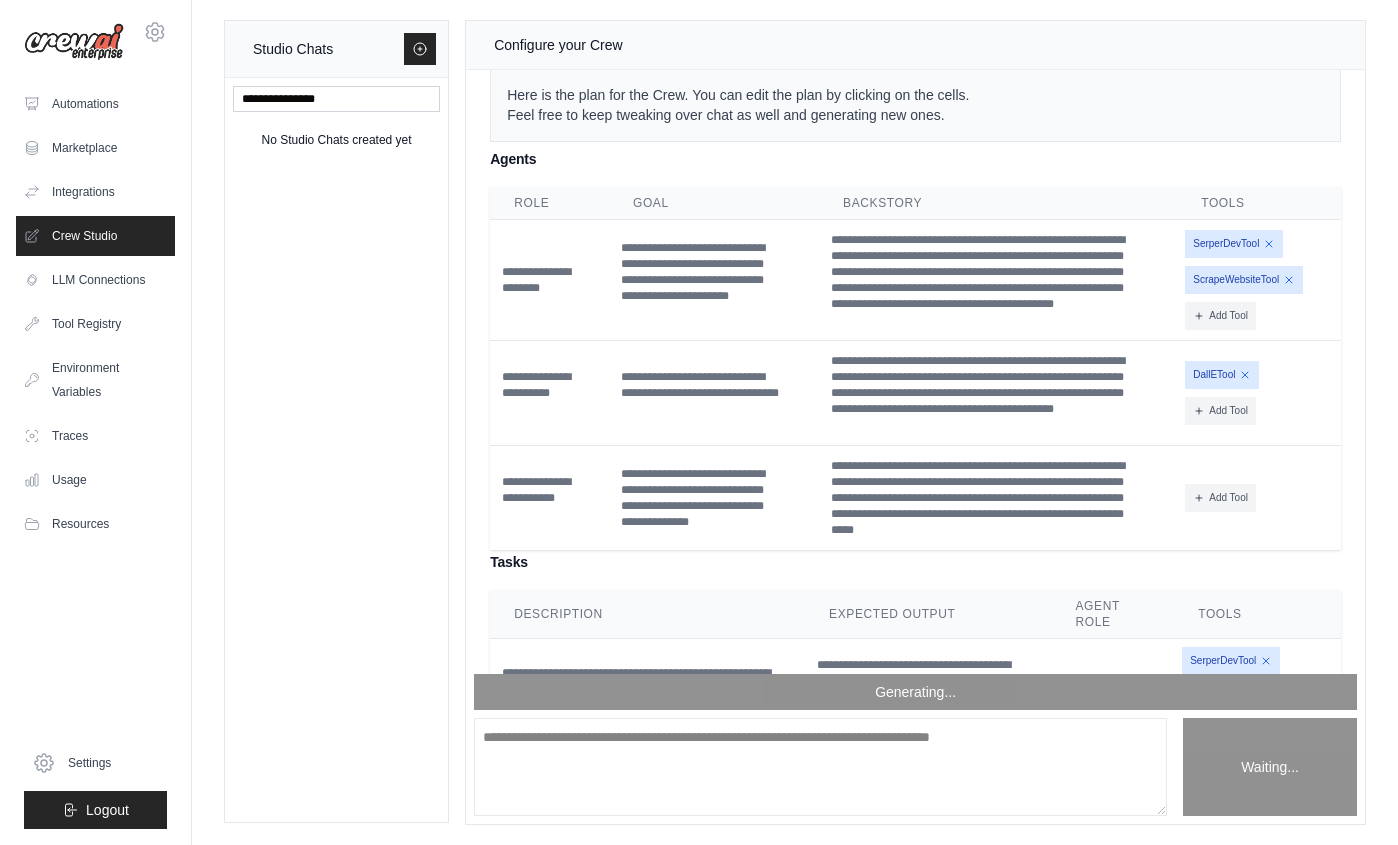 scroll, scrollTop: 4190, scrollLeft: 0, axis: vertical 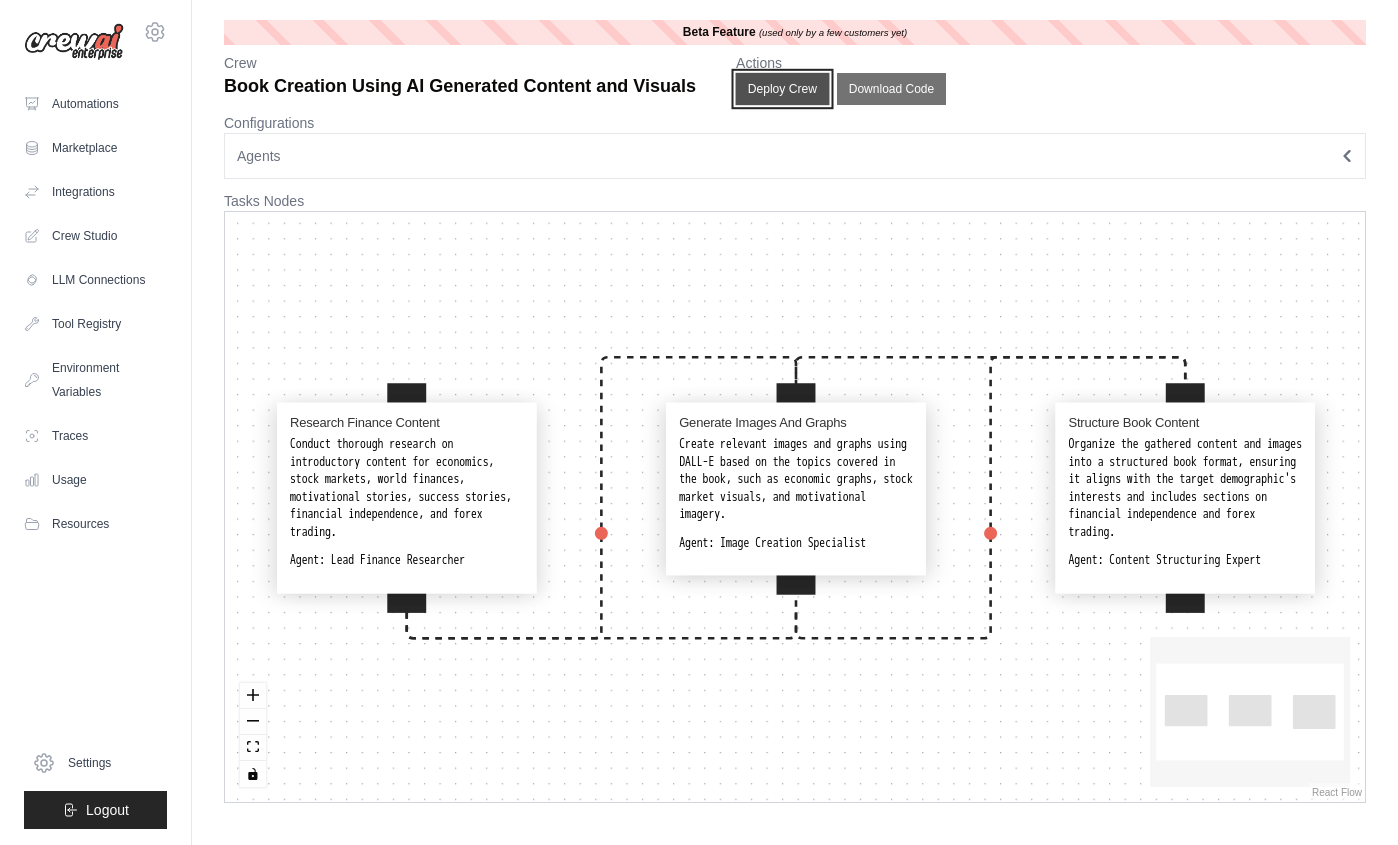 click on "Deploy Crew" at bounding box center (783, 89) 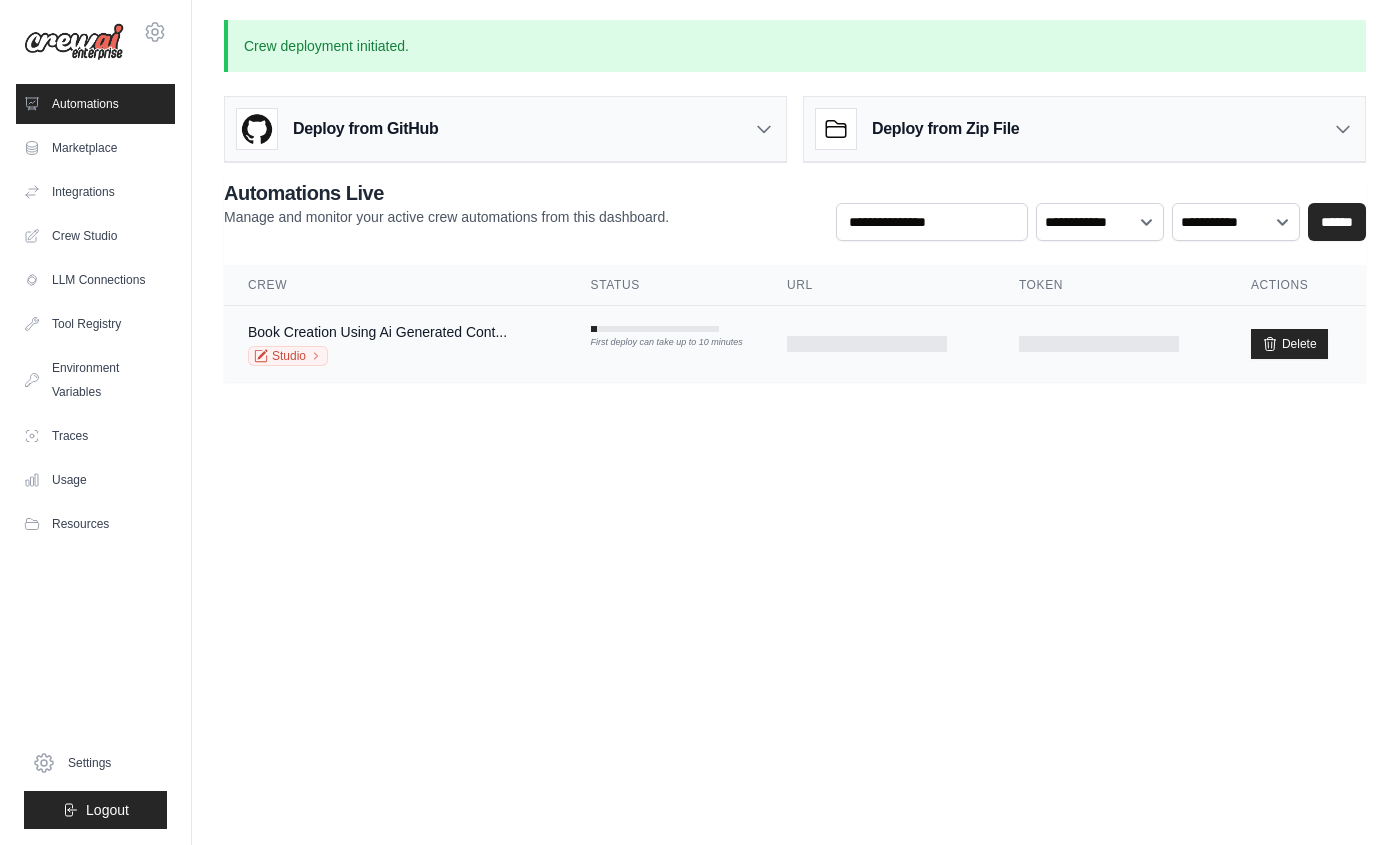 click on "Book Creation Using Ai Generated Cont...
Studio" at bounding box center [395, 344] 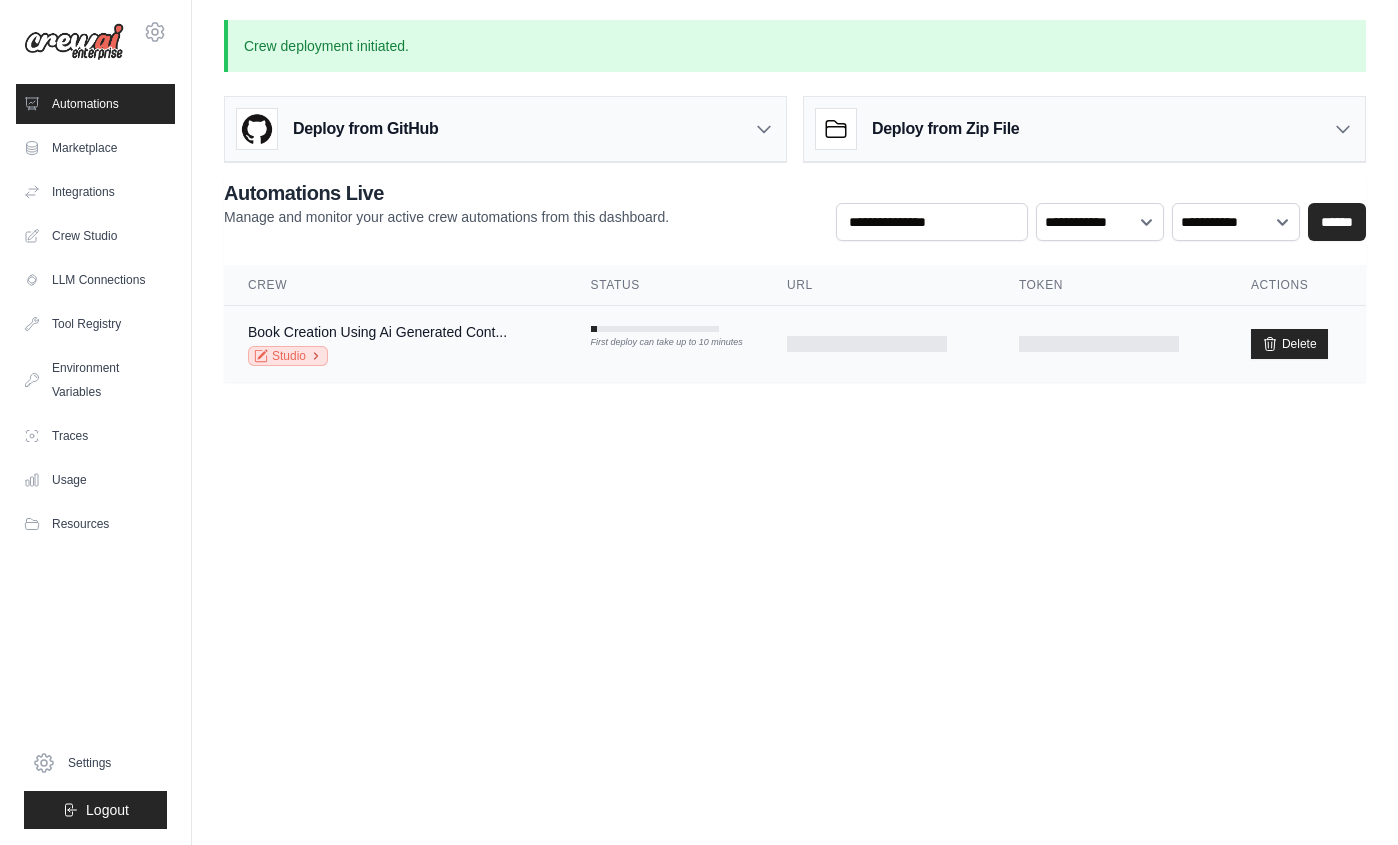 click on "Studio" at bounding box center (288, 356) 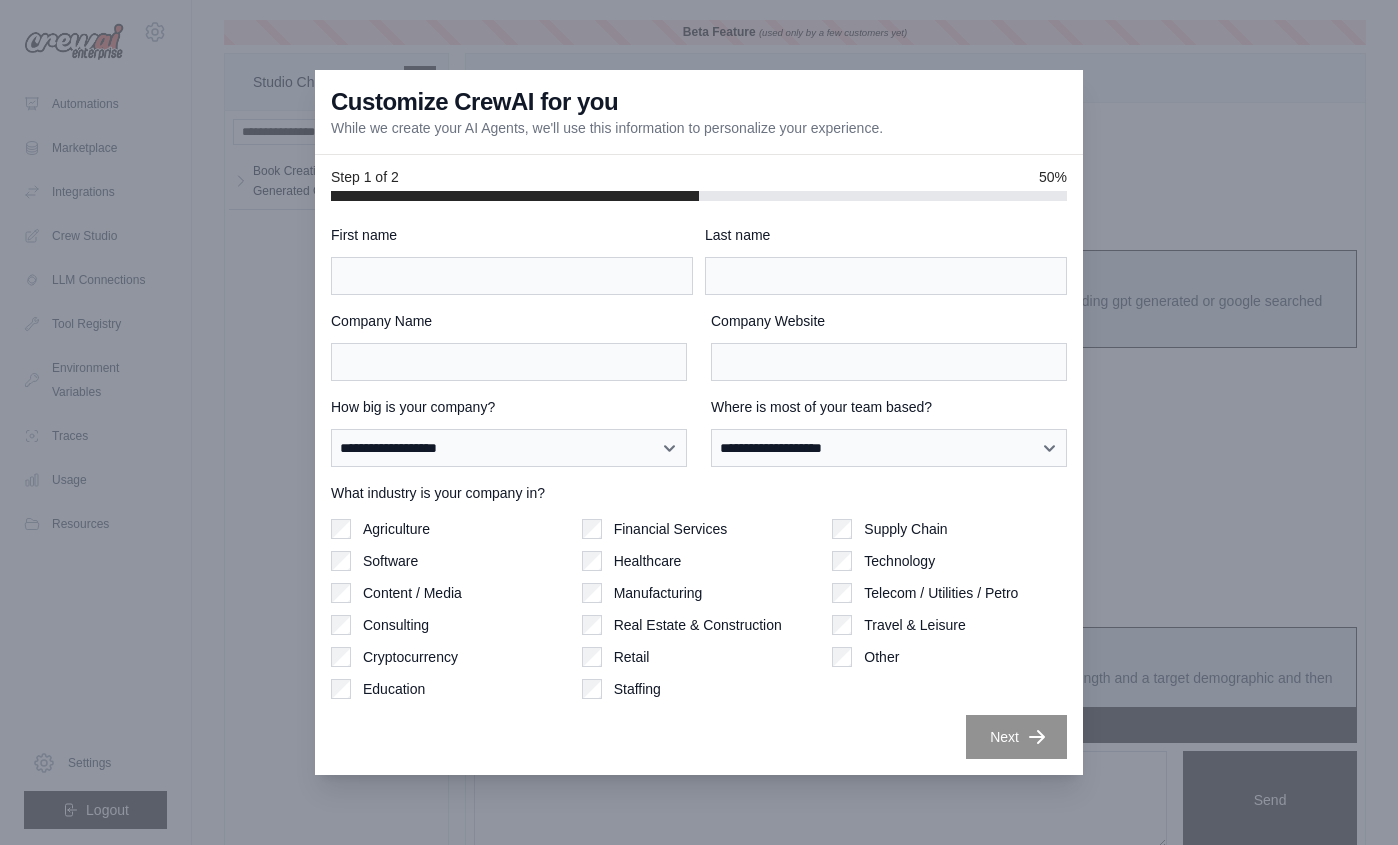 scroll, scrollTop: 4131, scrollLeft: 0, axis: vertical 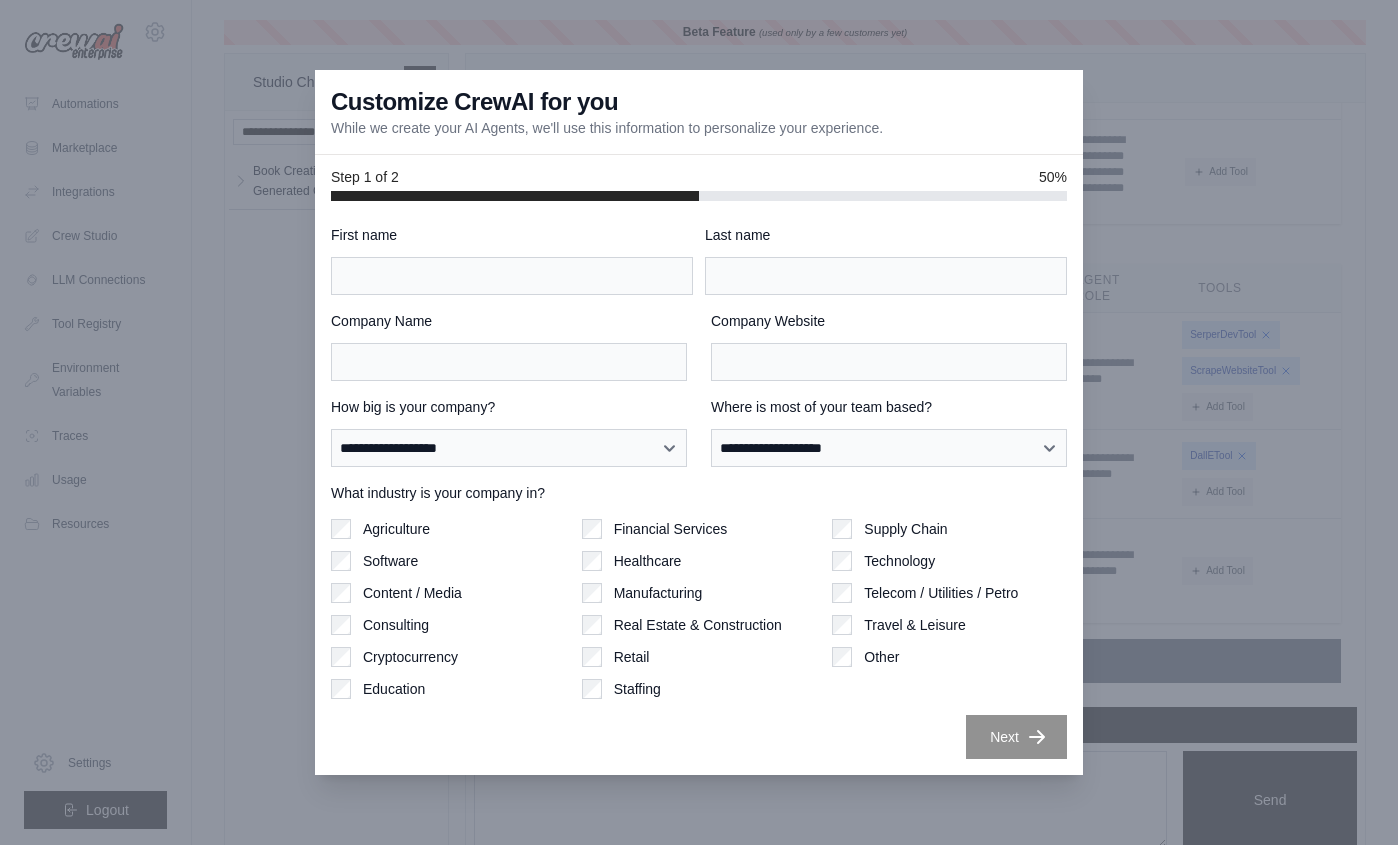 click at bounding box center [699, 422] 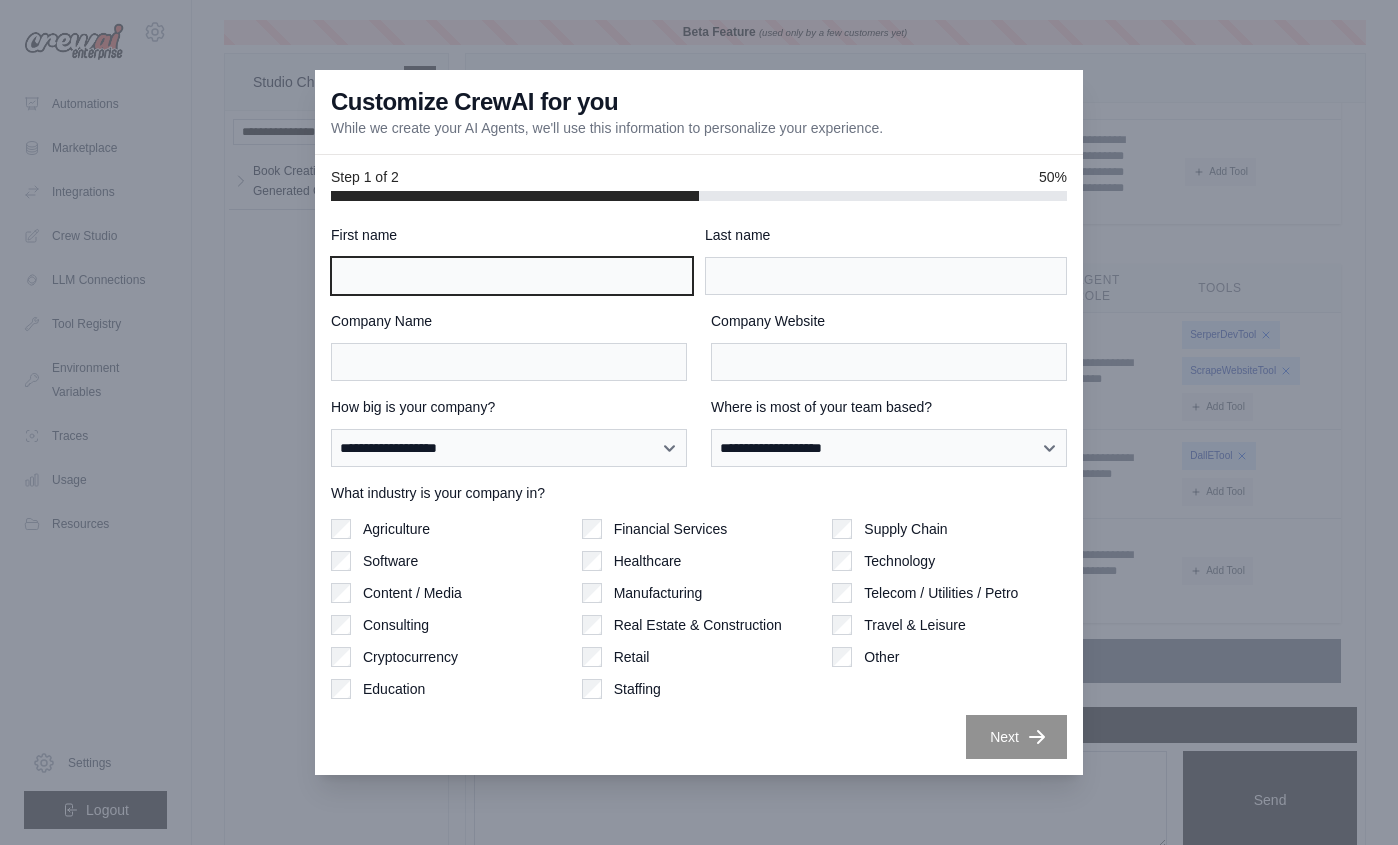 click on "First name" at bounding box center [512, 276] 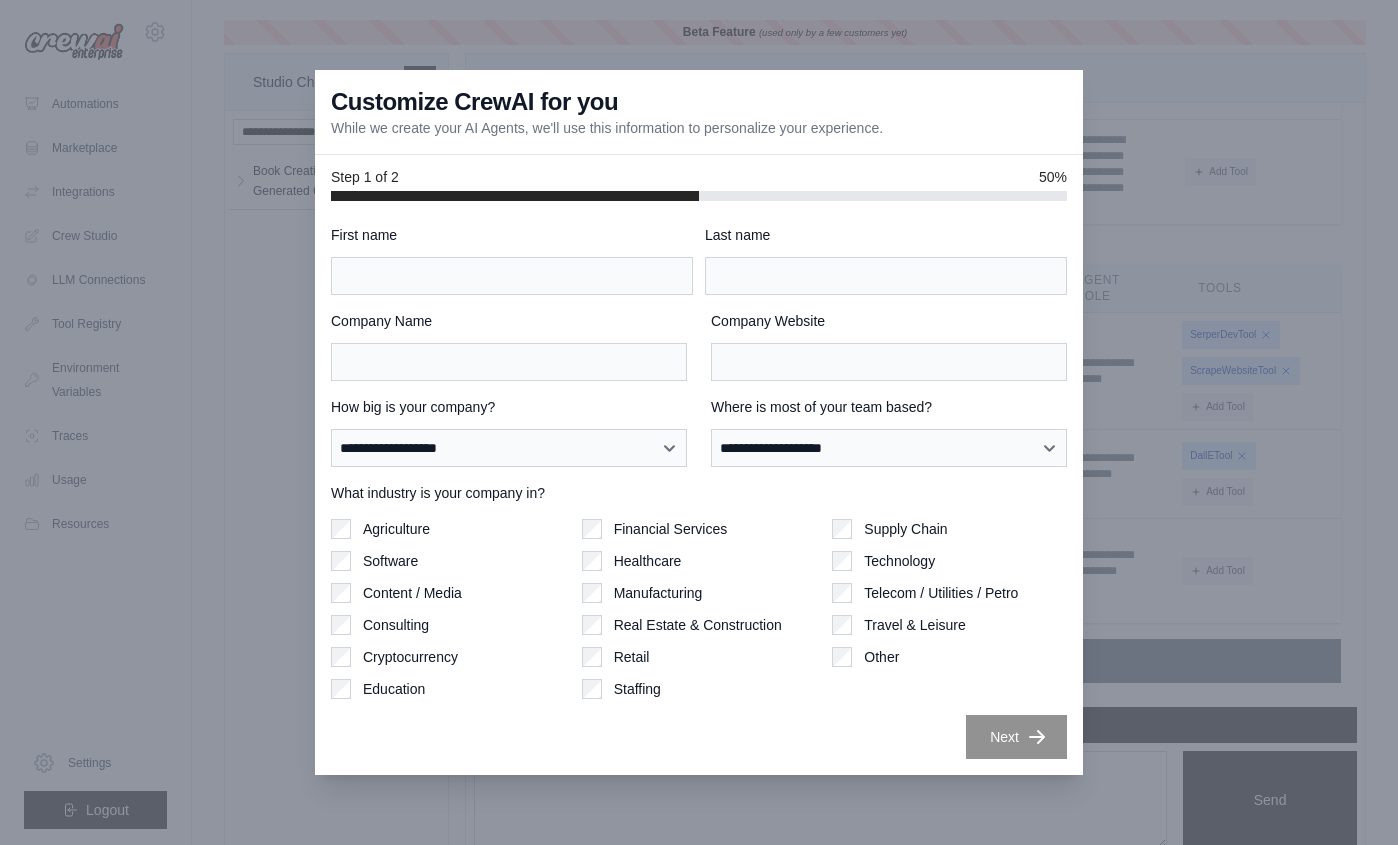 click on "Supply Chain
Technology
Telecom / Utilities / Petro
Travel & Leisure
Other" at bounding box center [949, 609] 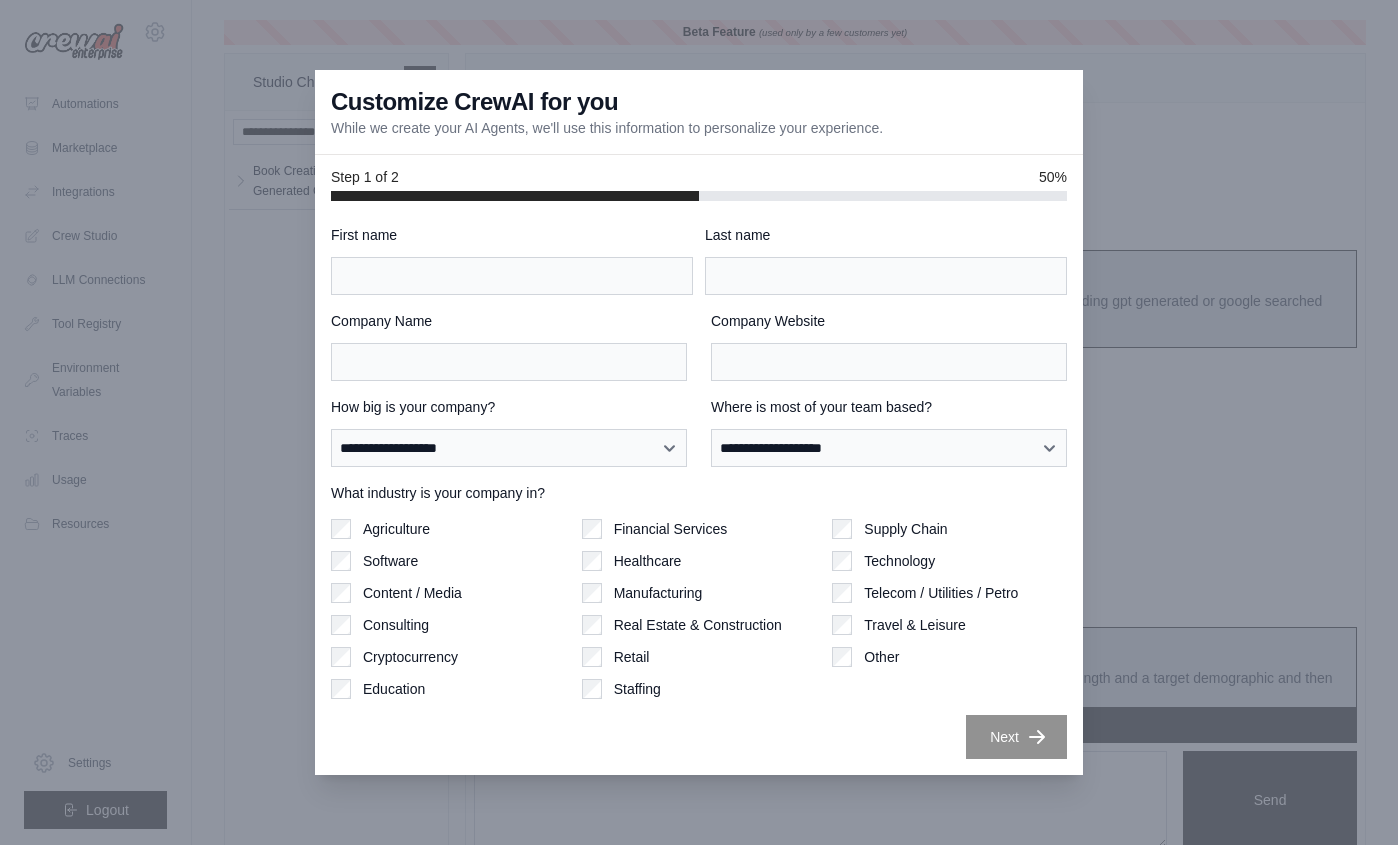 scroll, scrollTop: 0, scrollLeft: 0, axis: both 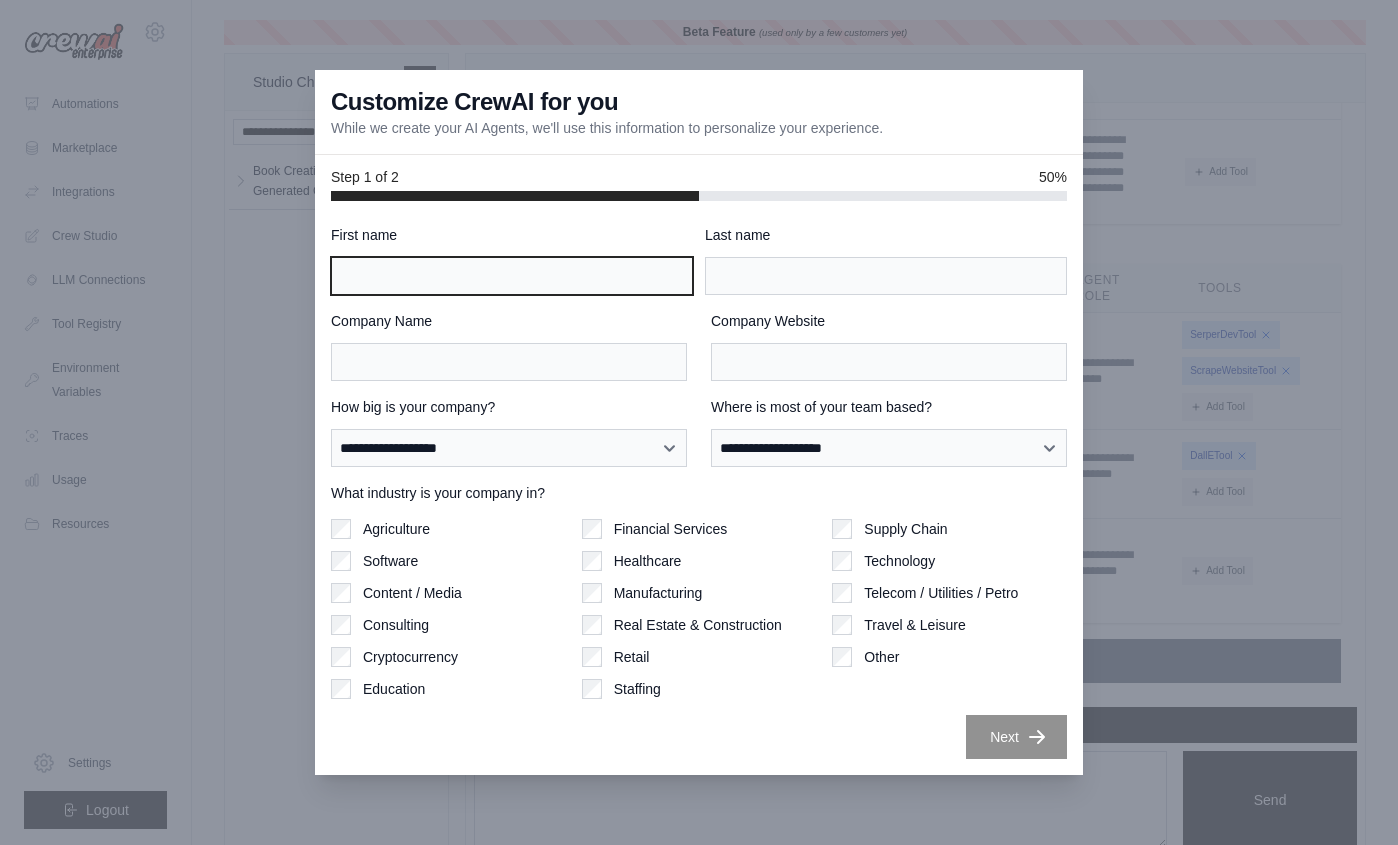 click on "First name" at bounding box center (512, 276) 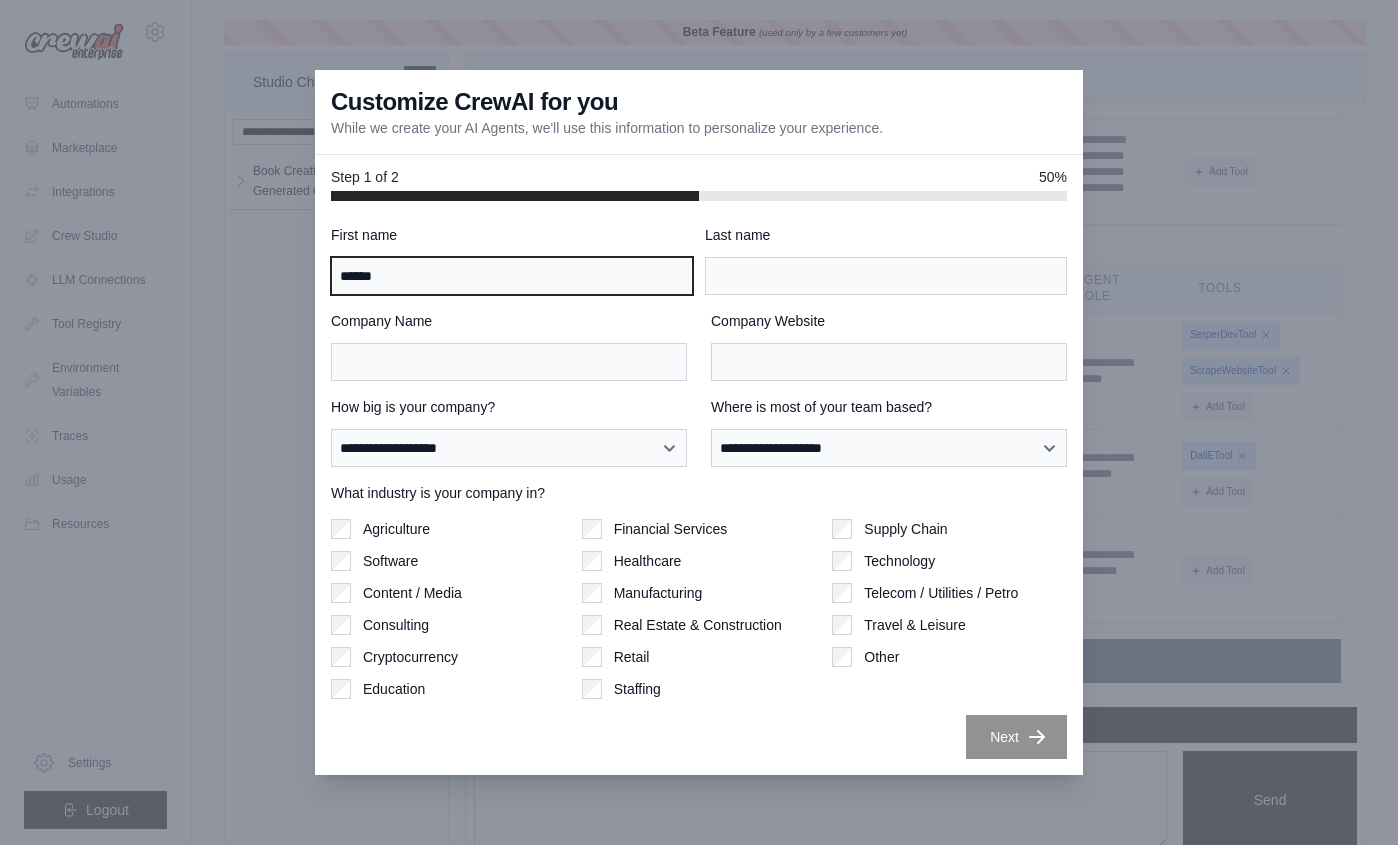 type on "*****" 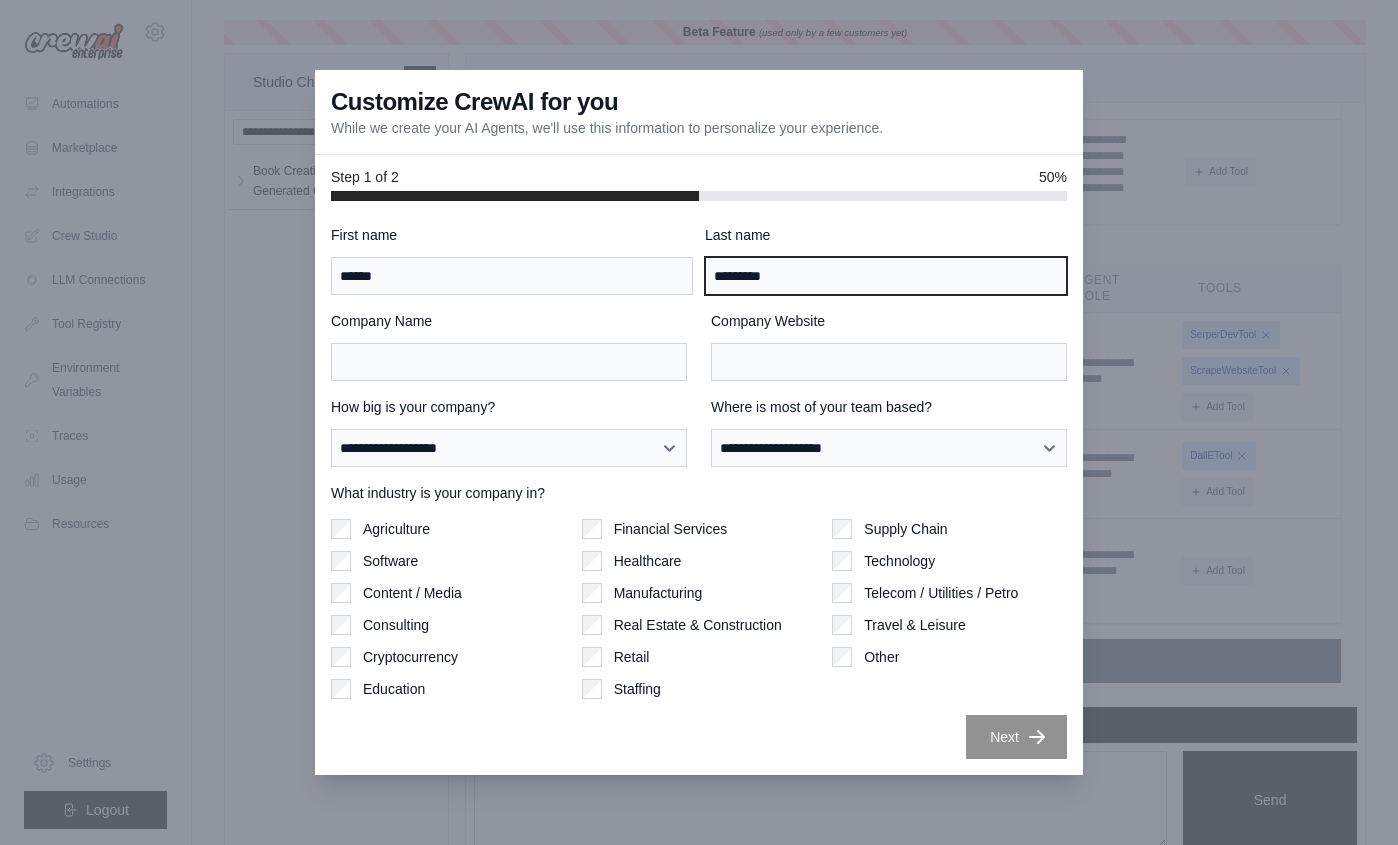 type on "*********" 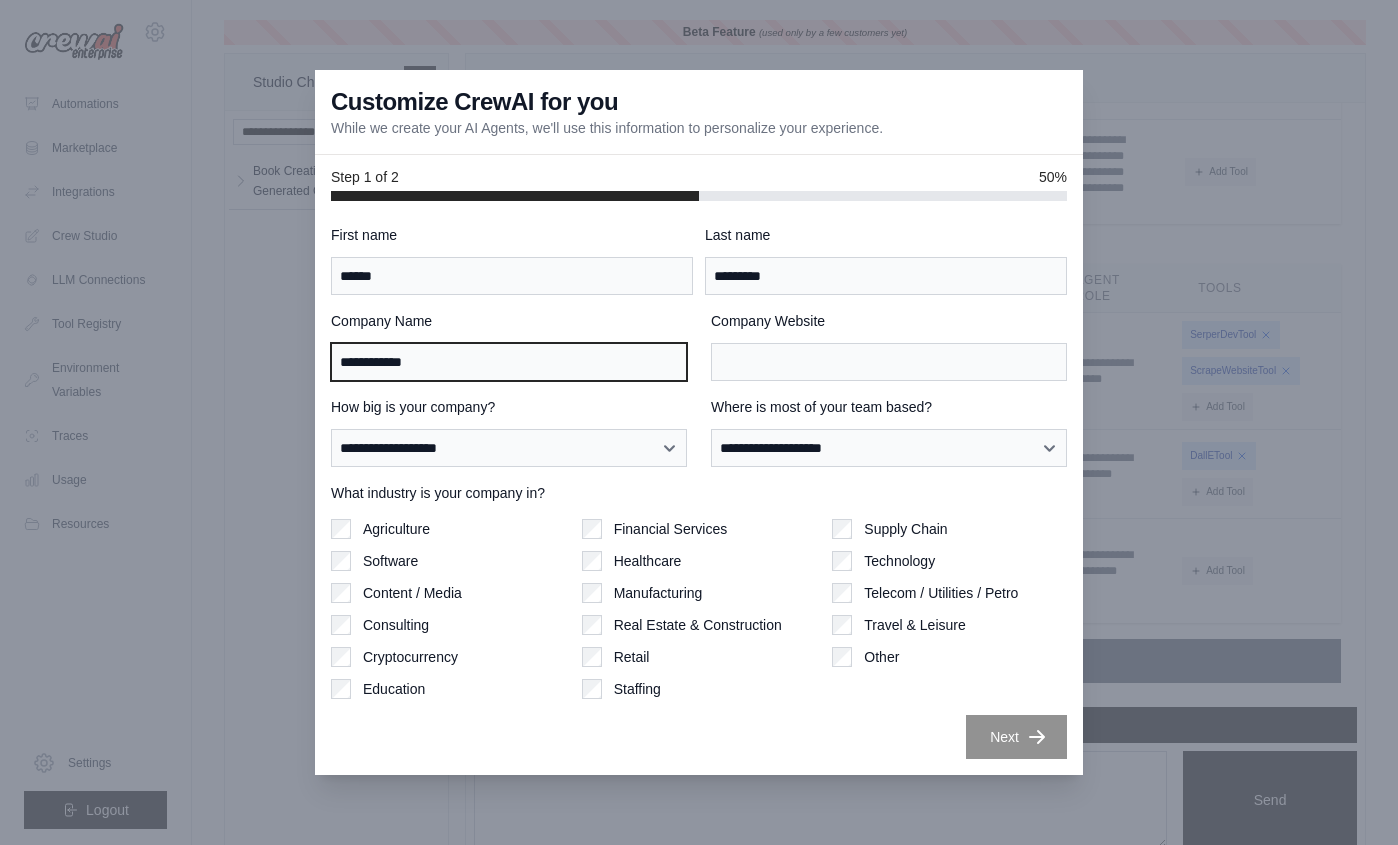 type on "**********" 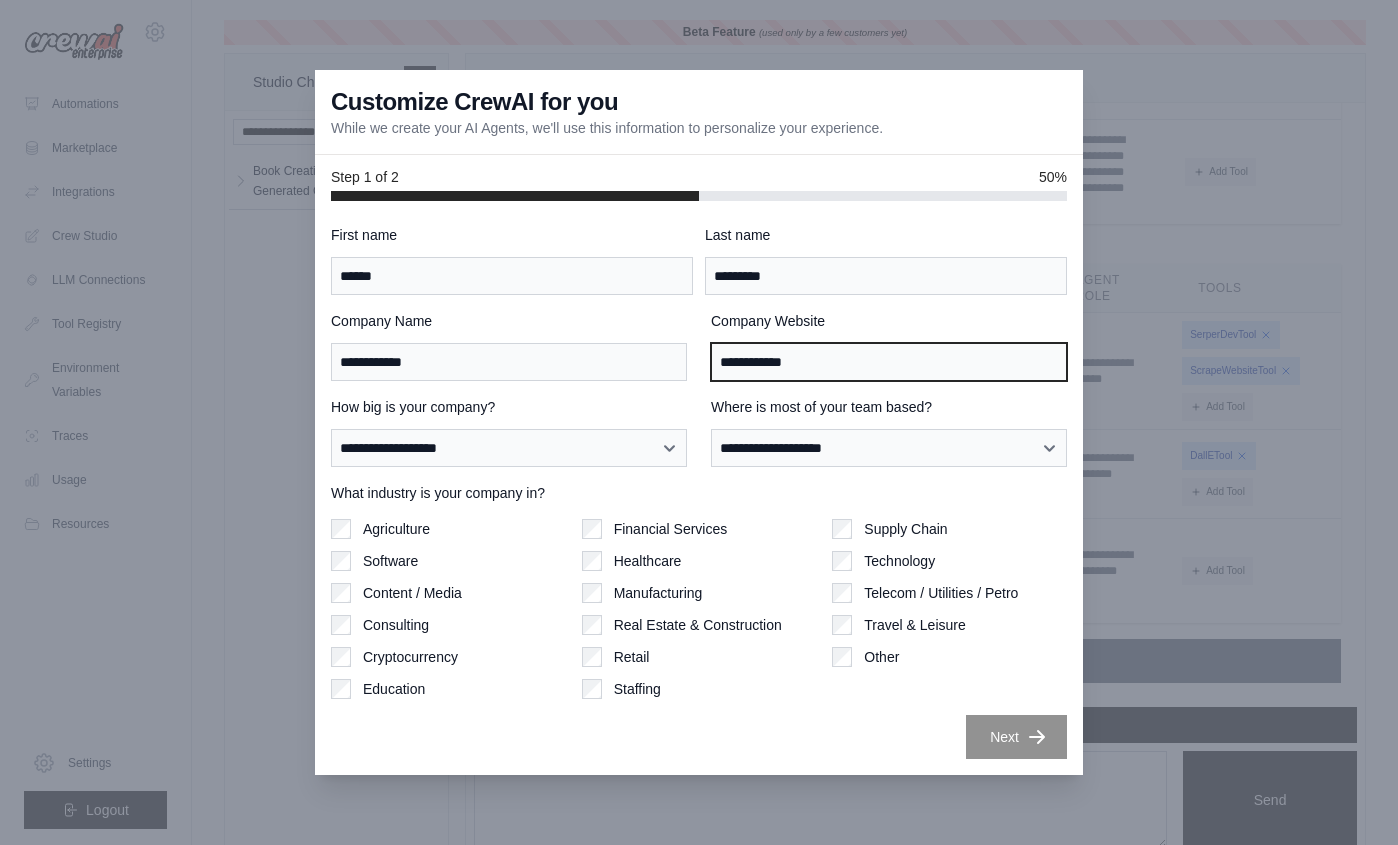 type on "**********" 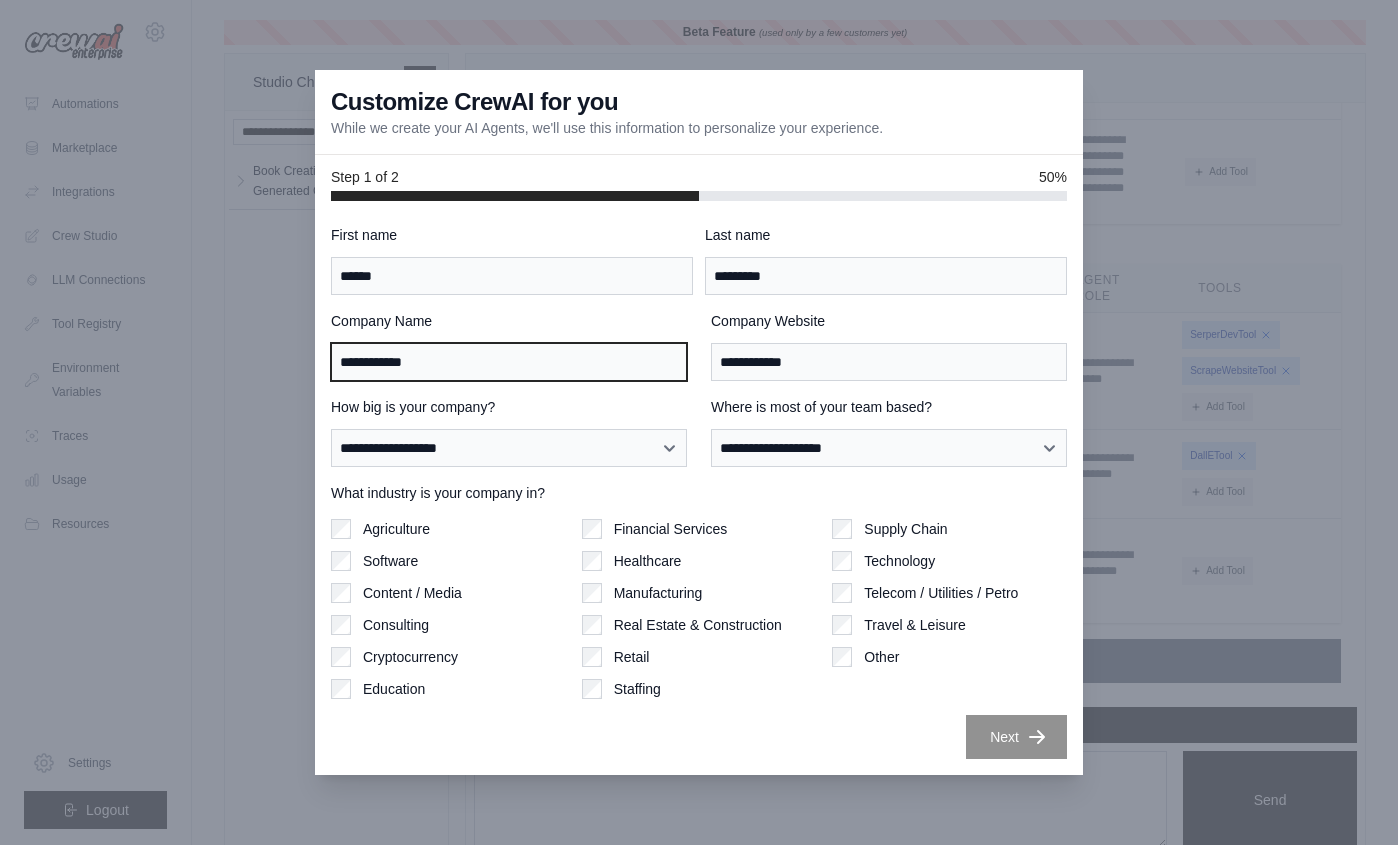 drag, startPoint x: 431, startPoint y: 358, endPoint x: 248, endPoint y: 332, distance: 184.83777 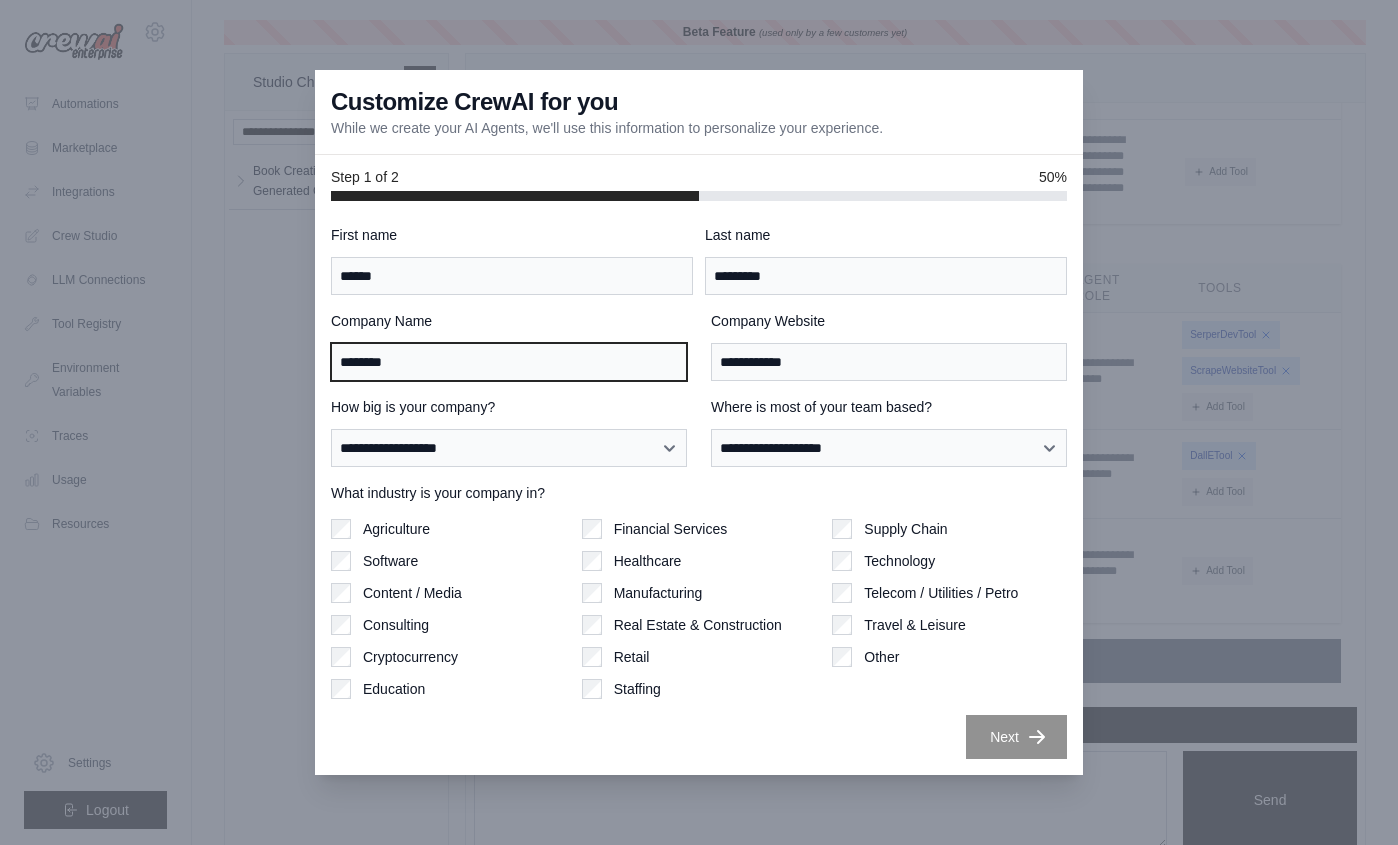 type on "********" 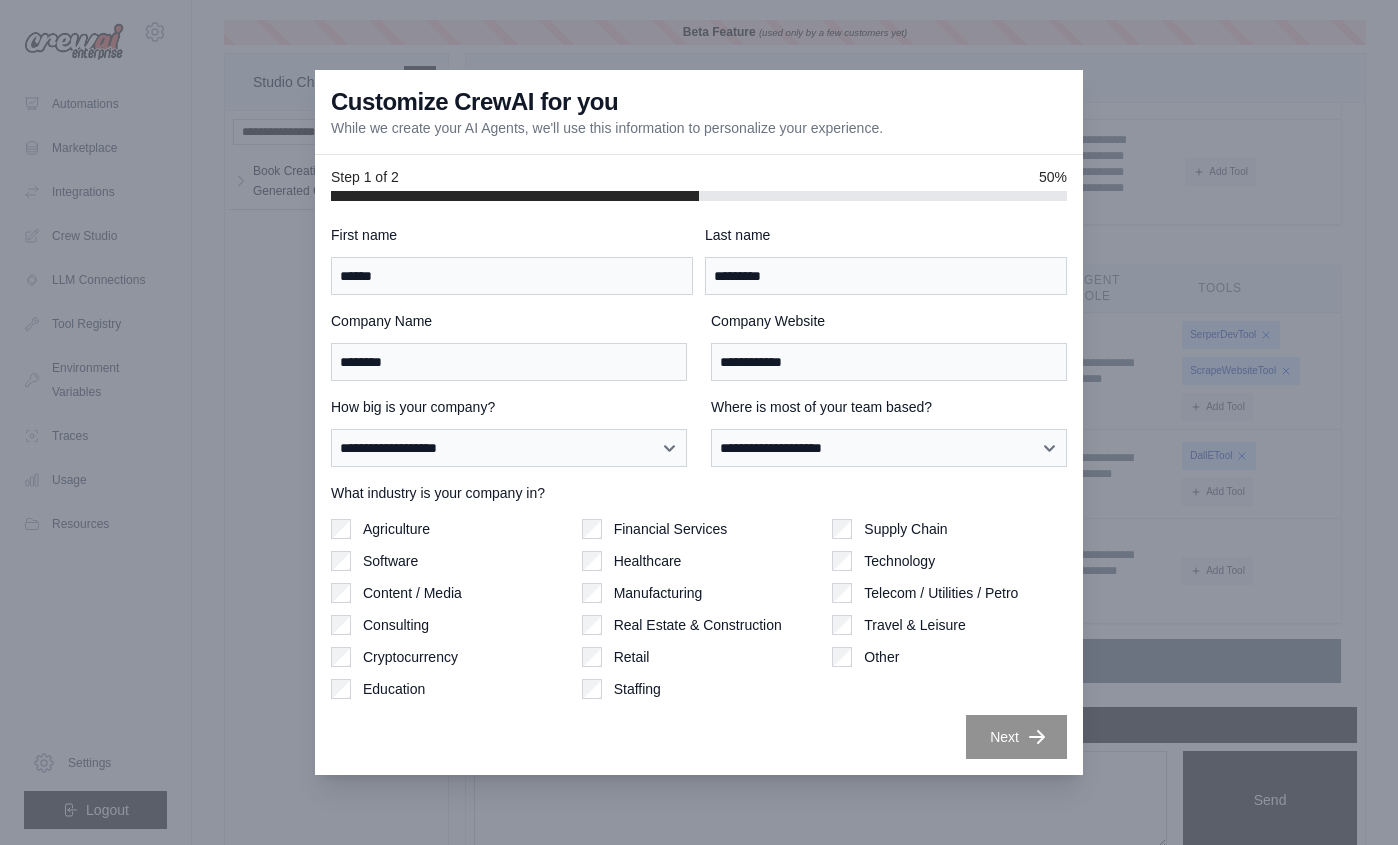 click on "**********" at bounding box center (699, 492) 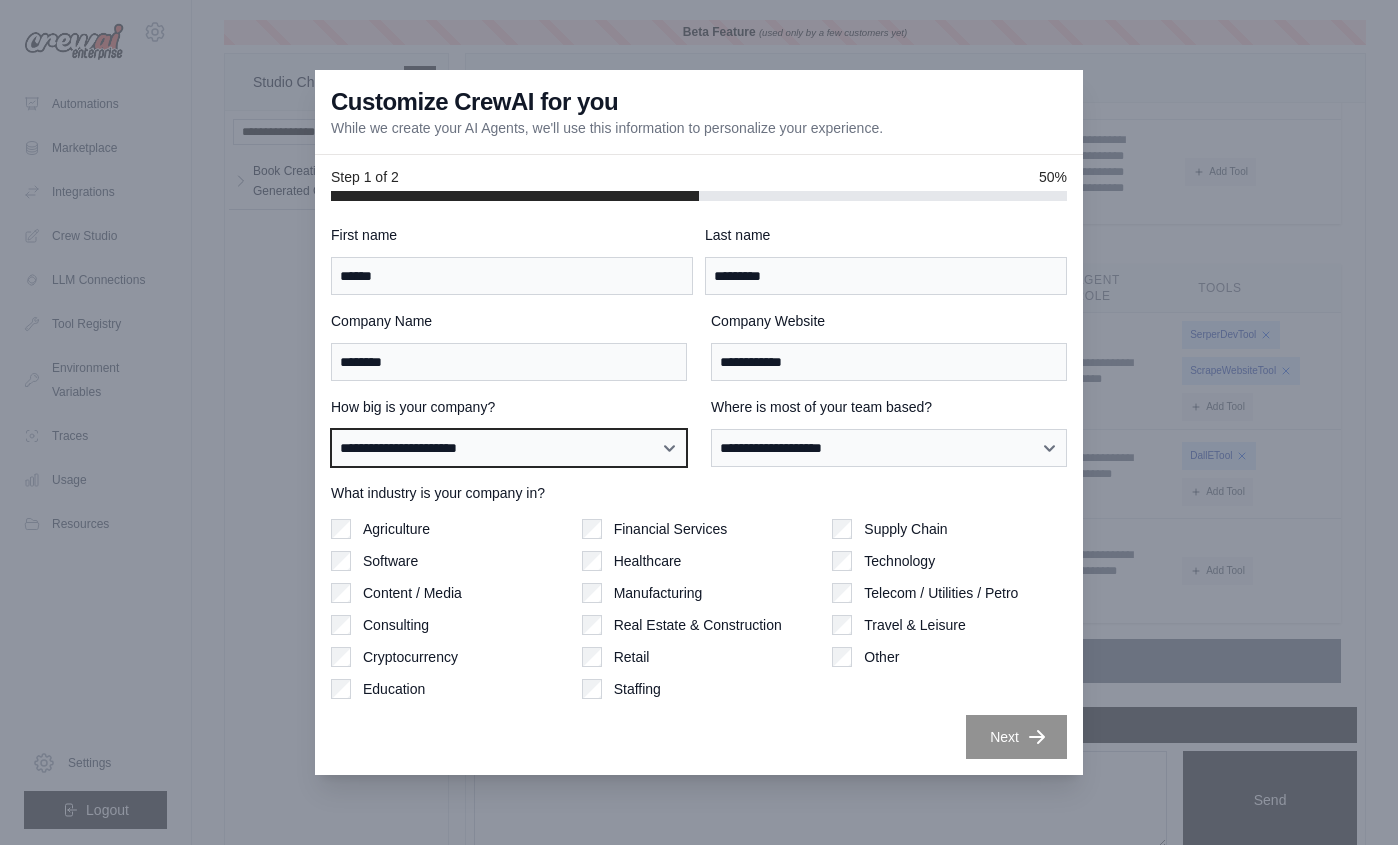 click on "**********" at bounding box center [0, 0] 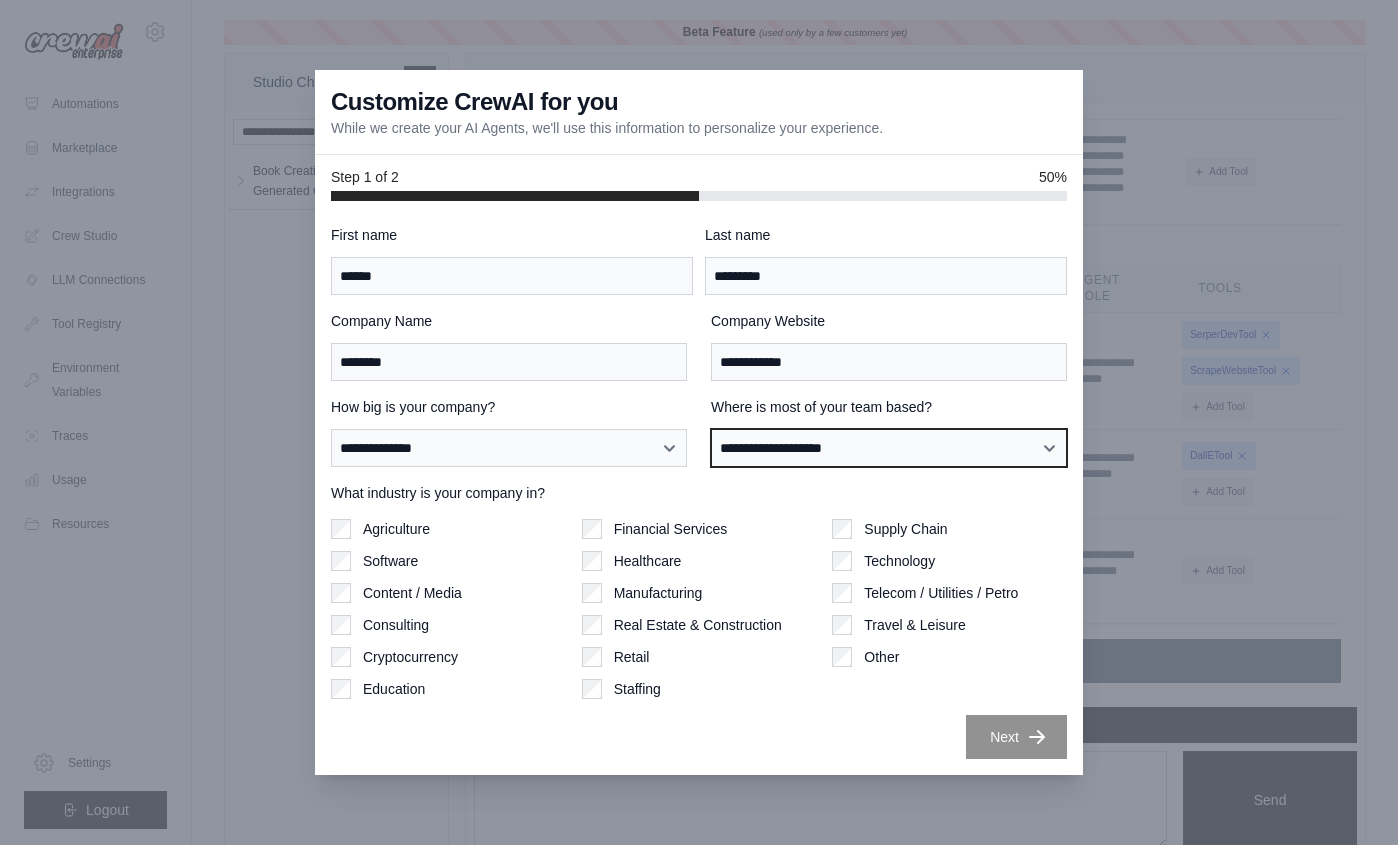 select on "******" 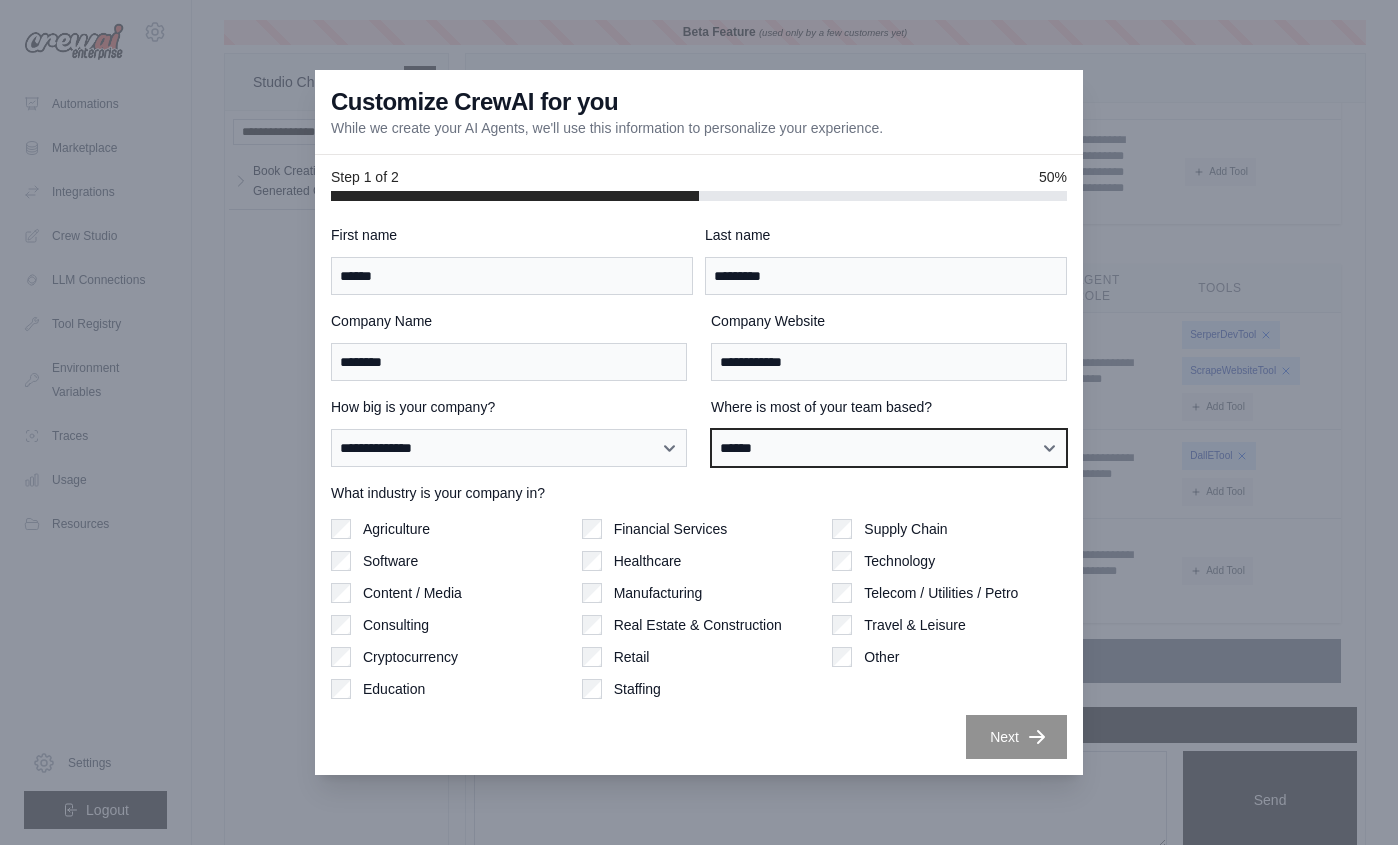 click on "******" at bounding box center (0, 0) 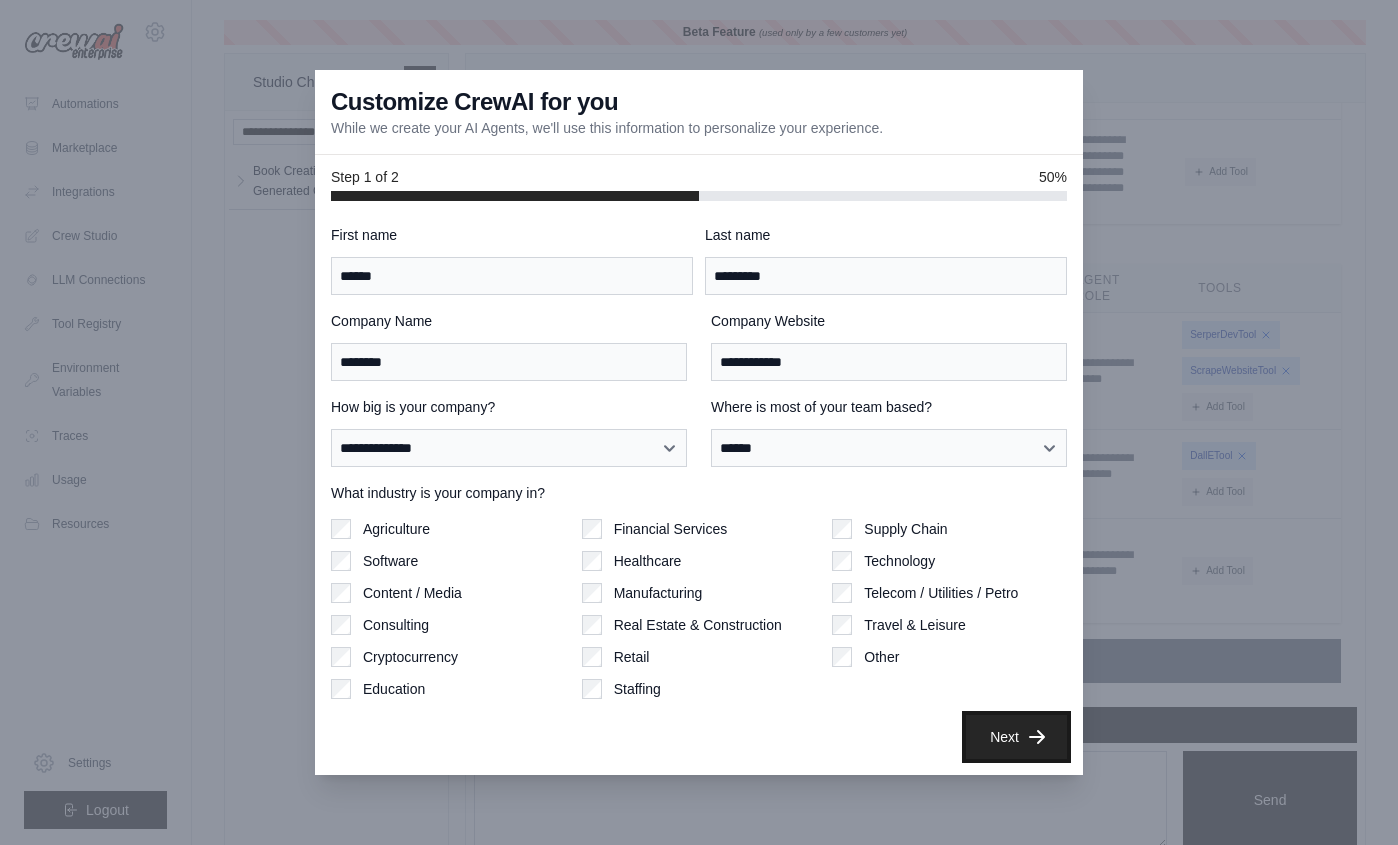 click on "Next" at bounding box center (1016, 737) 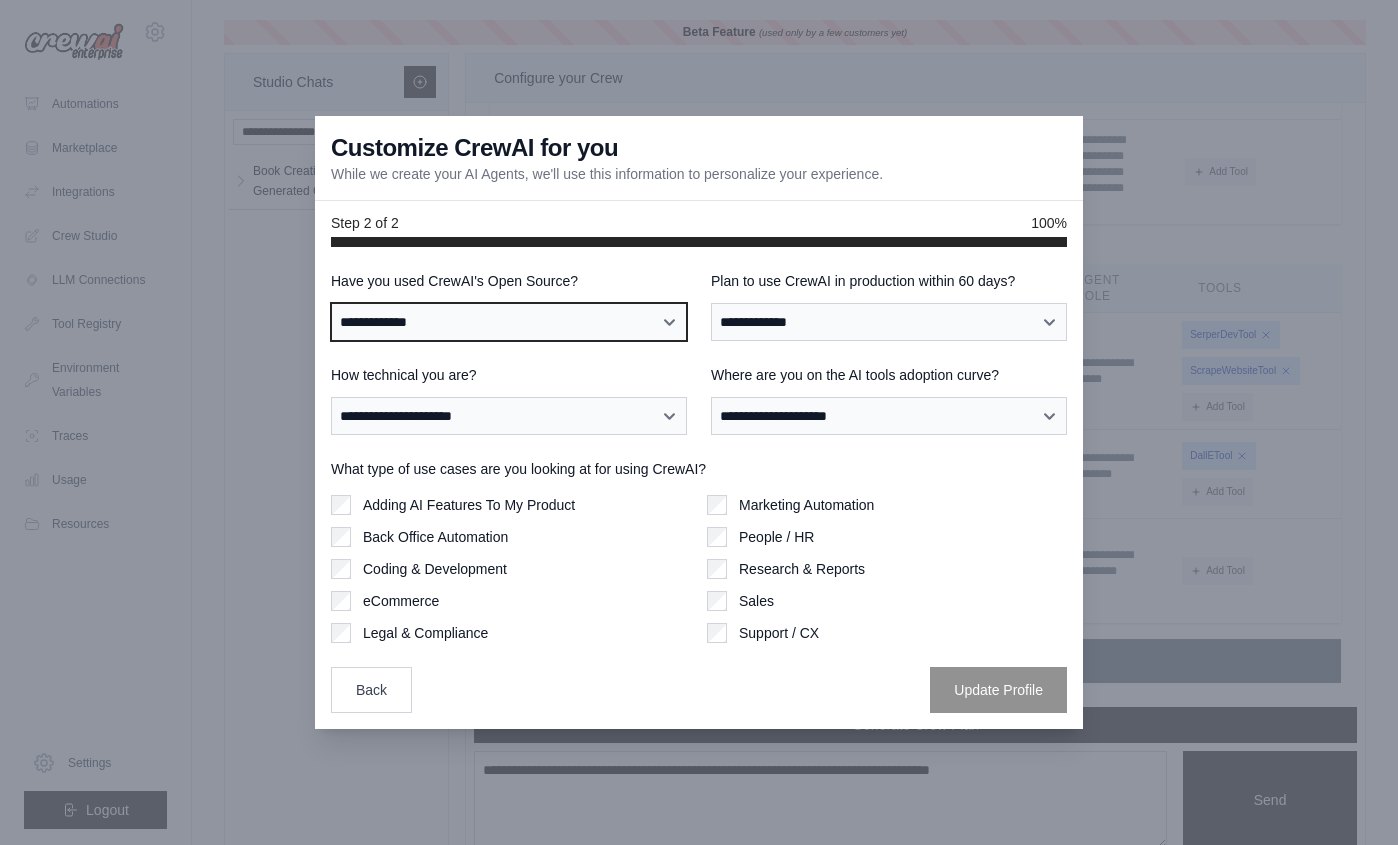 select on "**" 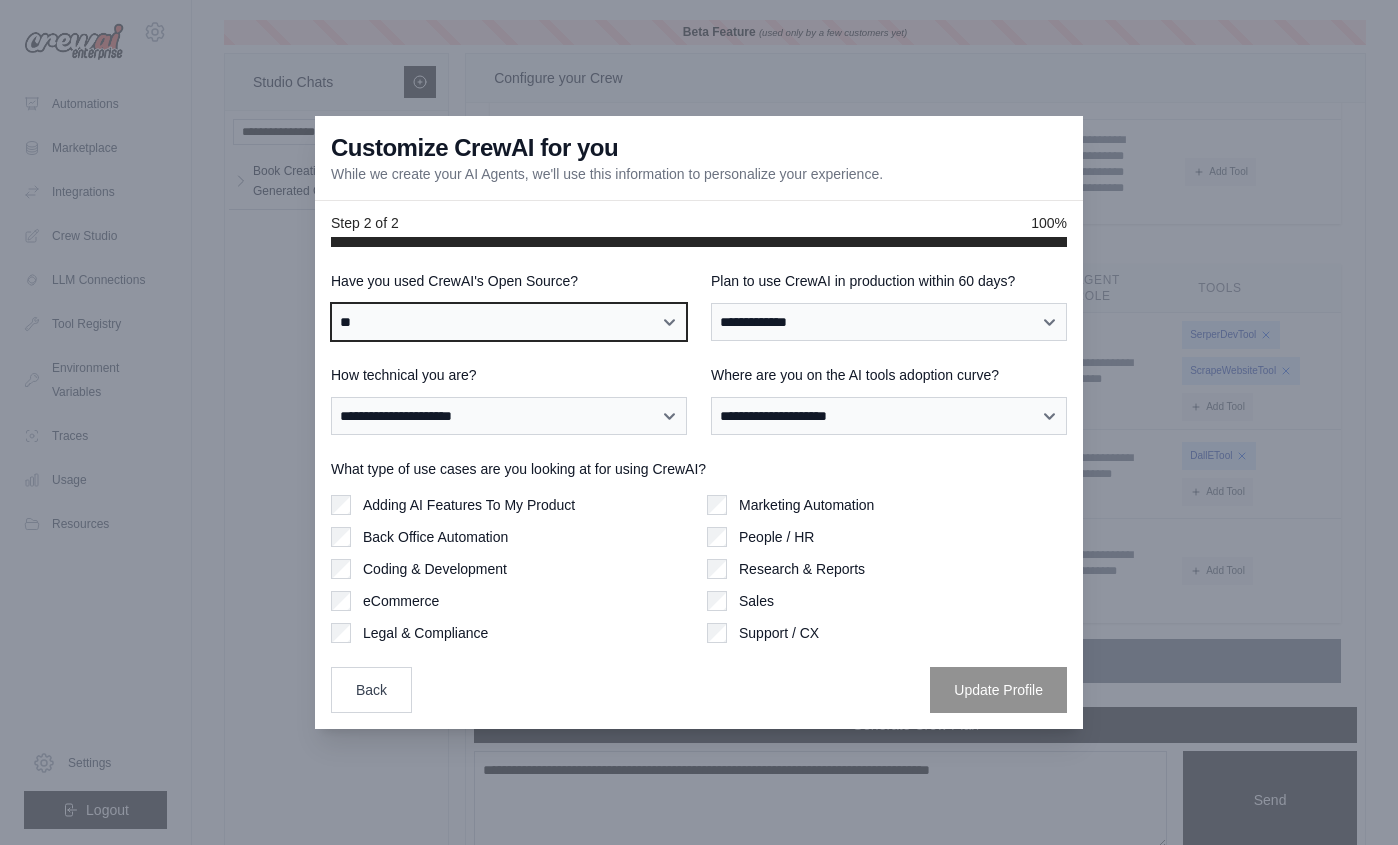 click on "**" at bounding box center [0, 0] 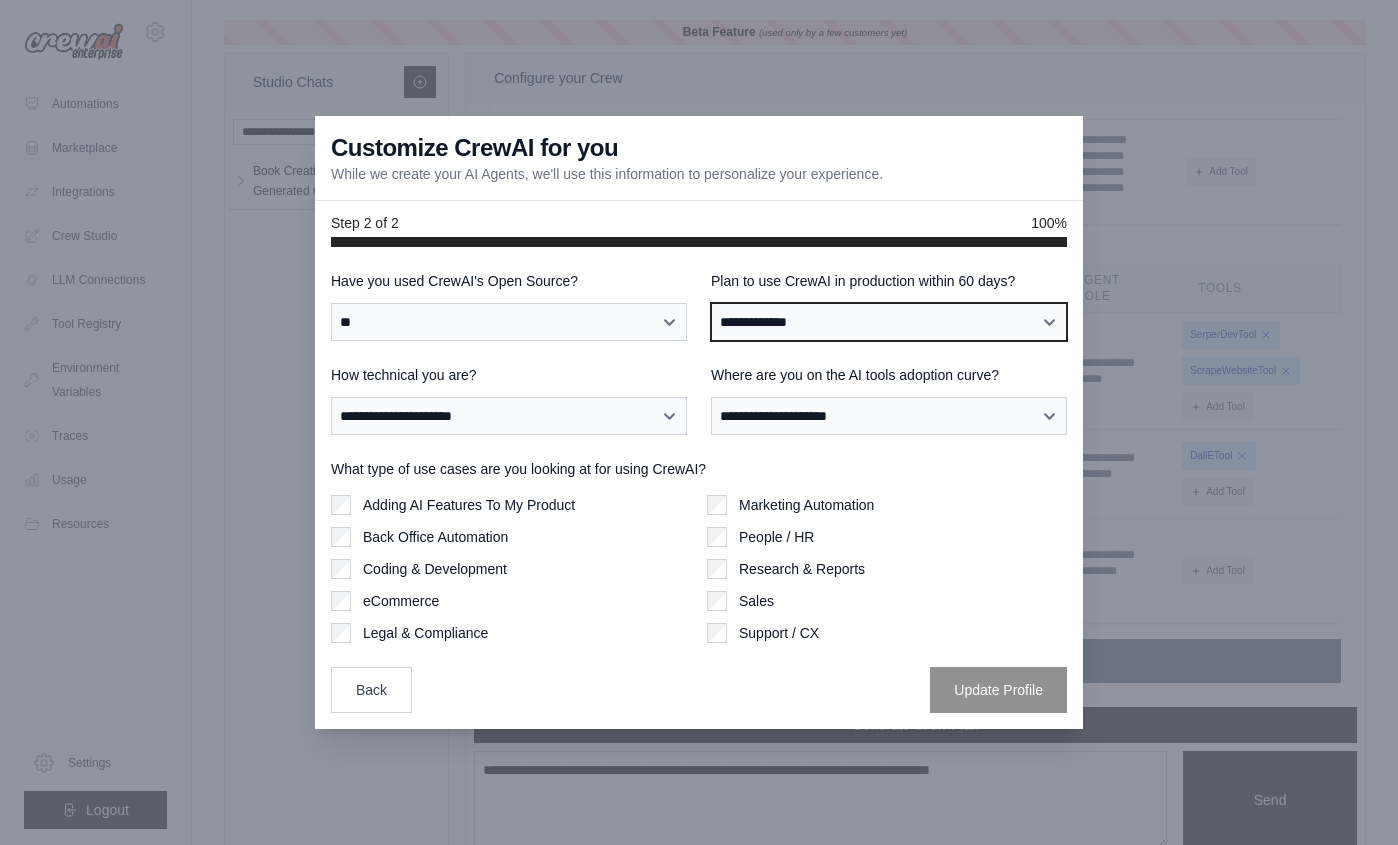 select on "****" 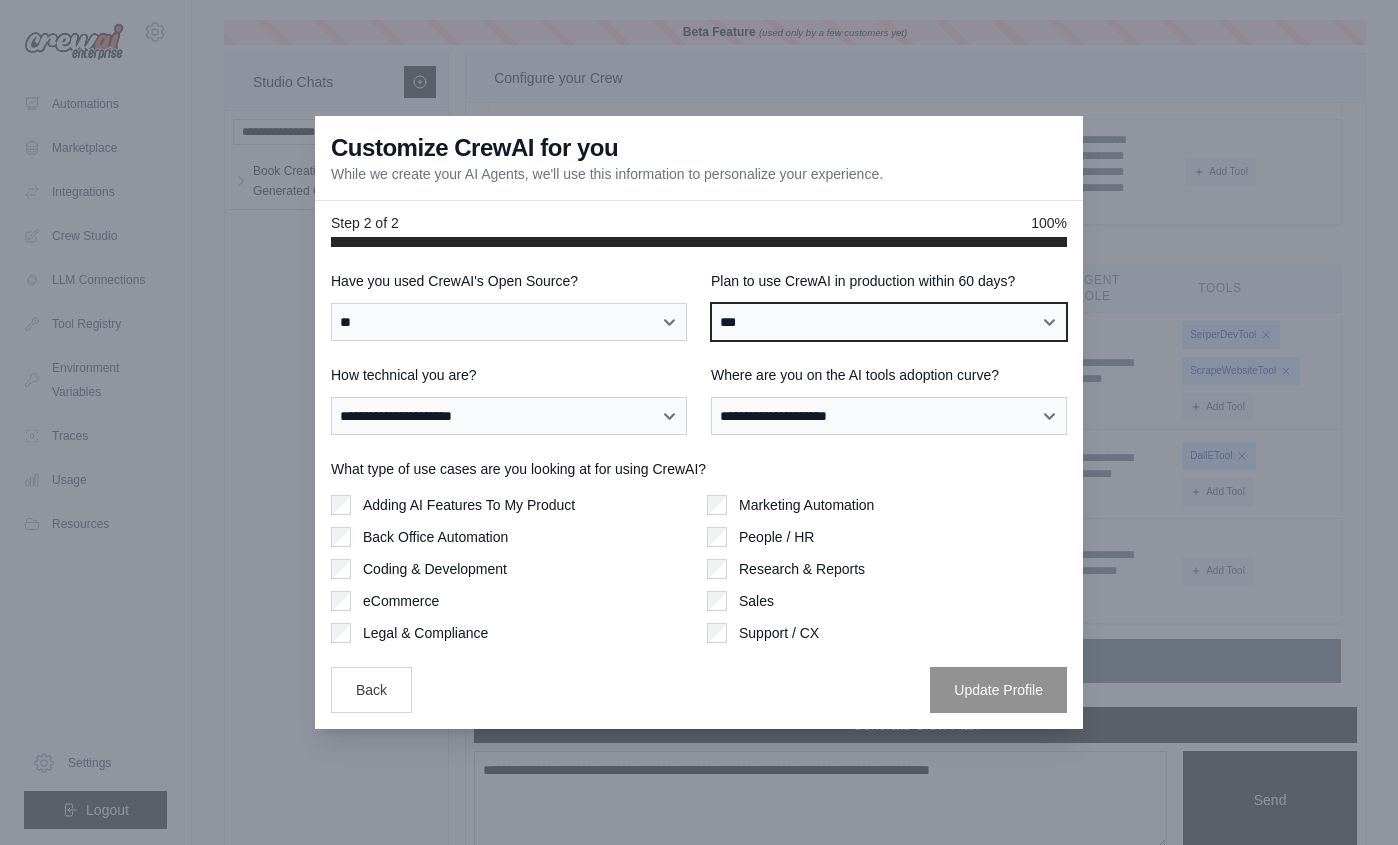 click on "***" at bounding box center (0, 0) 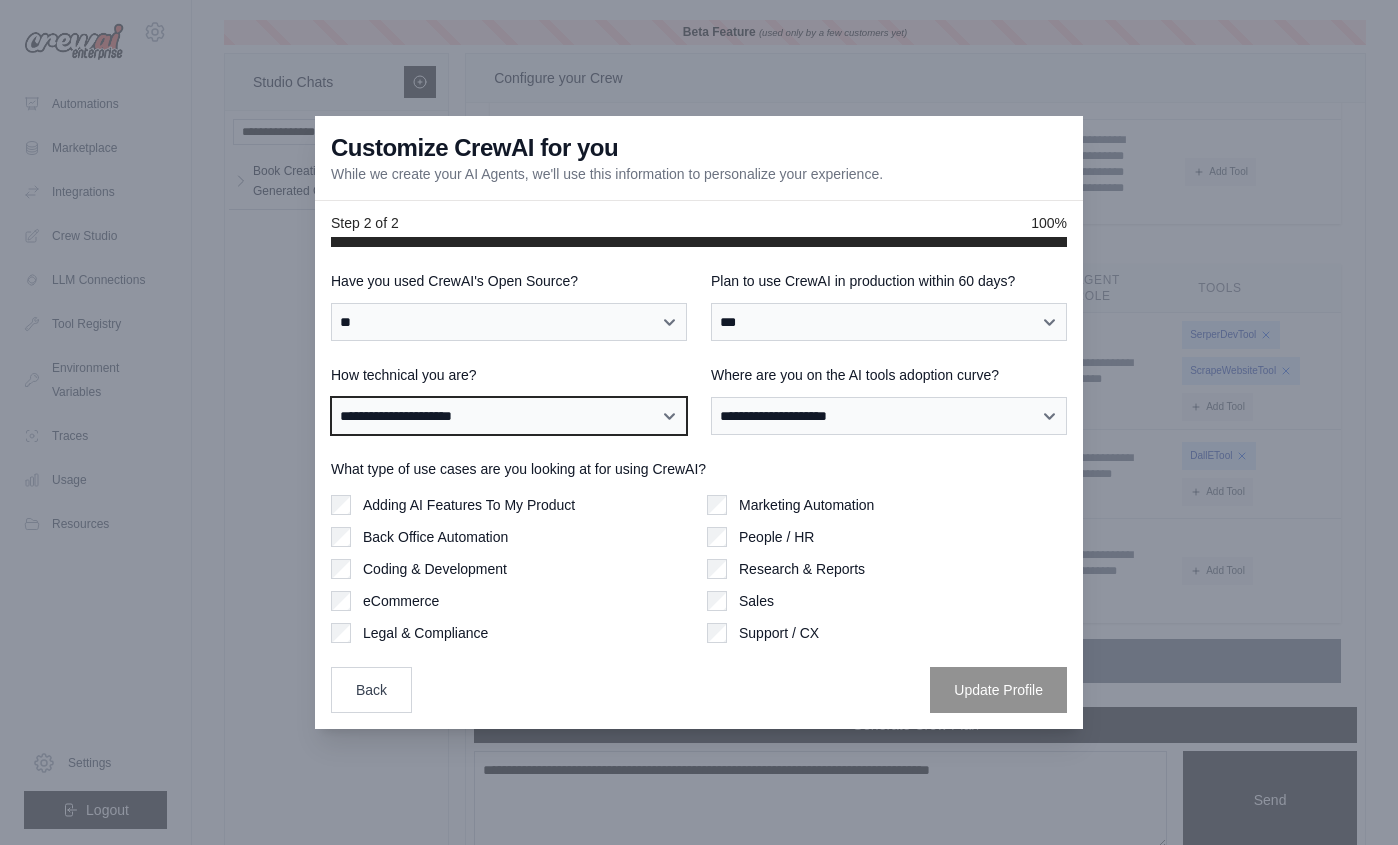 select on "**********" 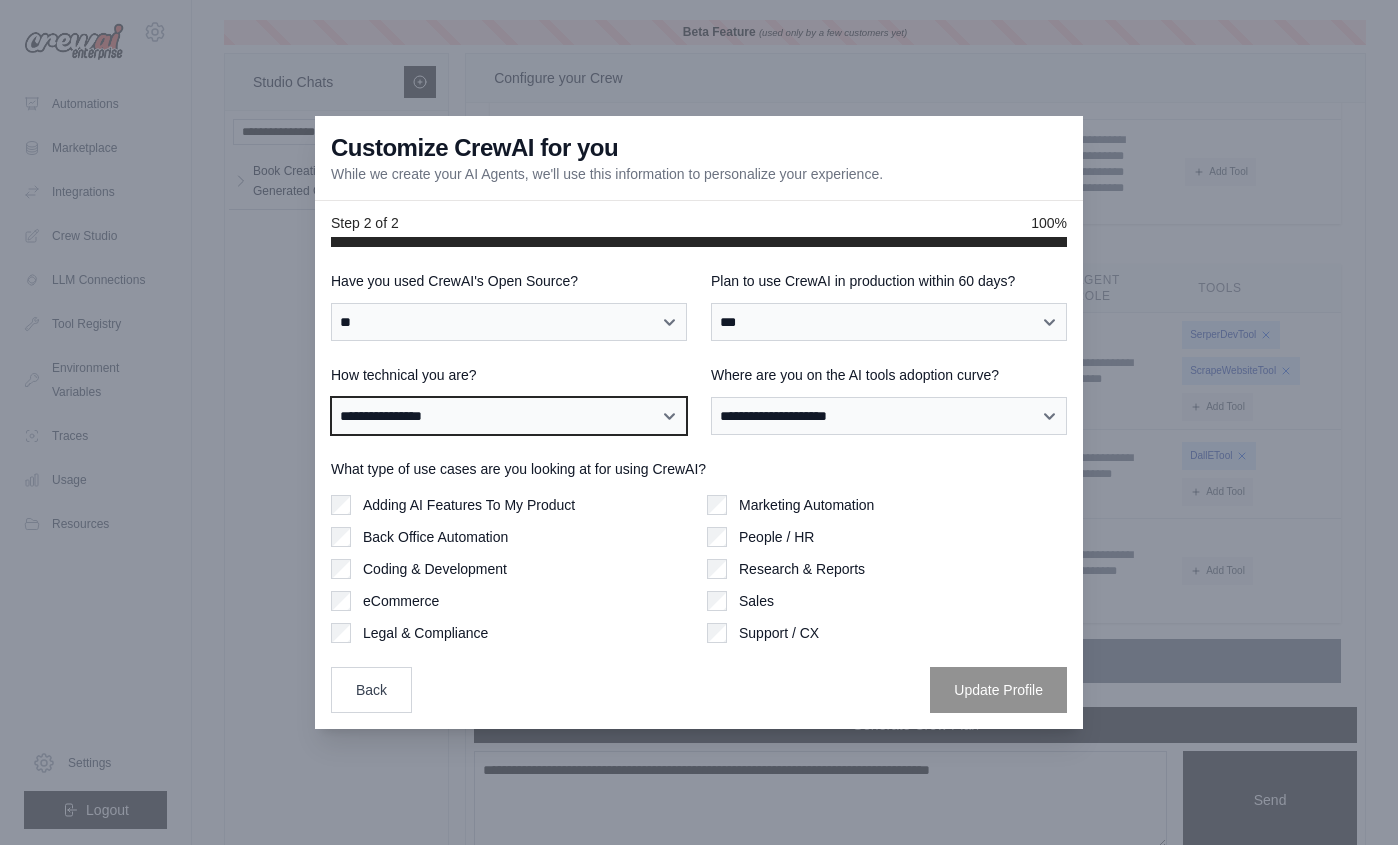click on "**********" at bounding box center (0, 0) 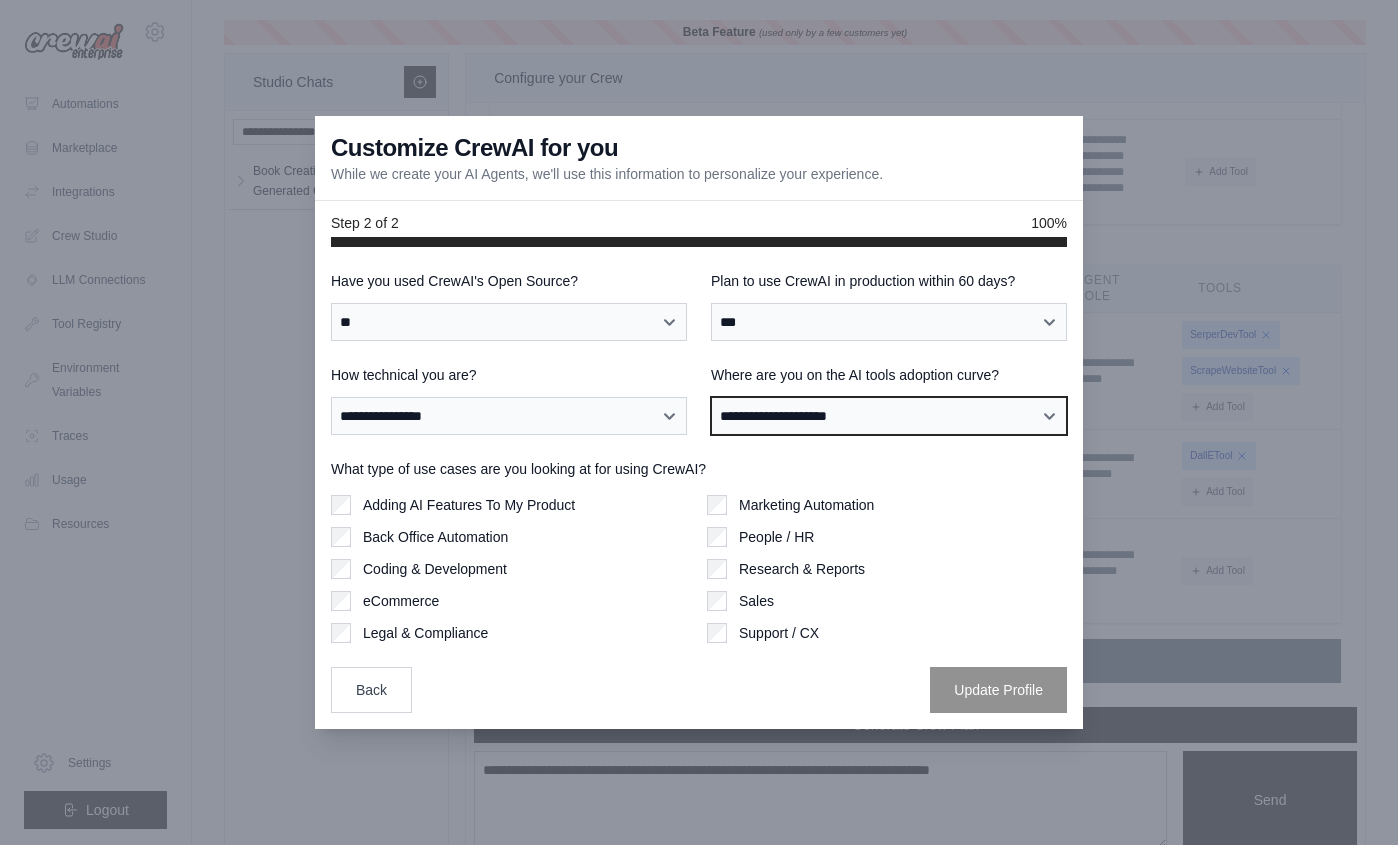 select on "**********" 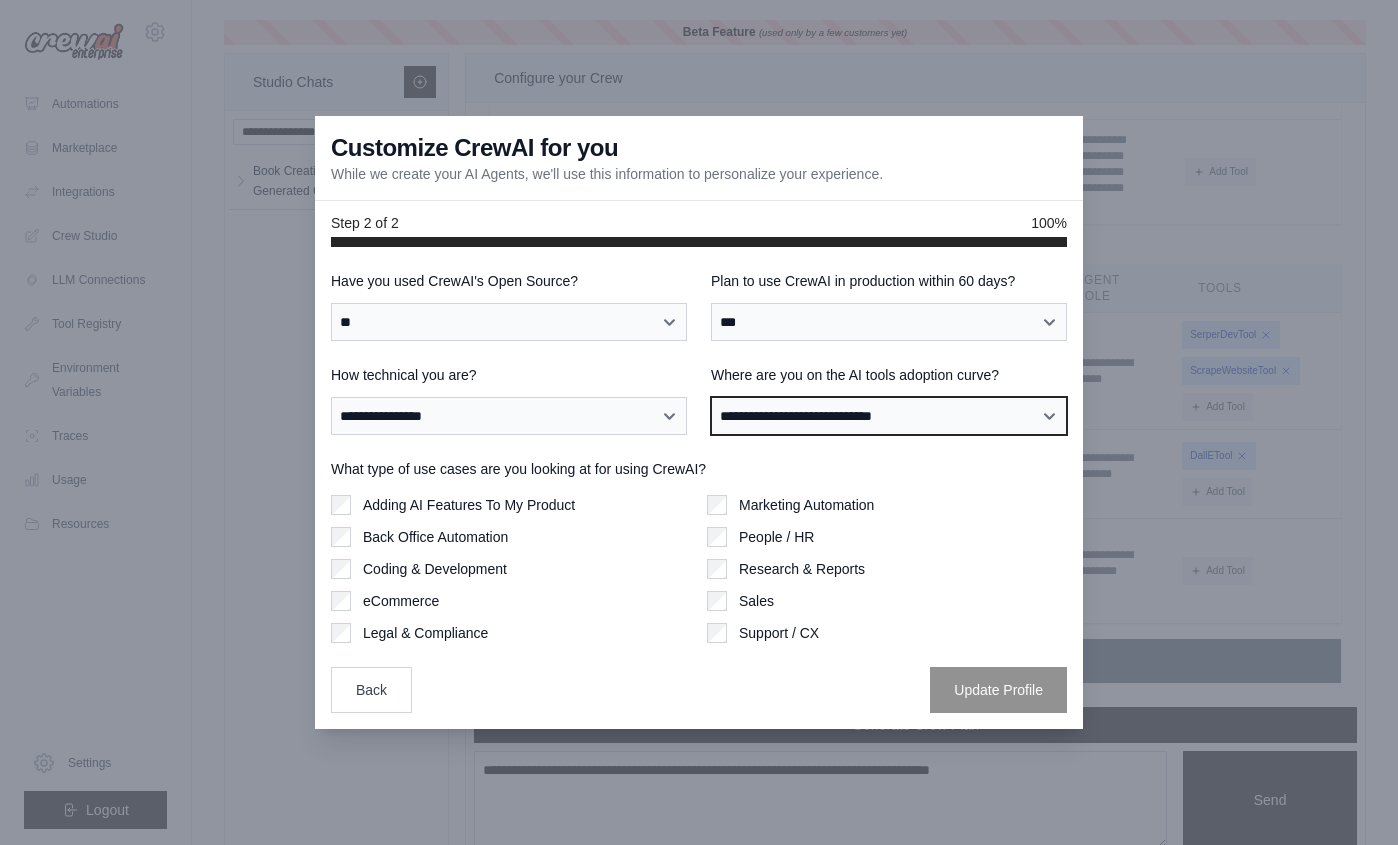 click on "**********" at bounding box center [0, 0] 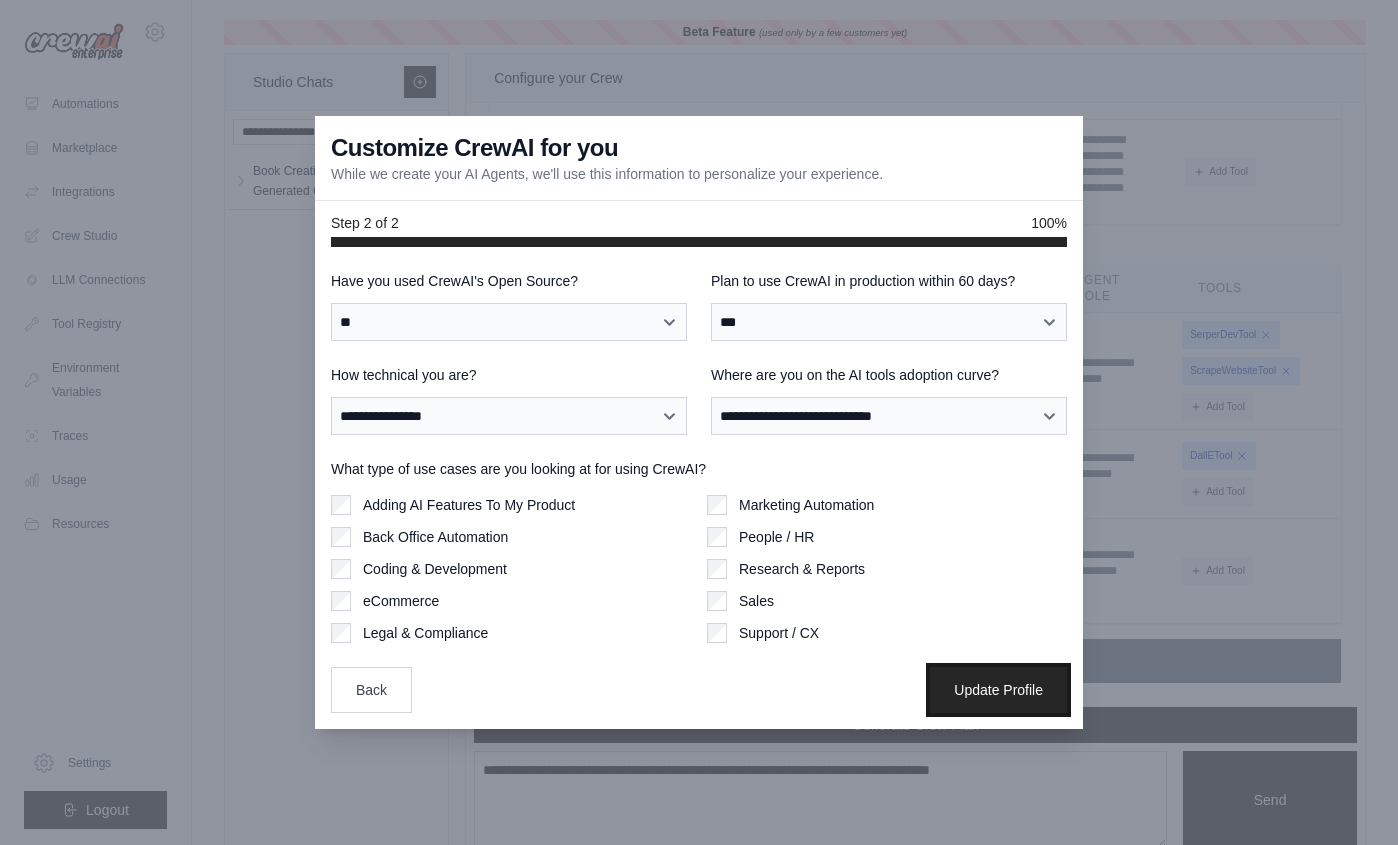 click on "Update Profile" at bounding box center [998, 690] 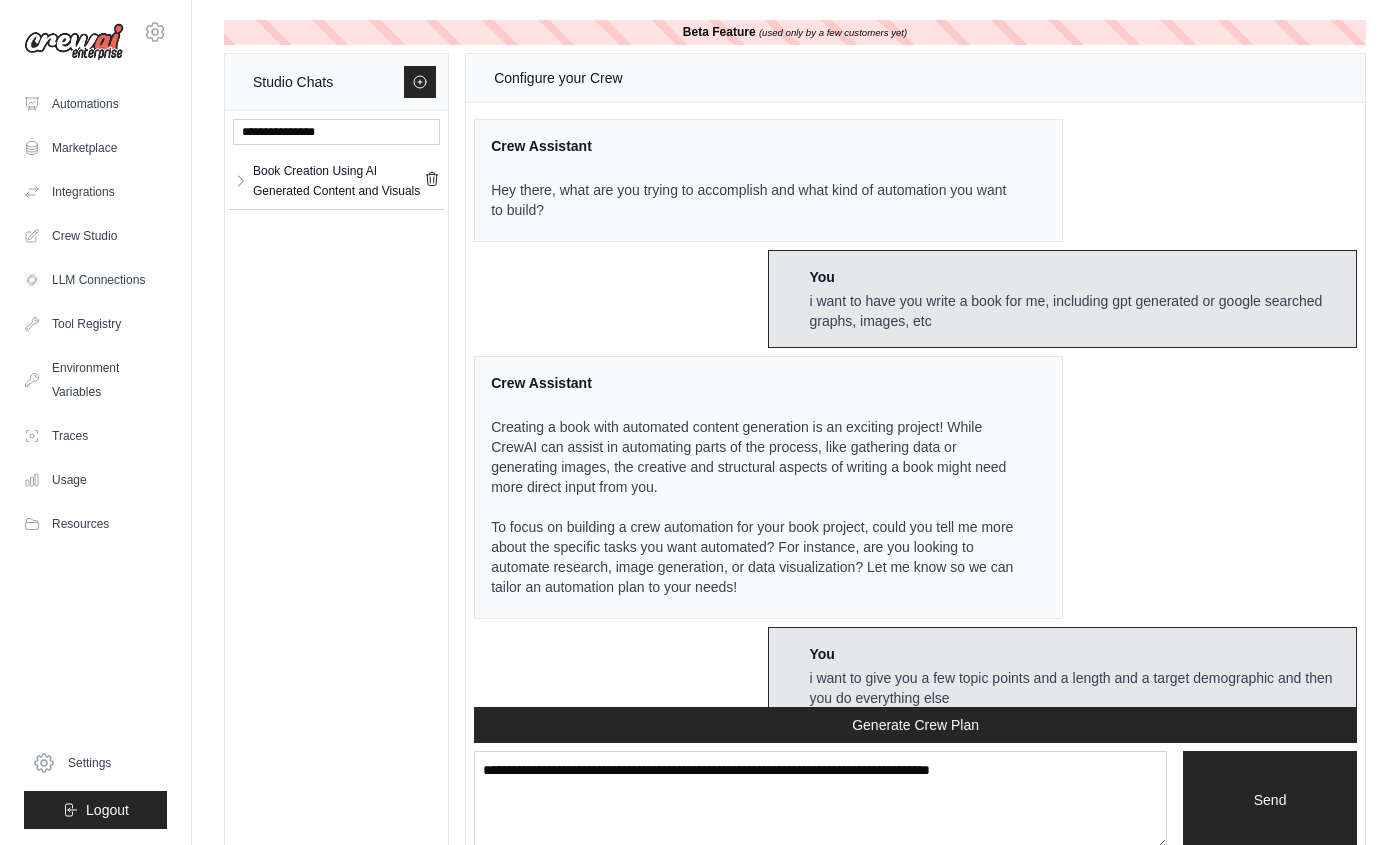 scroll, scrollTop: 0, scrollLeft: 0, axis: both 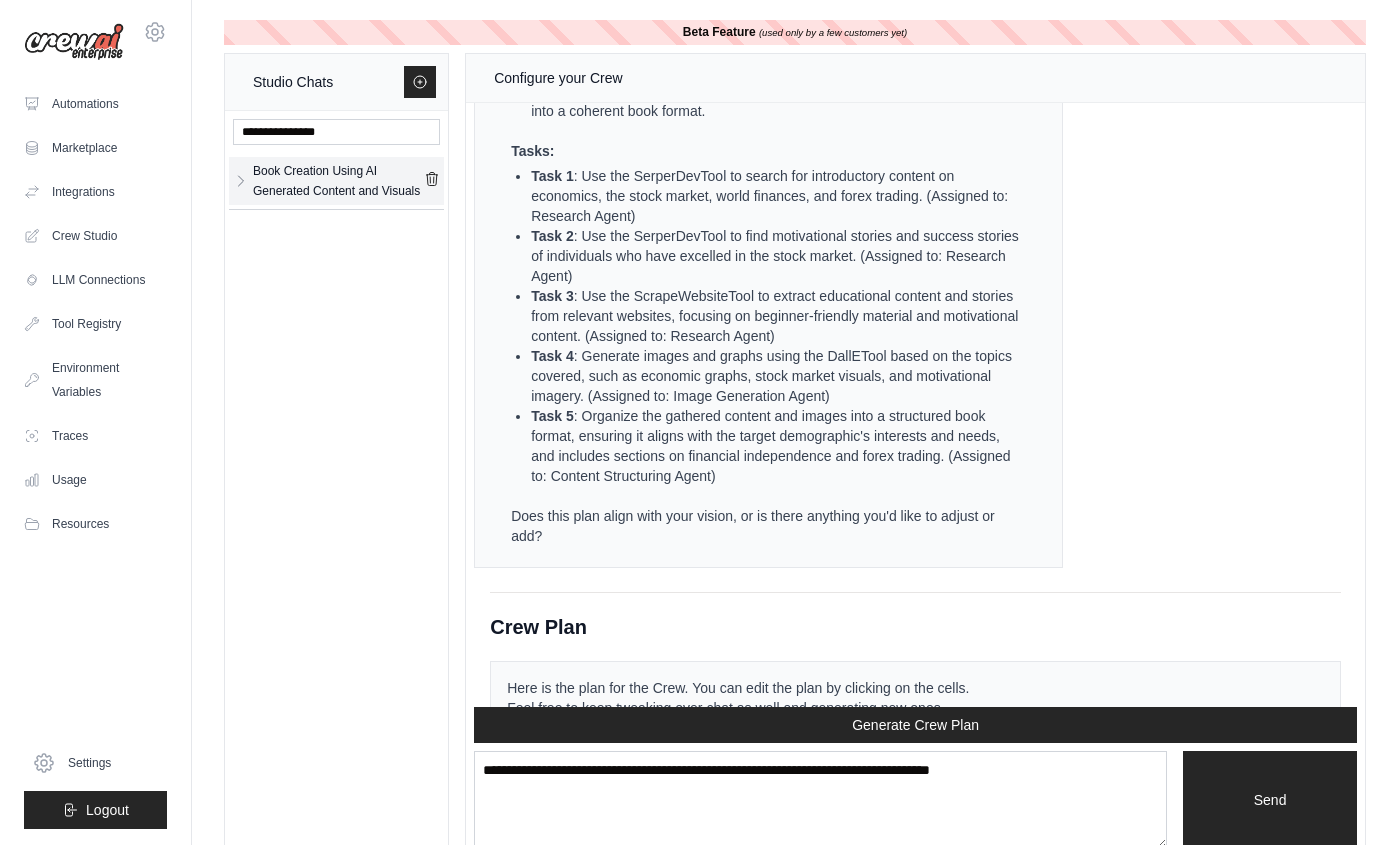 click on "Book Creation Using AI Generated Content and Visuals" at bounding box center [338, 181] 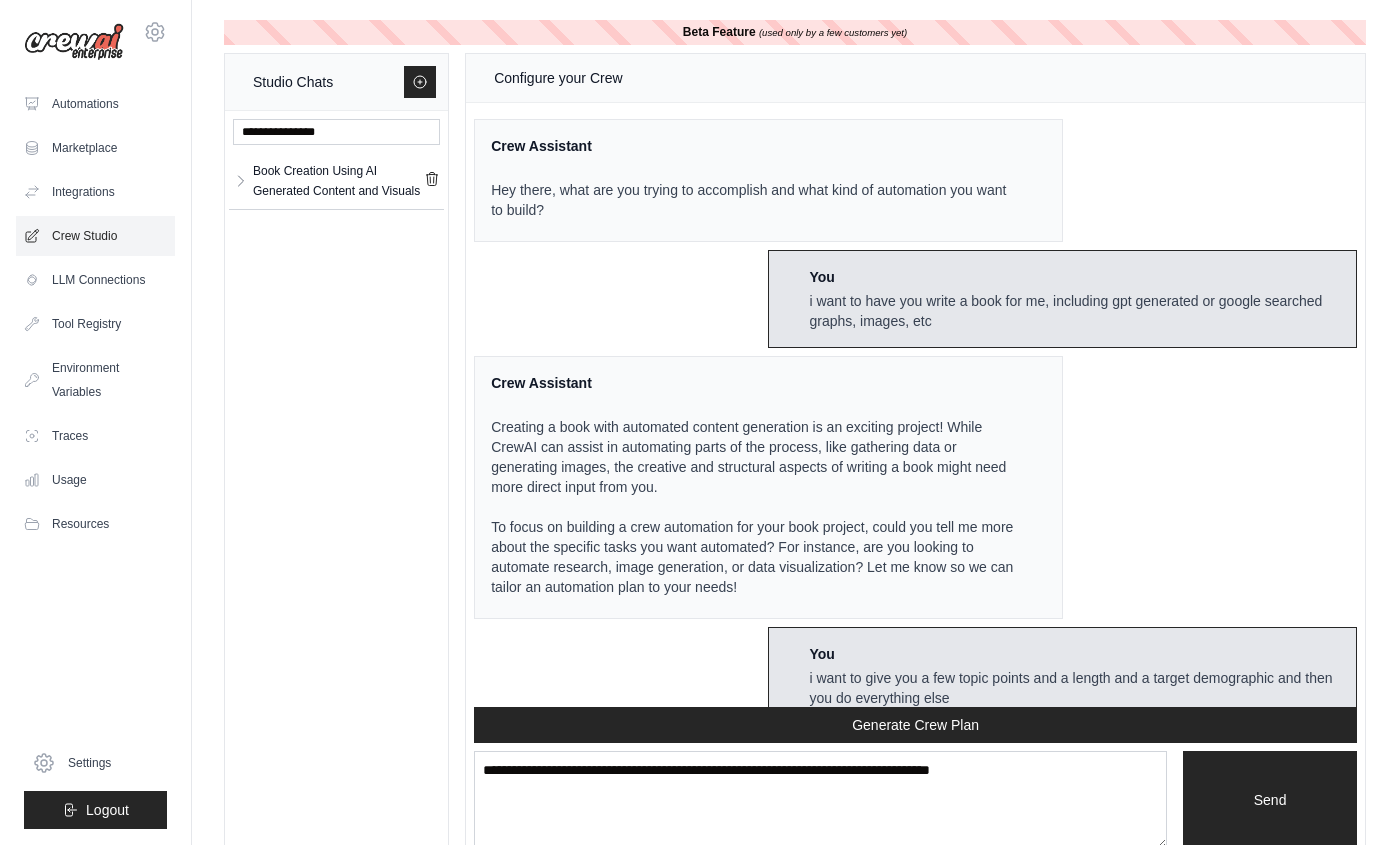 scroll, scrollTop: 4131, scrollLeft: 0, axis: vertical 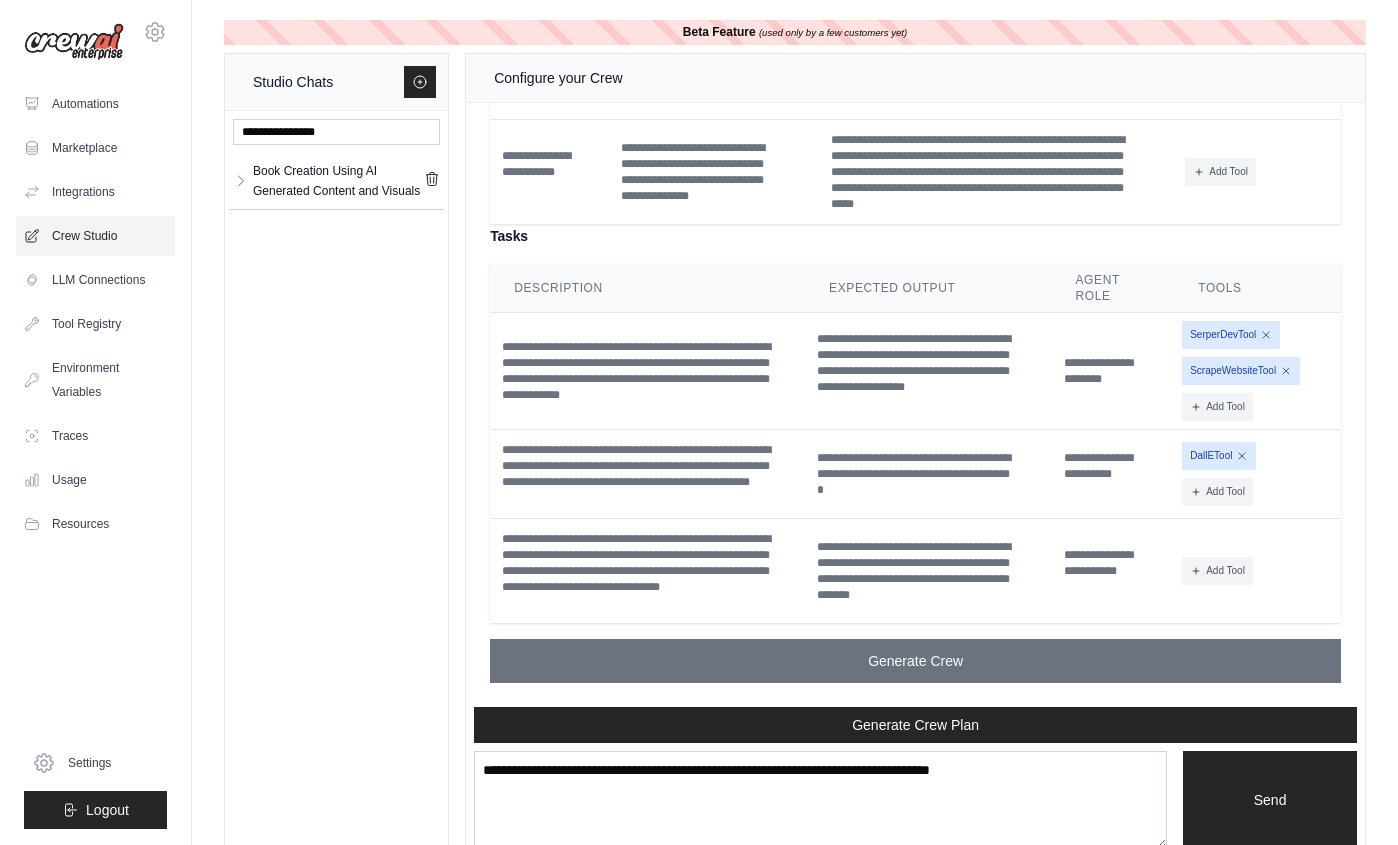 click on "Crew Studio" at bounding box center (95, 236) 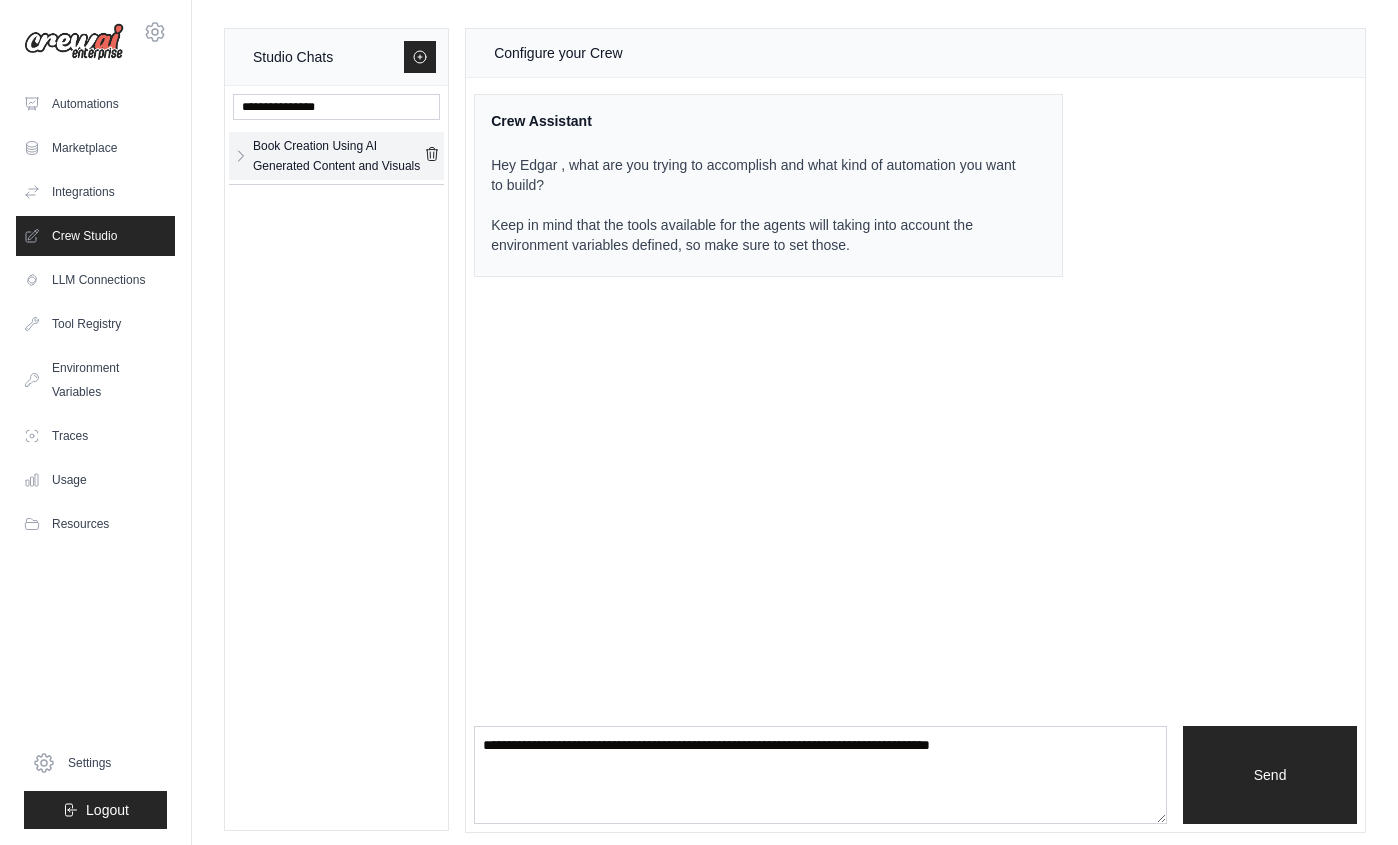 click on "Book Creation Using AI Generated Content and Visuals" at bounding box center [338, 156] 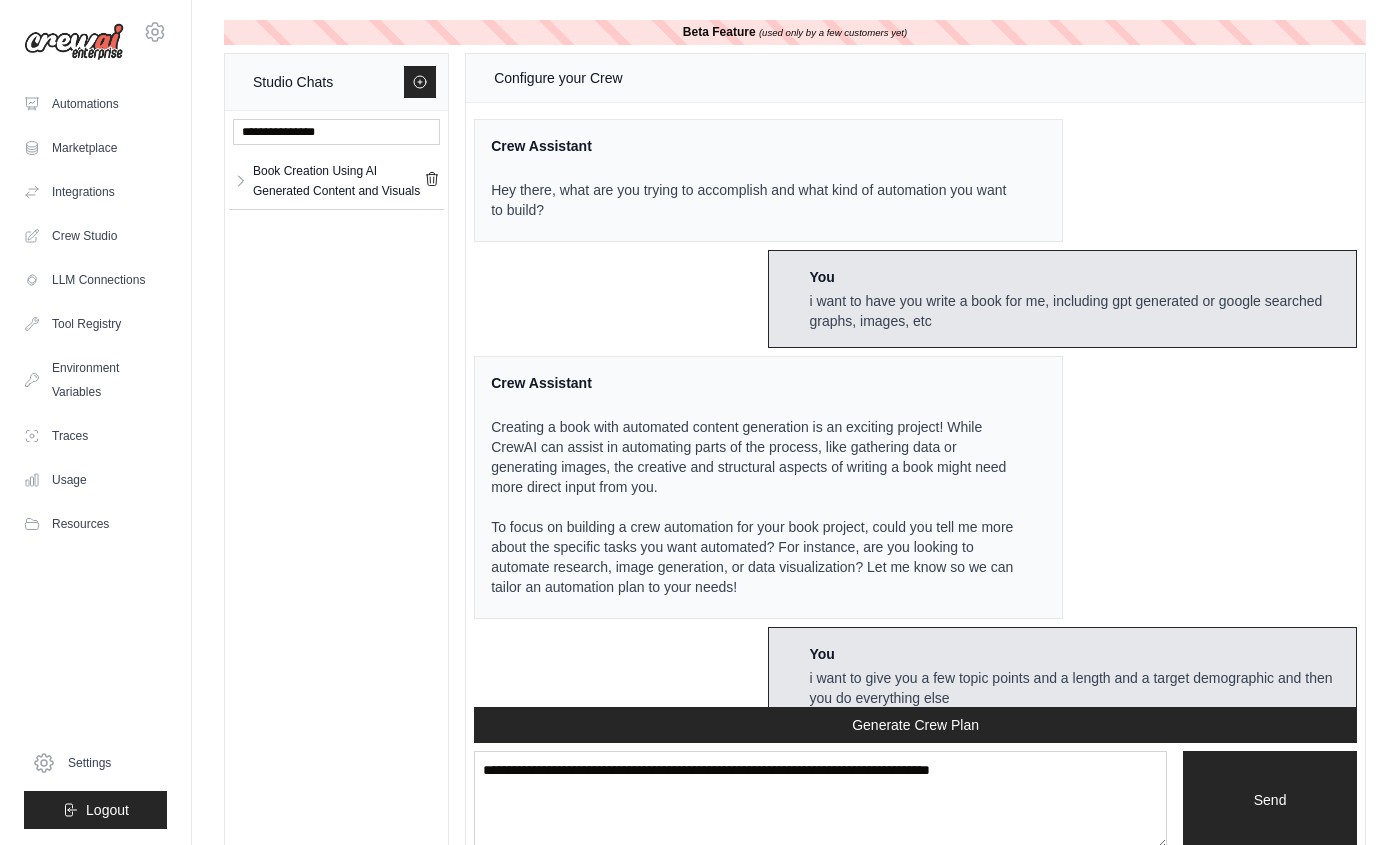 scroll, scrollTop: 4131, scrollLeft: 0, axis: vertical 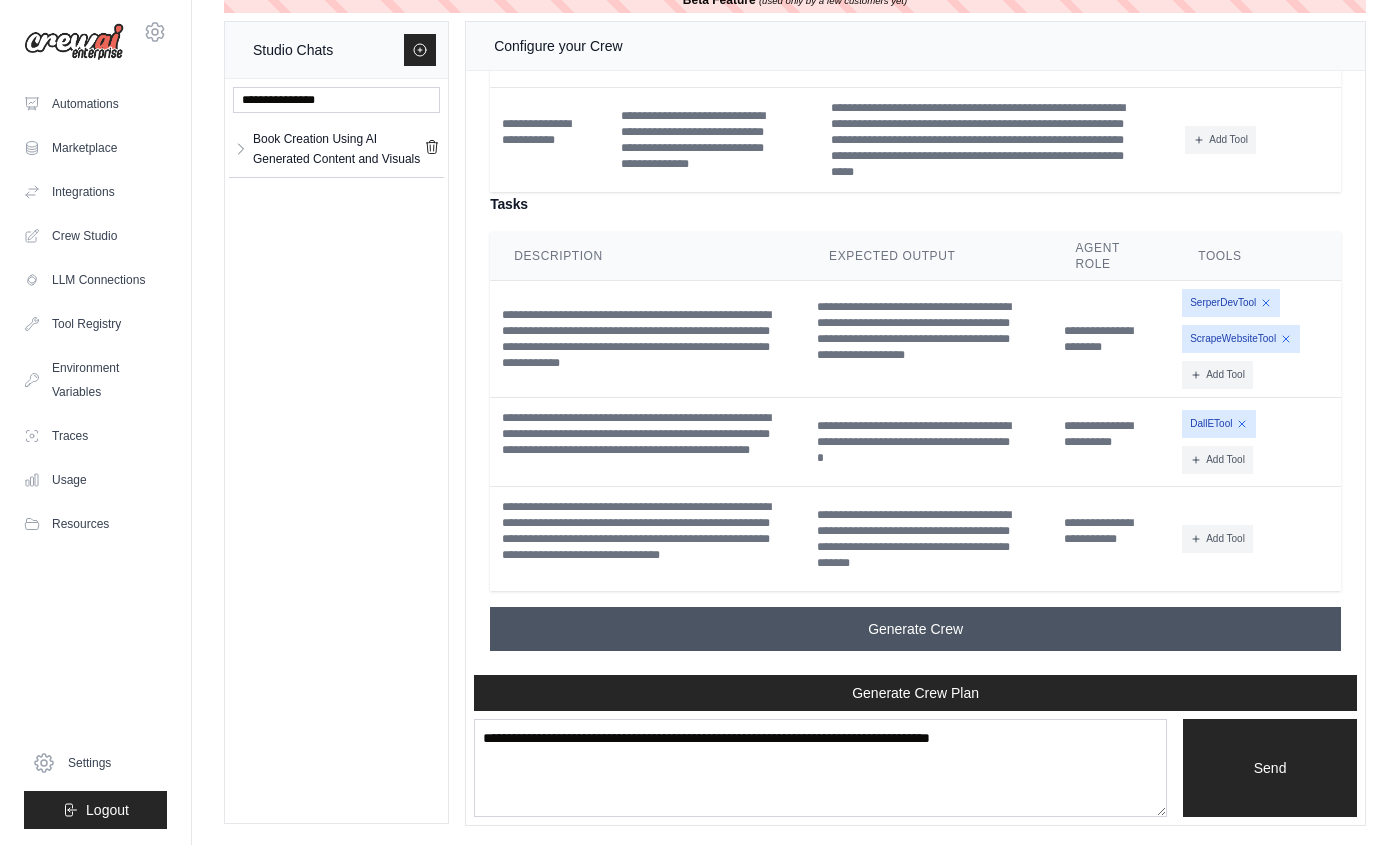 click on "Generate Crew" at bounding box center (915, 629) 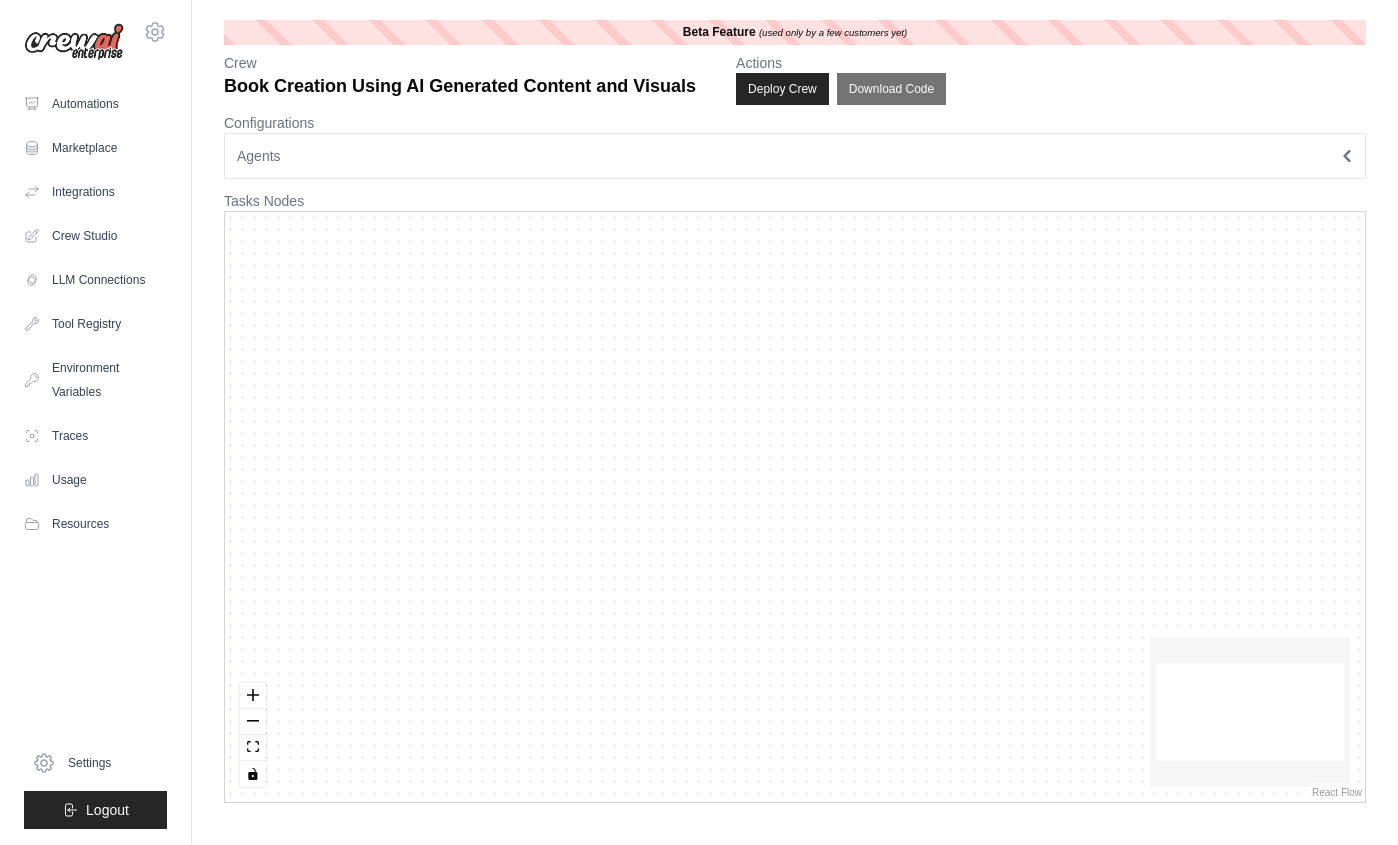 scroll, scrollTop: 0, scrollLeft: 0, axis: both 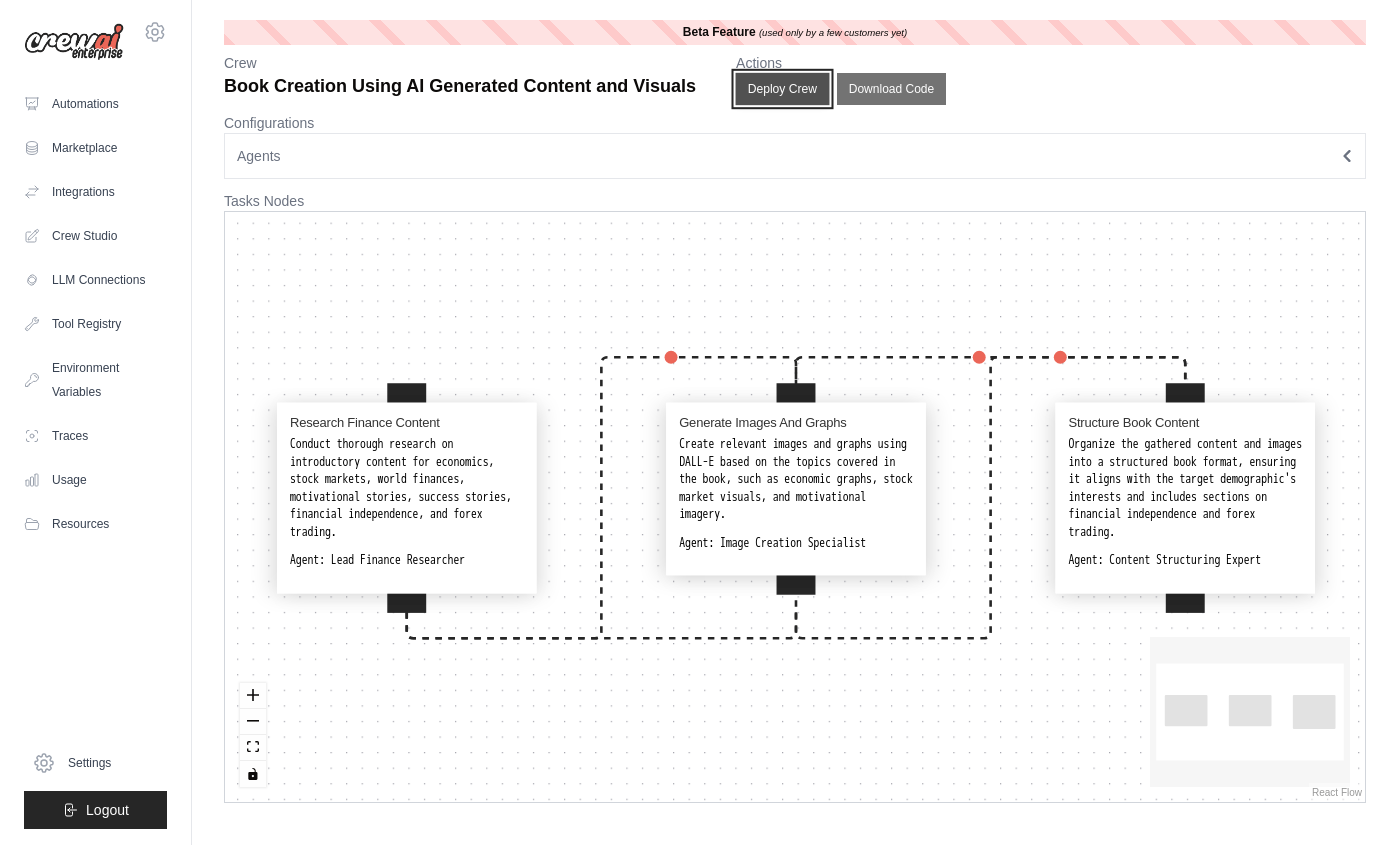 click on "Deploy Crew" at bounding box center [783, 89] 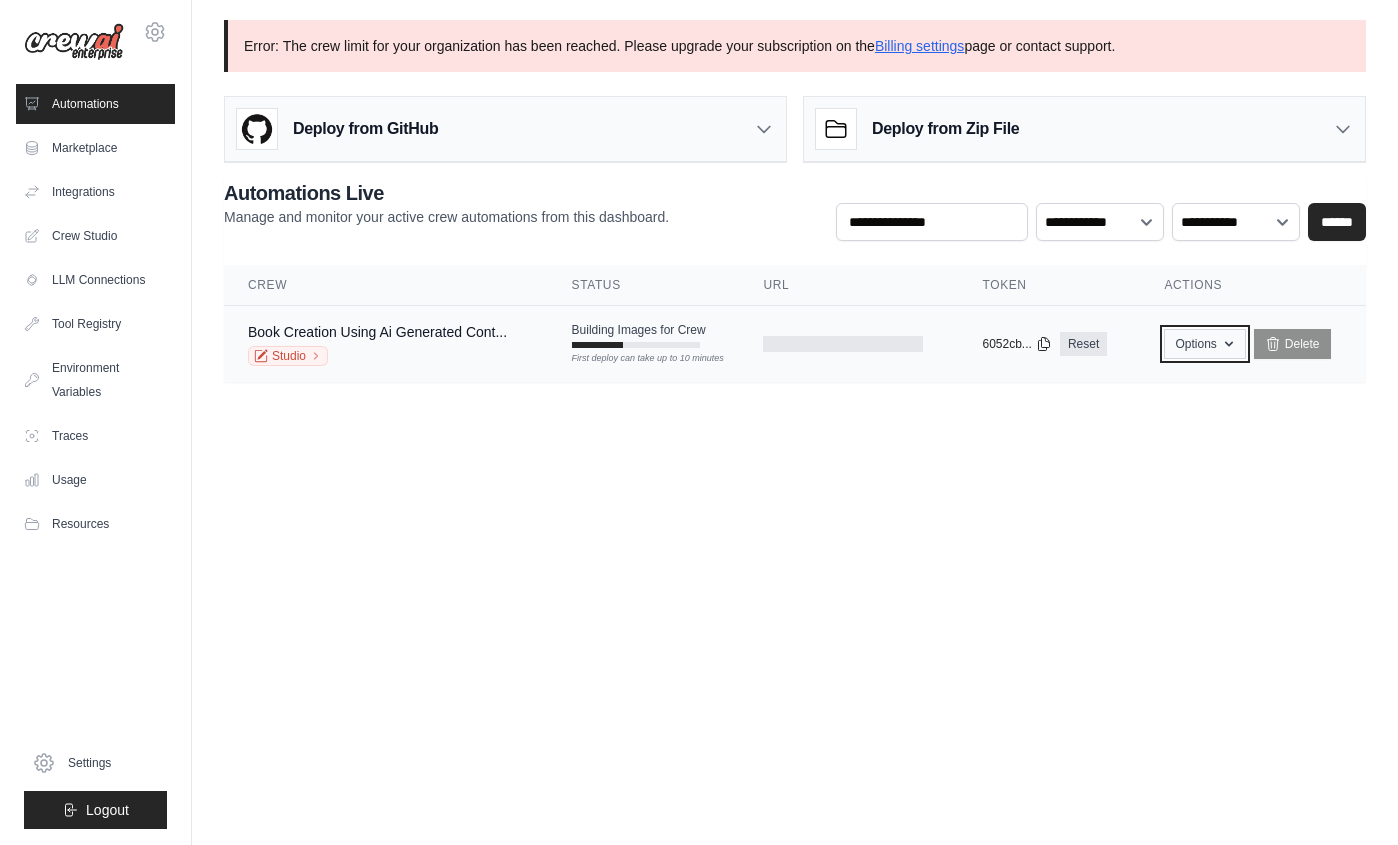 click on "Options" at bounding box center [1204, 344] 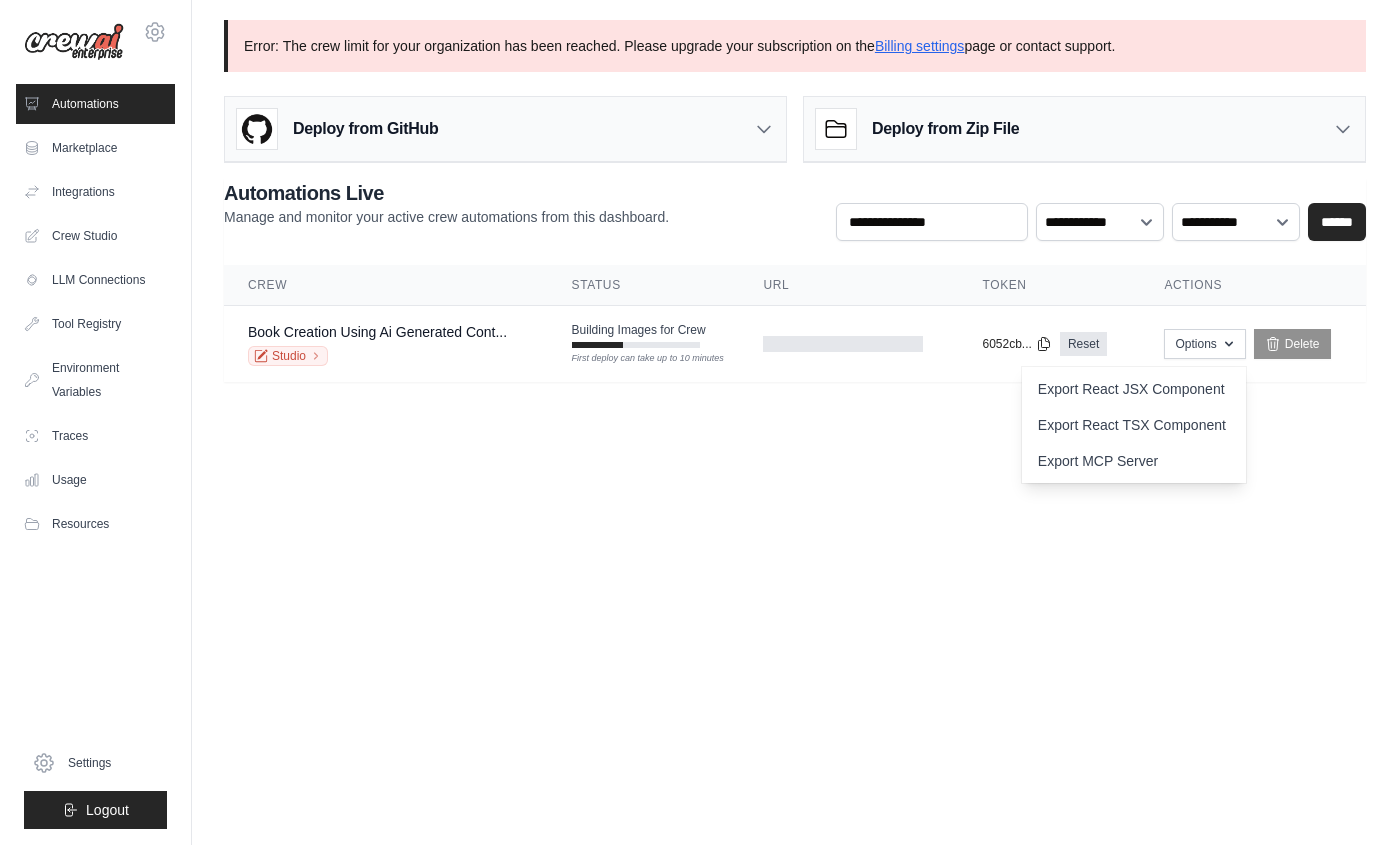 click on "[EMAIL]
Settings
Automations
Marketplace
Integrations" at bounding box center [699, 422] 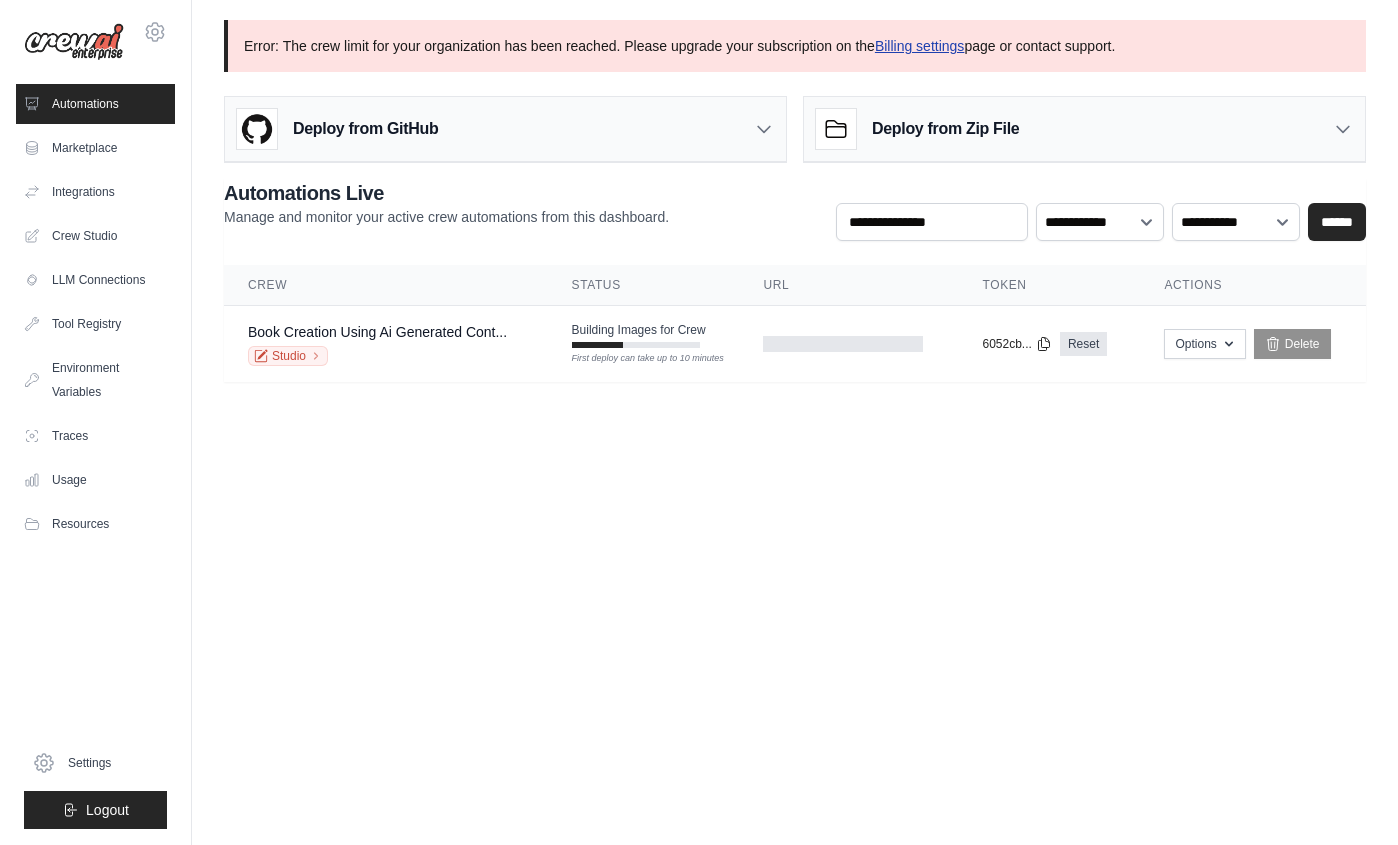 click on "Billing settings" at bounding box center [920, 46] 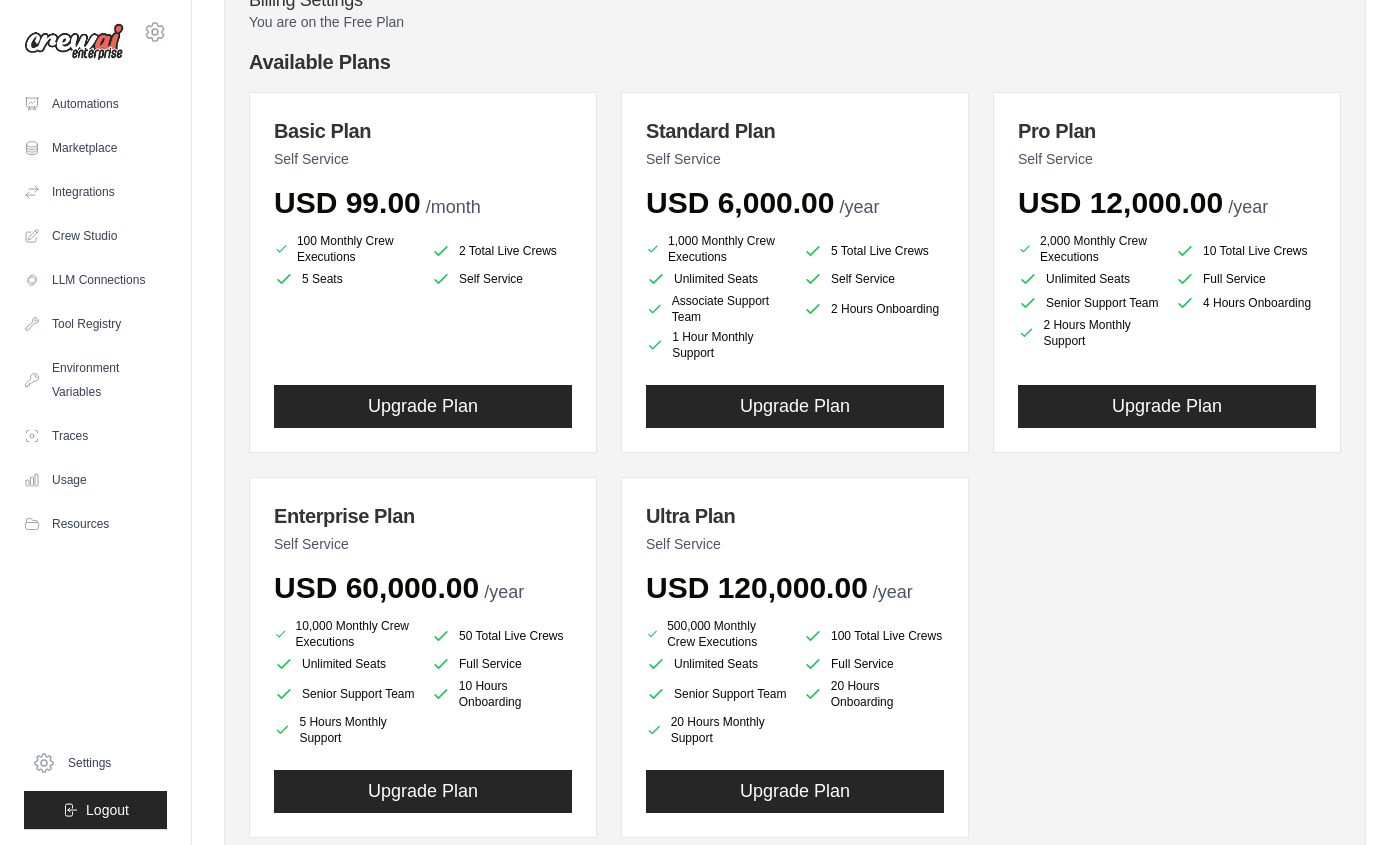 scroll, scrollTop: 182, scrollLeft: 0, axis: vertical 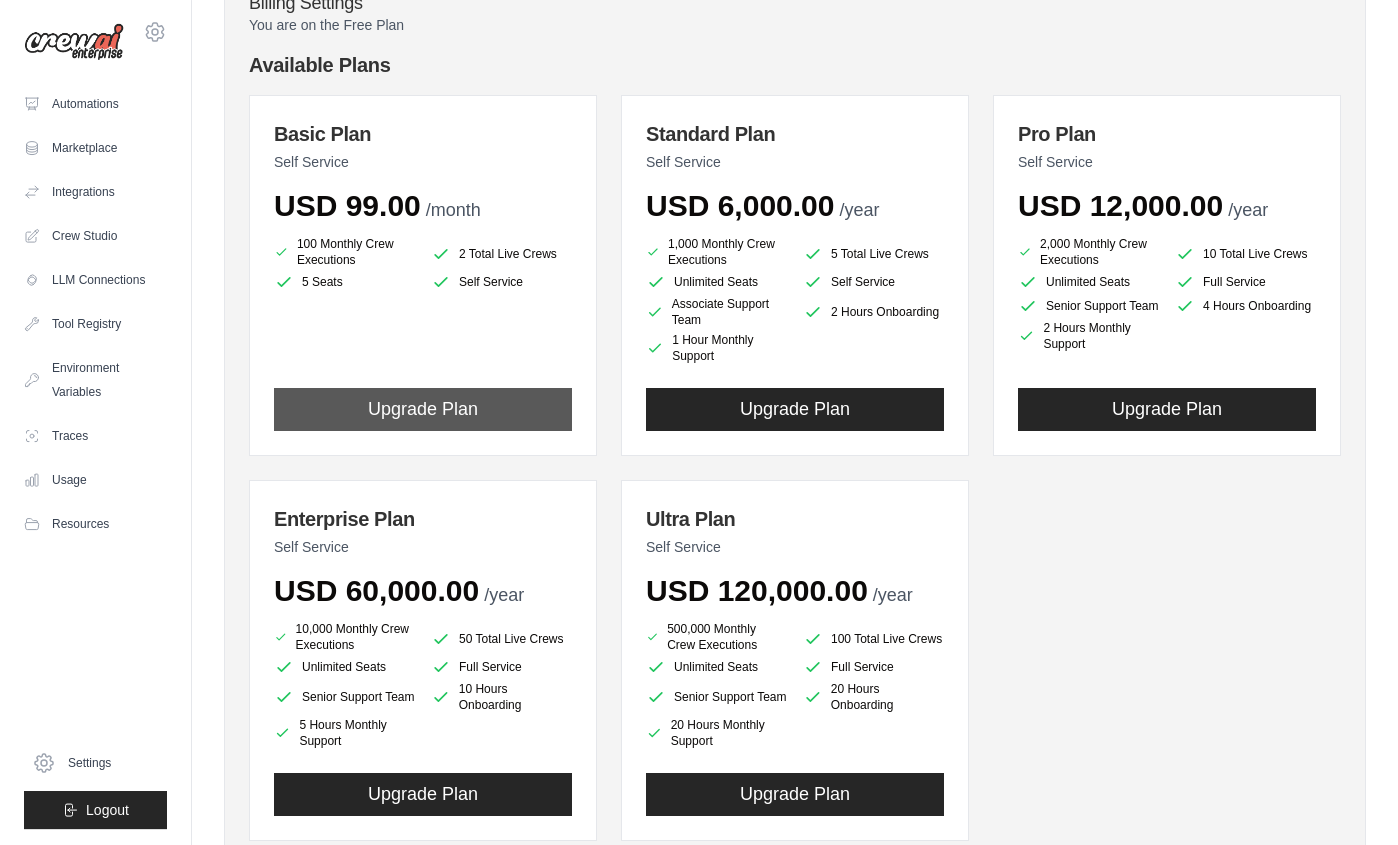 click on "Upgrade Plan" at bounding box center [423, 409] 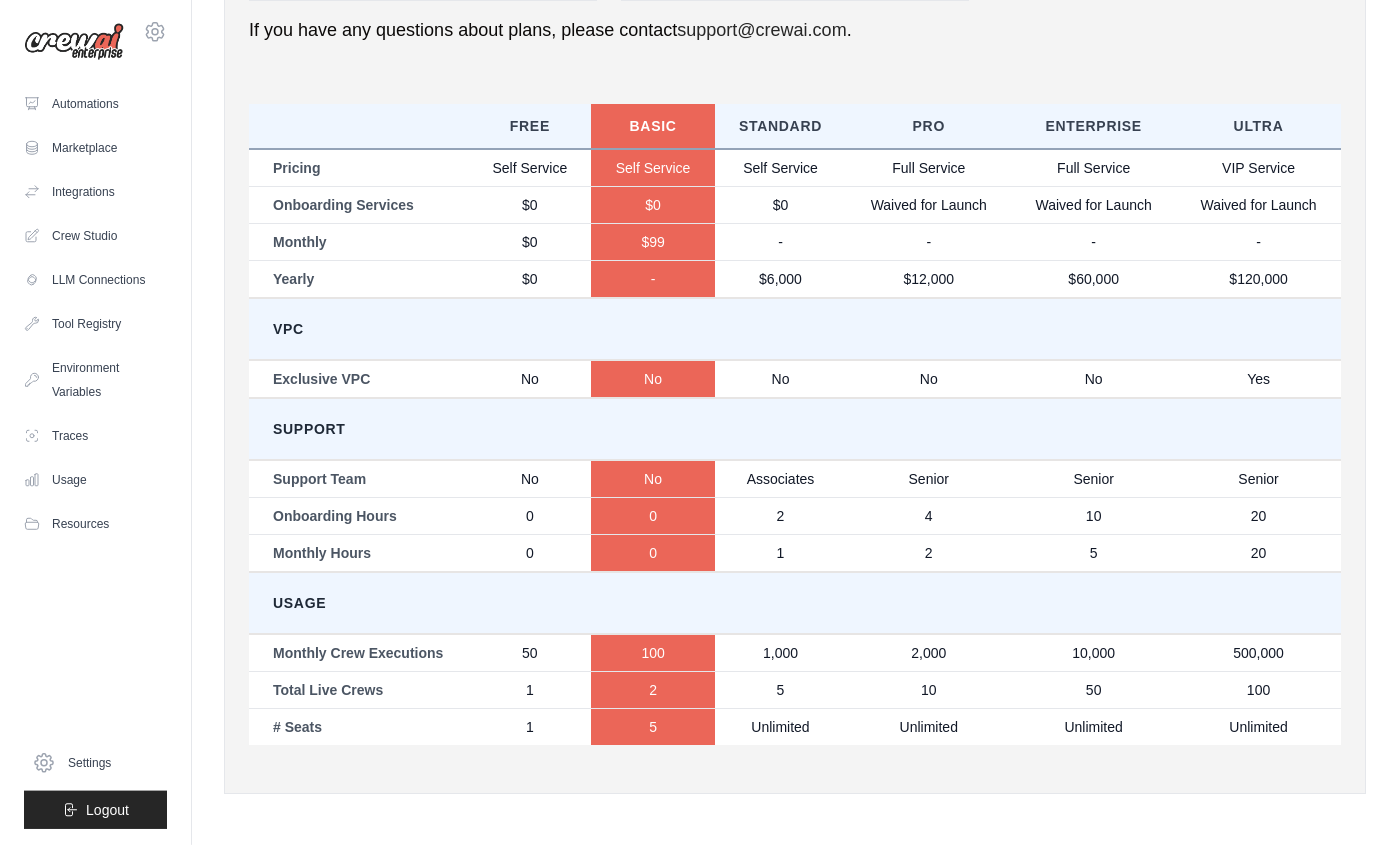 scroll, scrollTop: 1023, scrollLeft: 0, axis: vertical 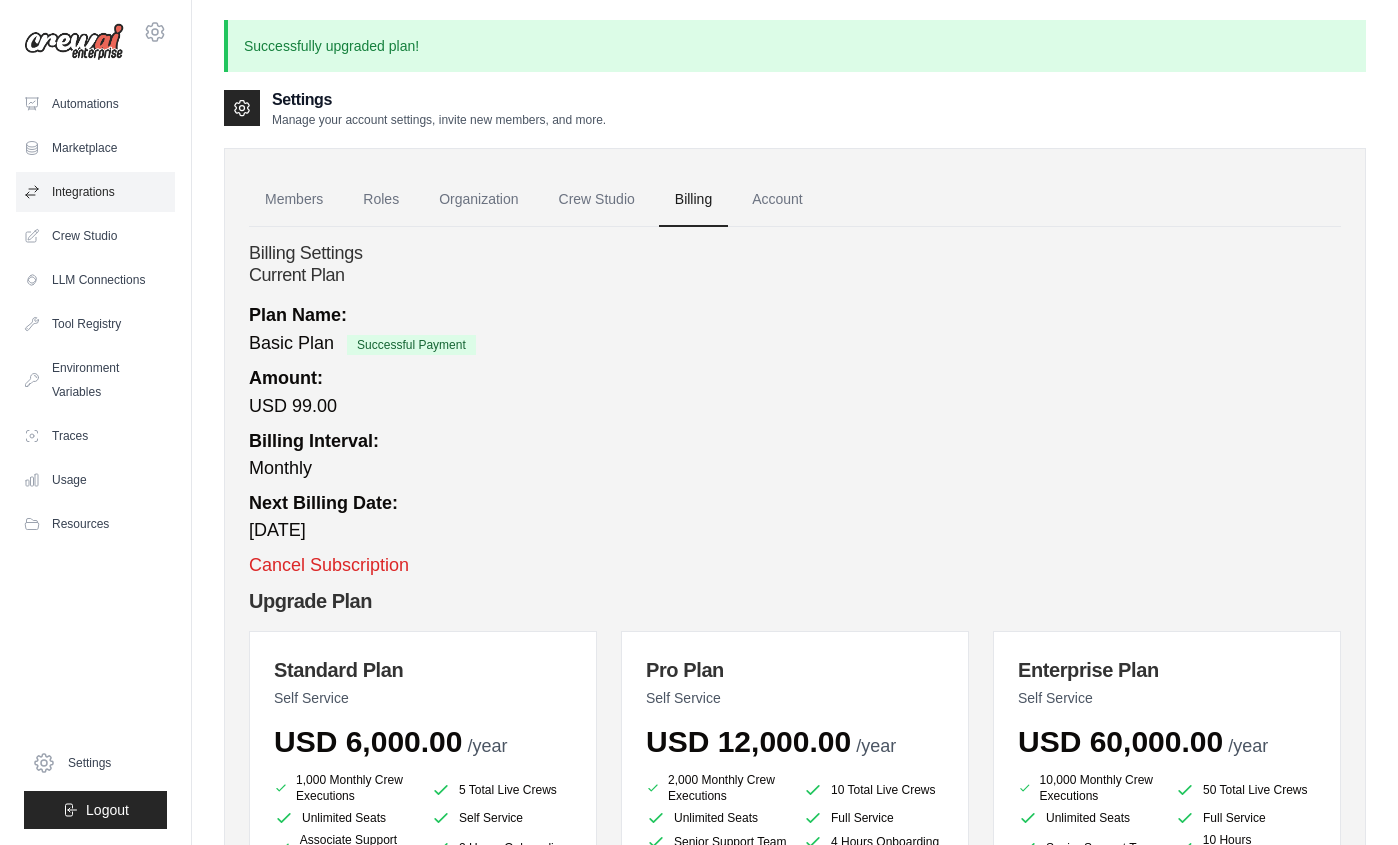 click on "Integrations" at bounding box center [95, 192] 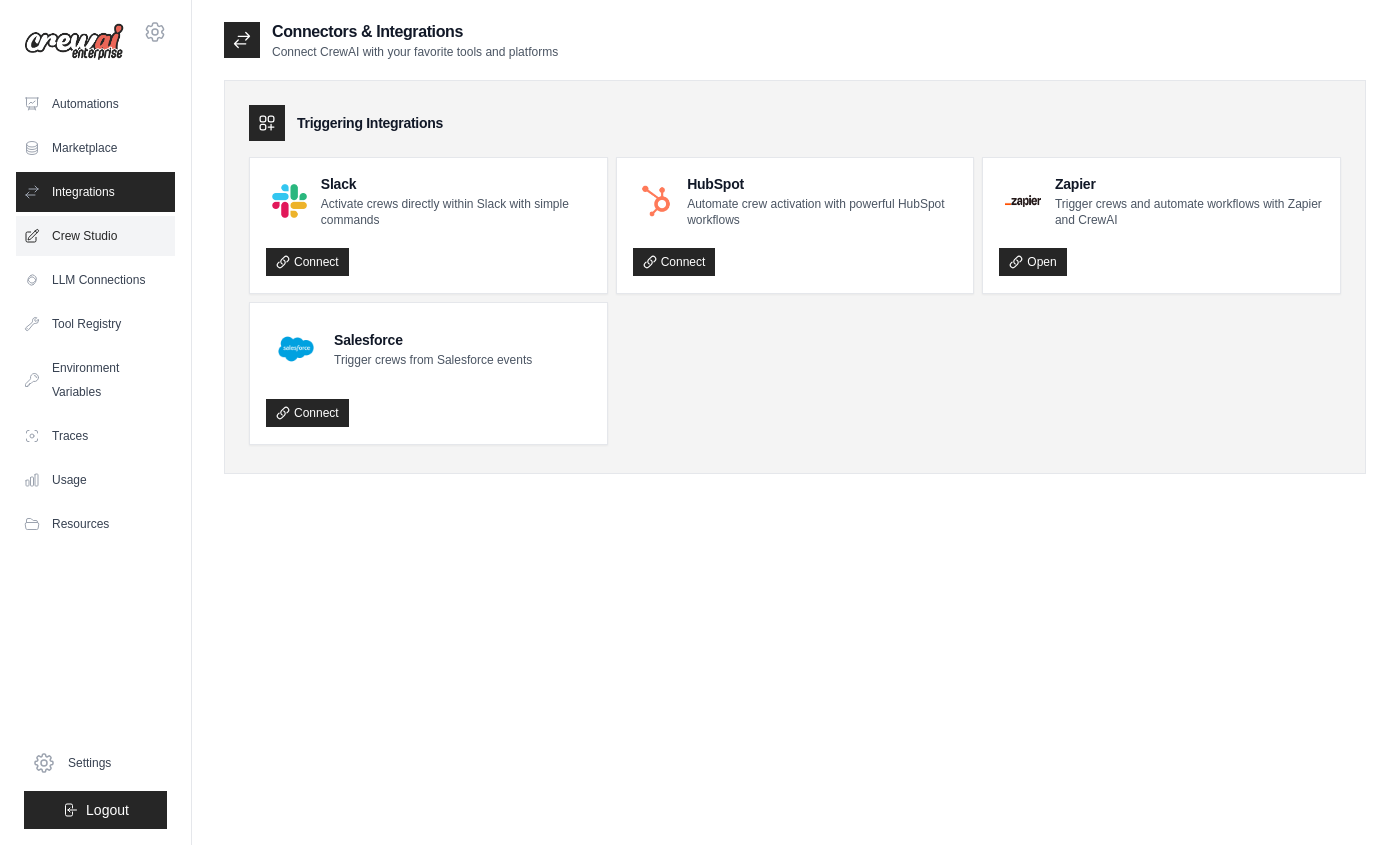 click on "Crew Studio" at bounding box center [95, 236] 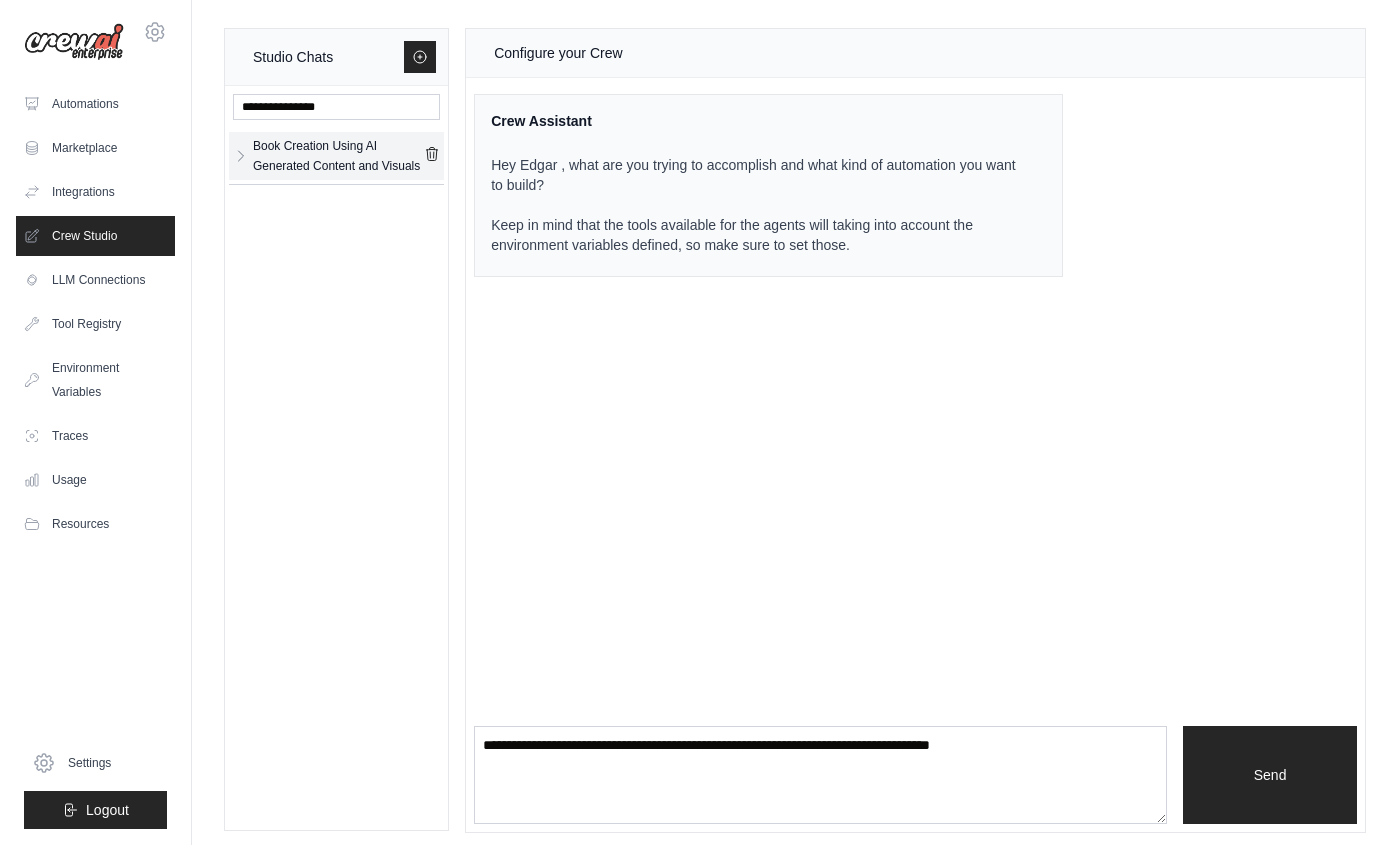 click on "Book Creation Using AI Generated Content and Visuals" at bounding box center (338, 156) 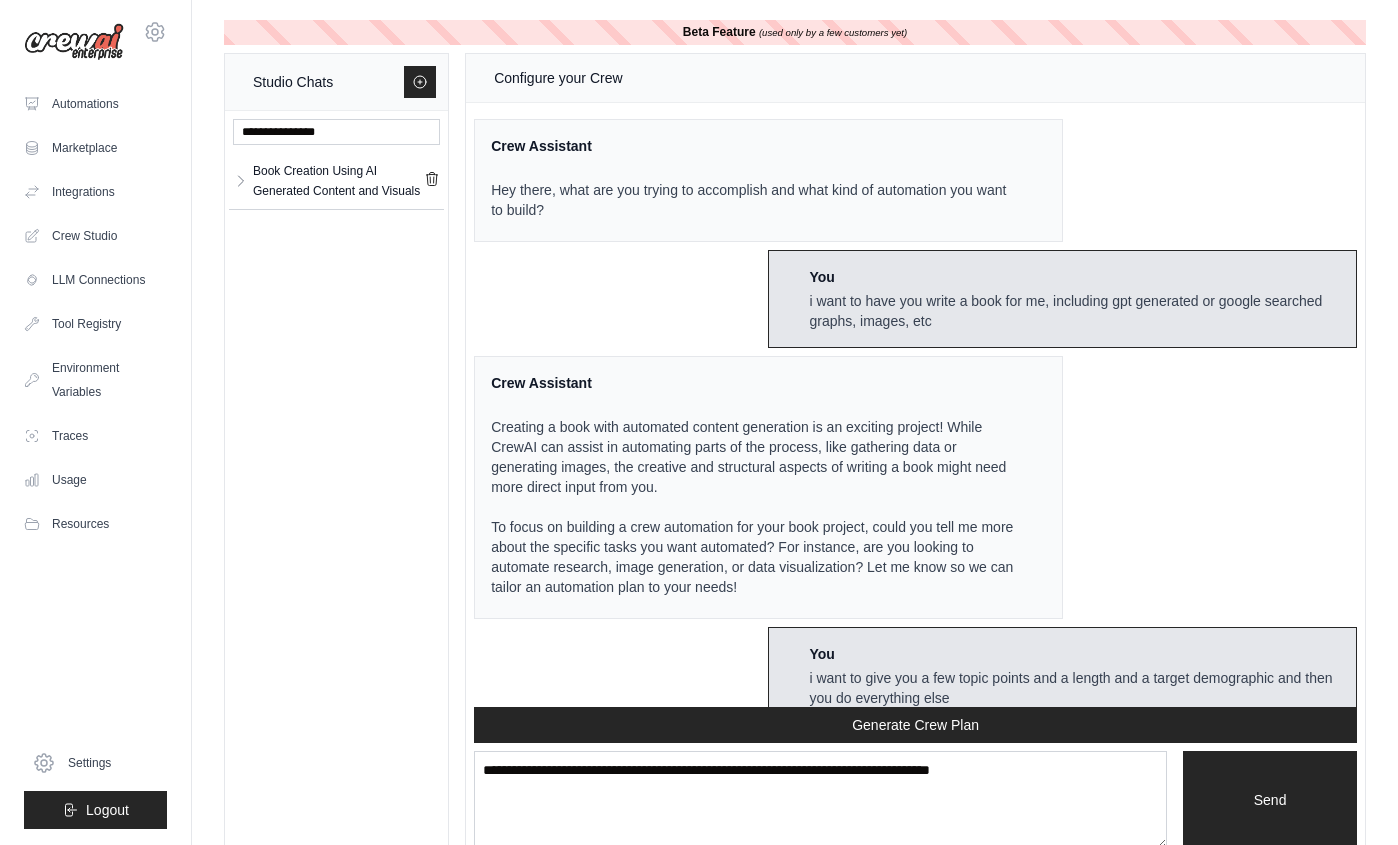 scroll, scrollTop: 4131, scrollLeft: 0, axis: vertical 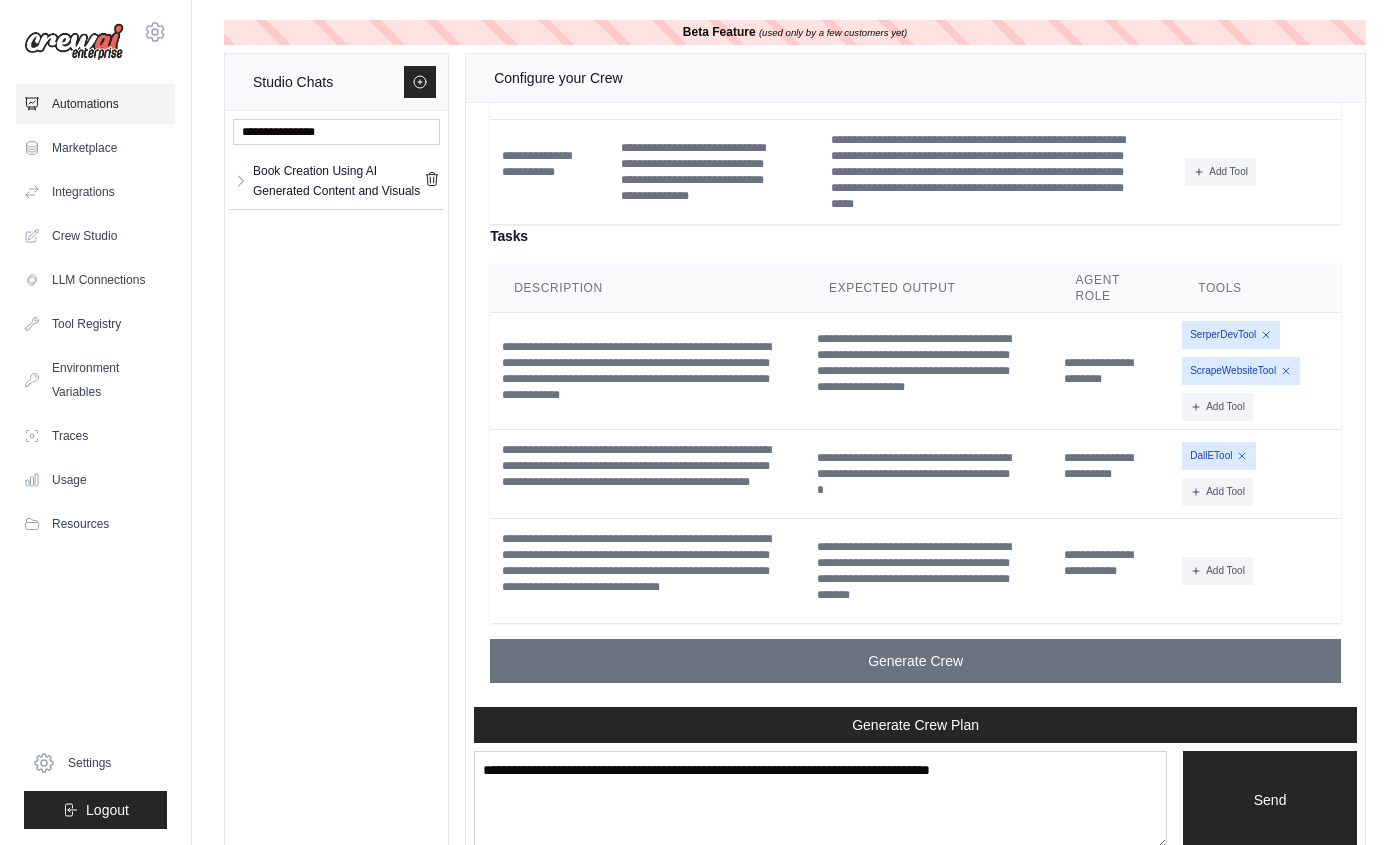 click on "Automations" at bounding box center [95, 104] 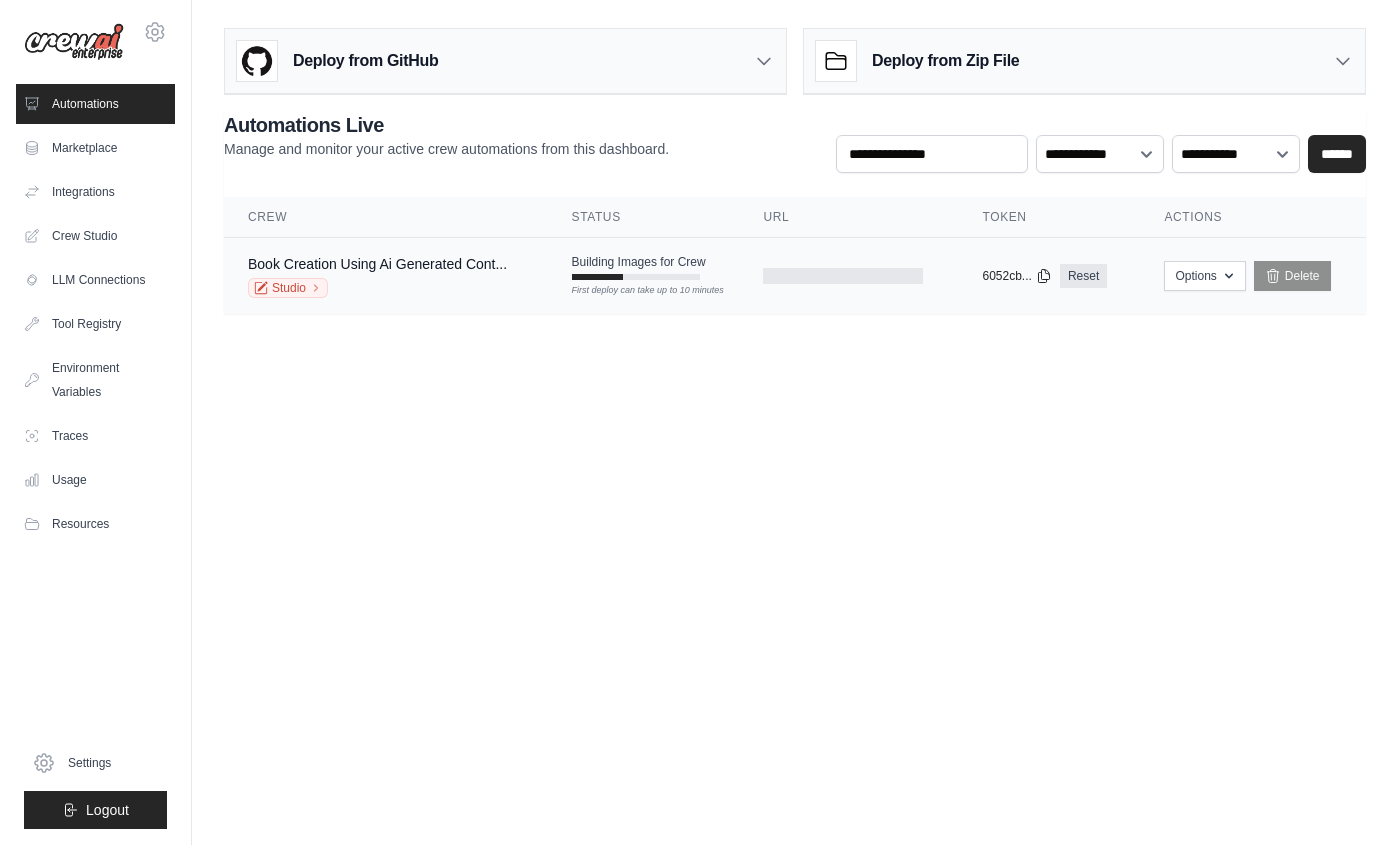 click on "Studio" at bounding box center (377, 288) 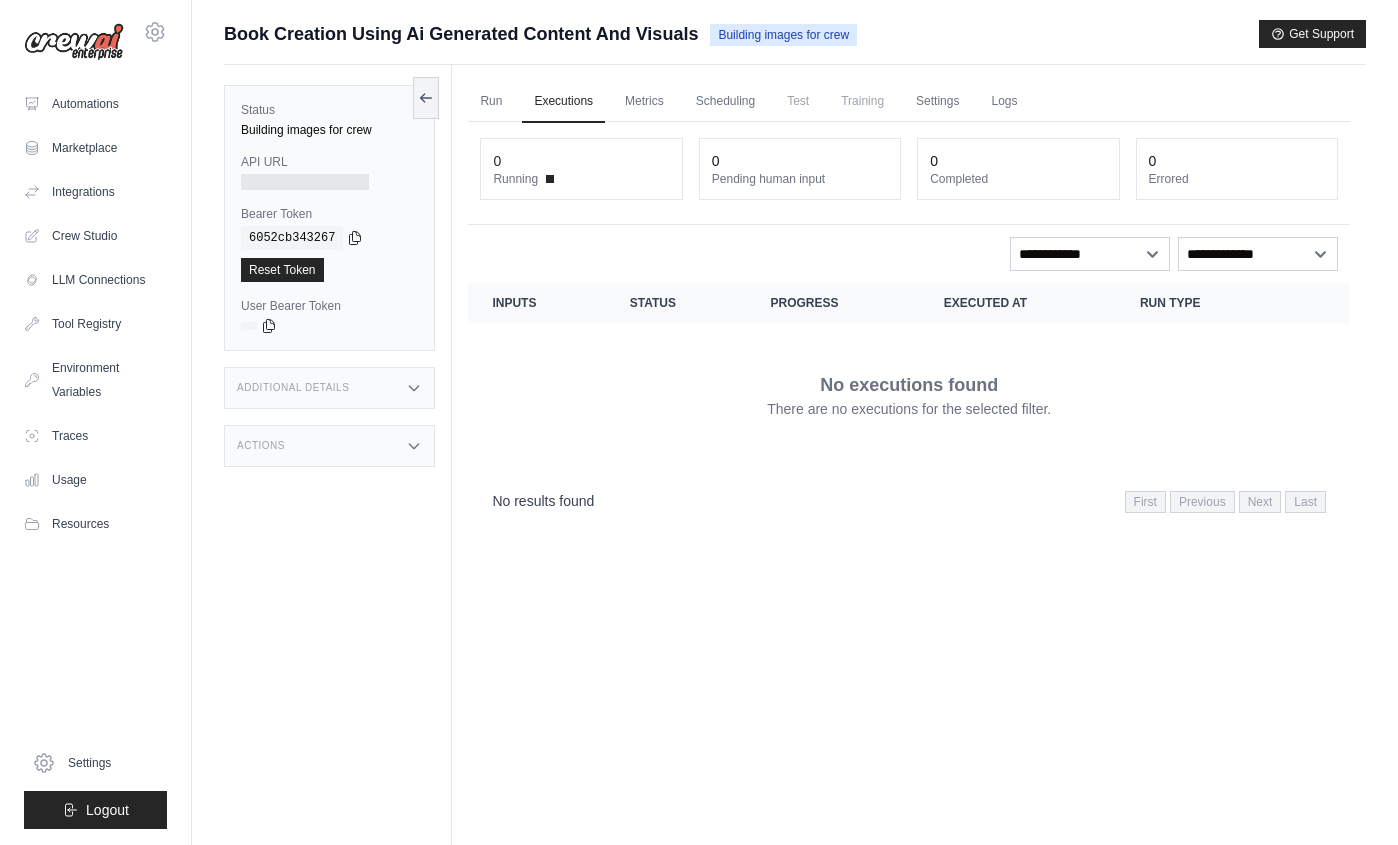 scroll, scrollTop: 0, scrollLeft: 0, axis: both 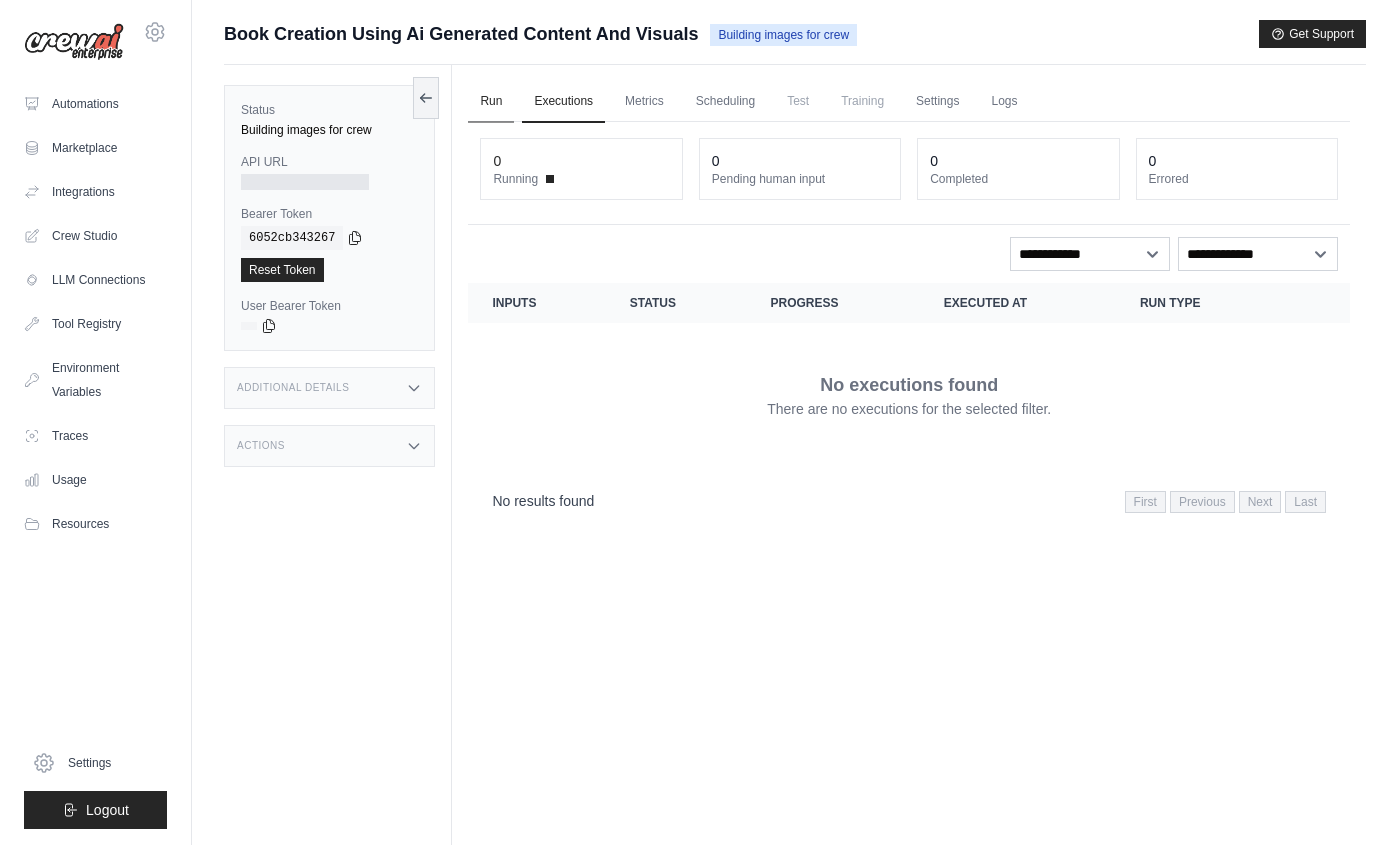 click on "Run" at bounding box center [491, 102] 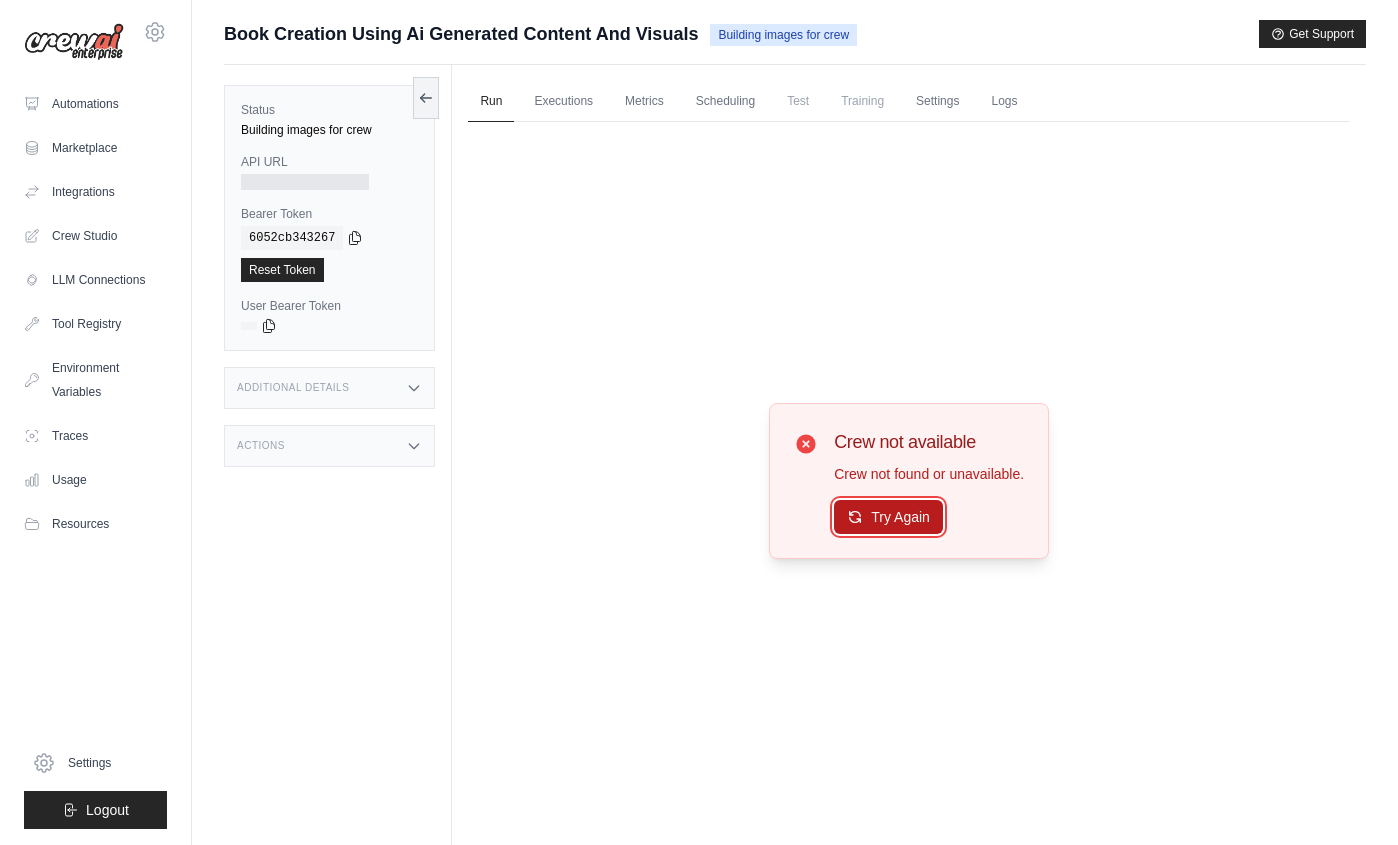click on "Try Again" at bounding box center (888, 517) 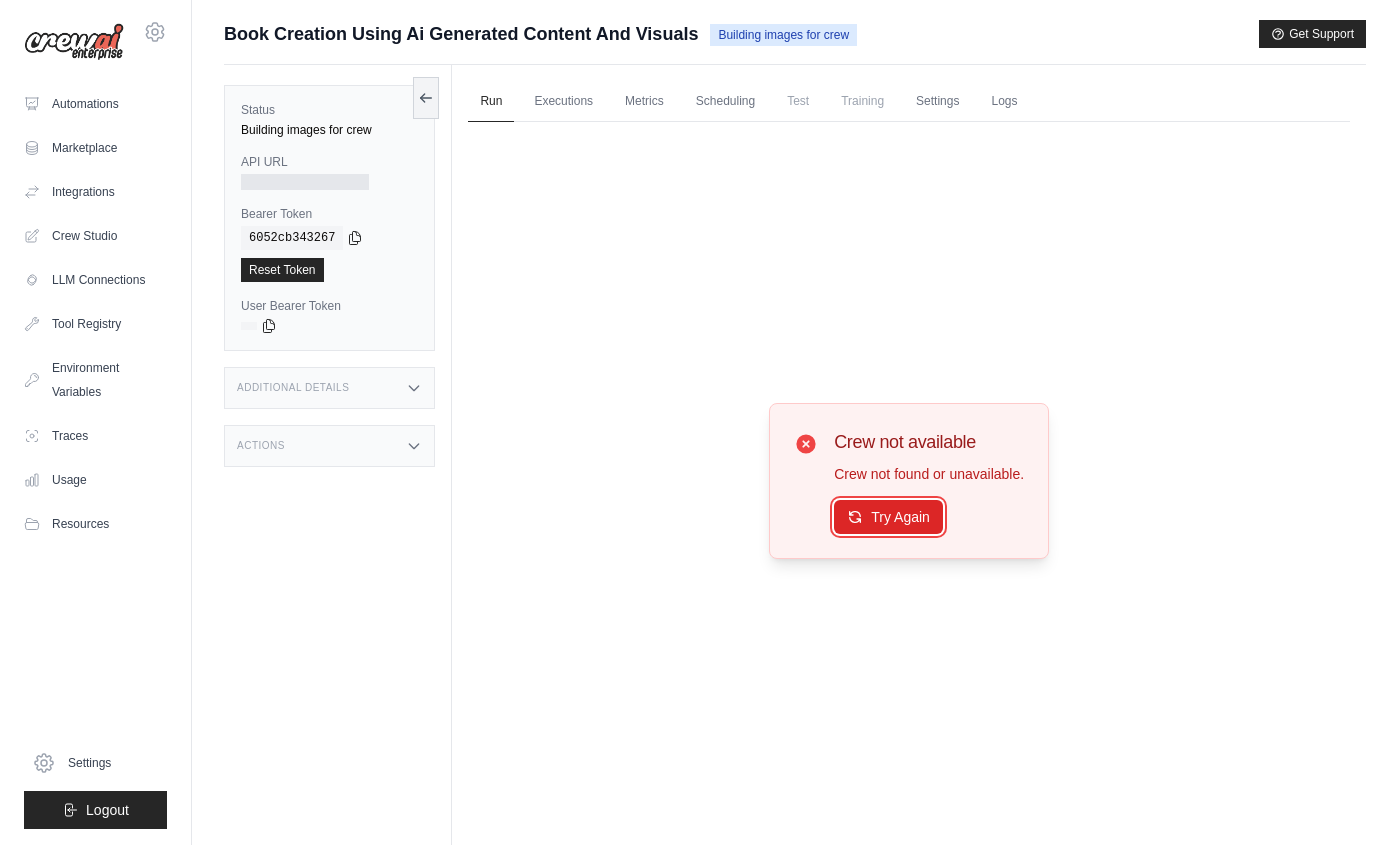 click on "Try Again" at bounding box center (888, 517) 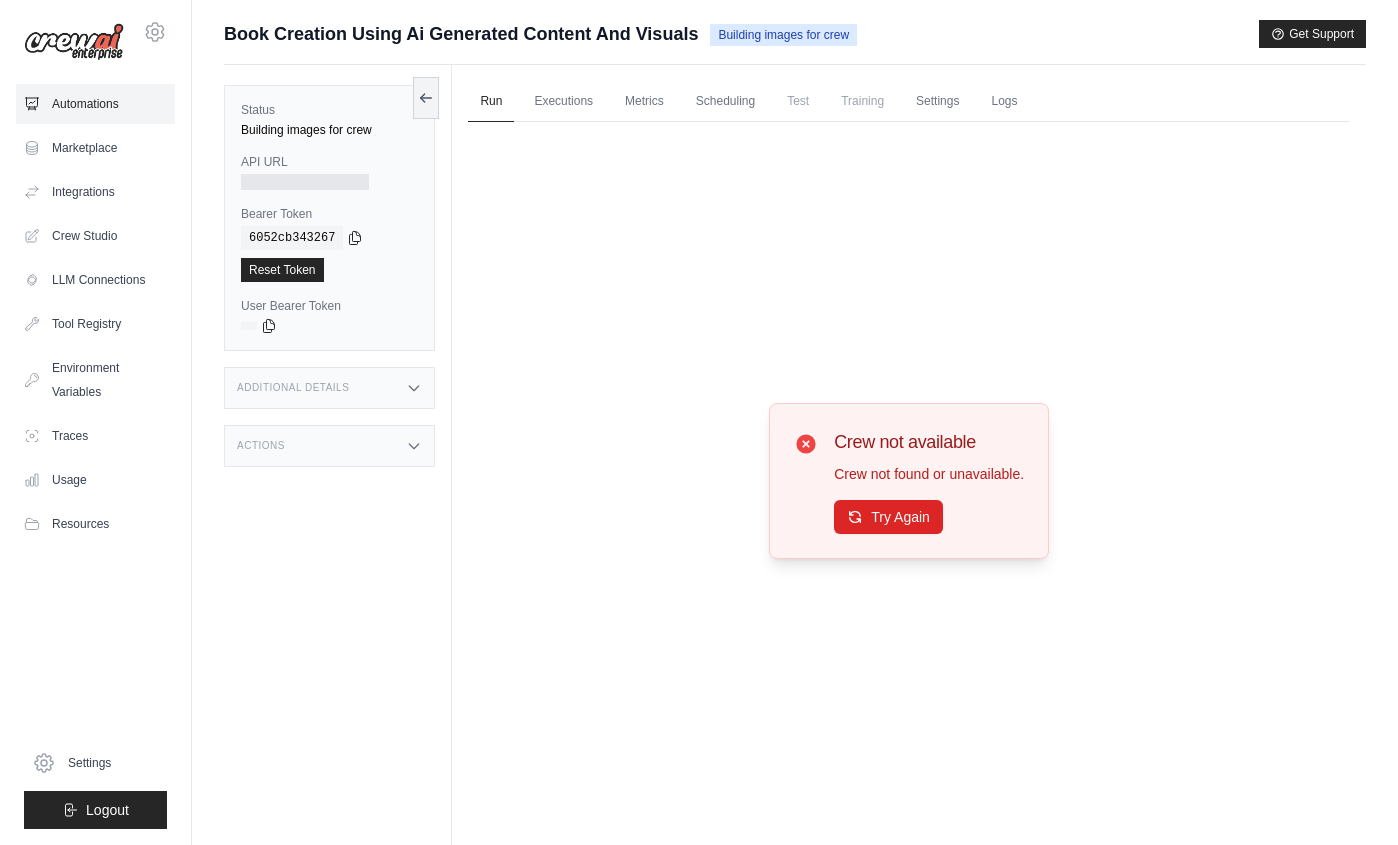 click on "Automations" at bounding box center (95, 104) 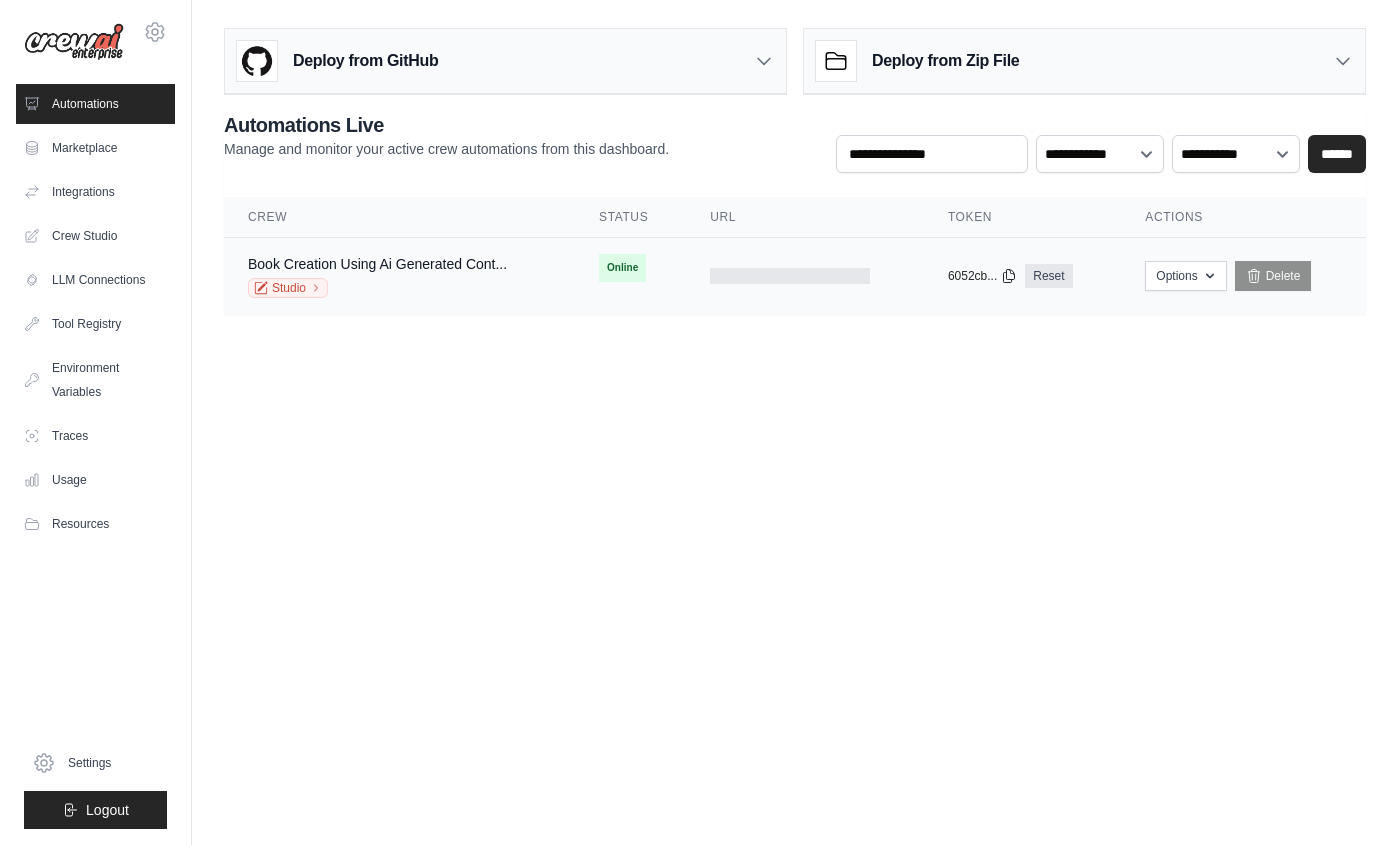 click on "Book Creation Using Ai Generated Cont...
Studio" at bounding box center [399, 276] 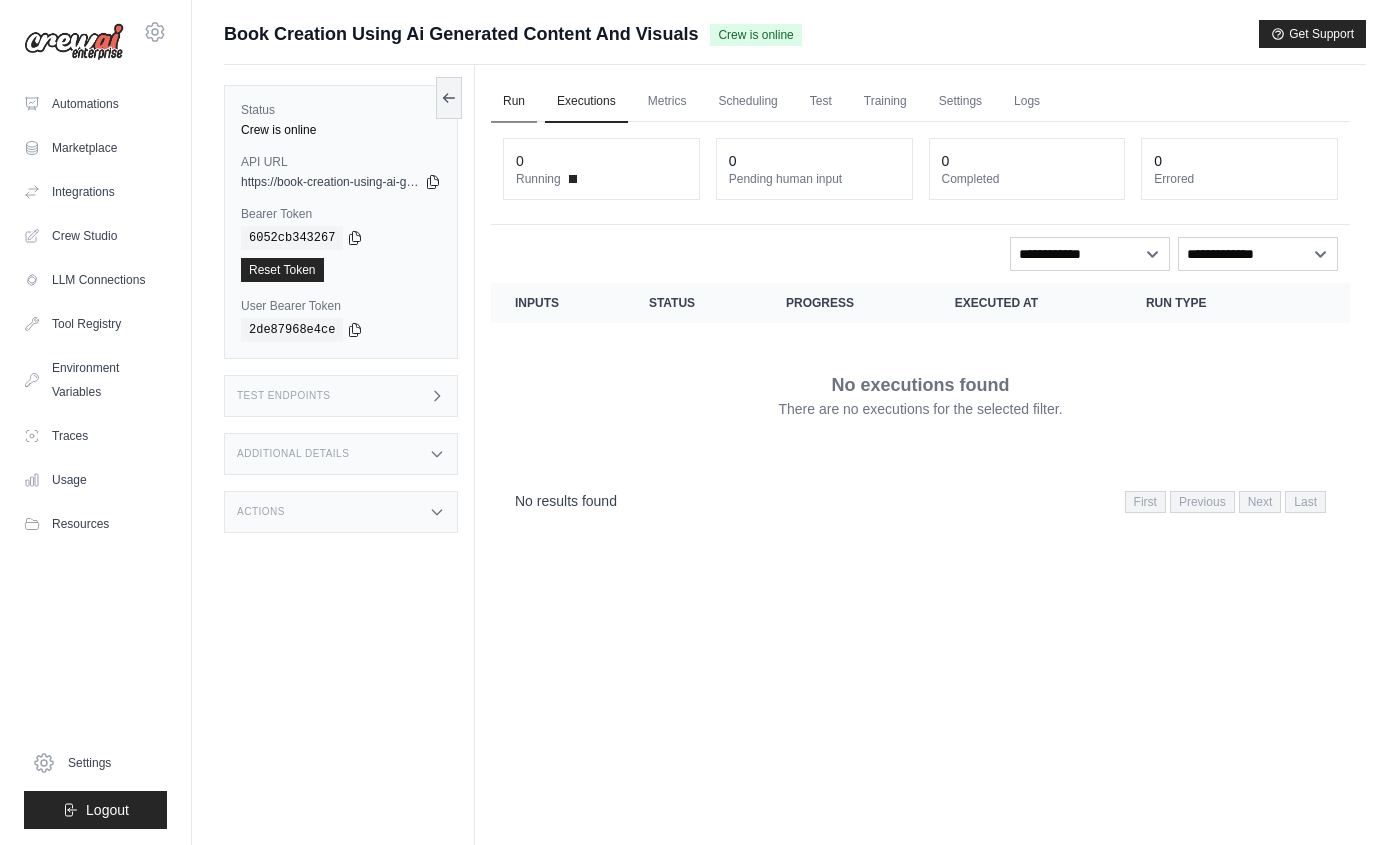 scroll, scrollTop: 0, scrollLeft: 0, axis: both 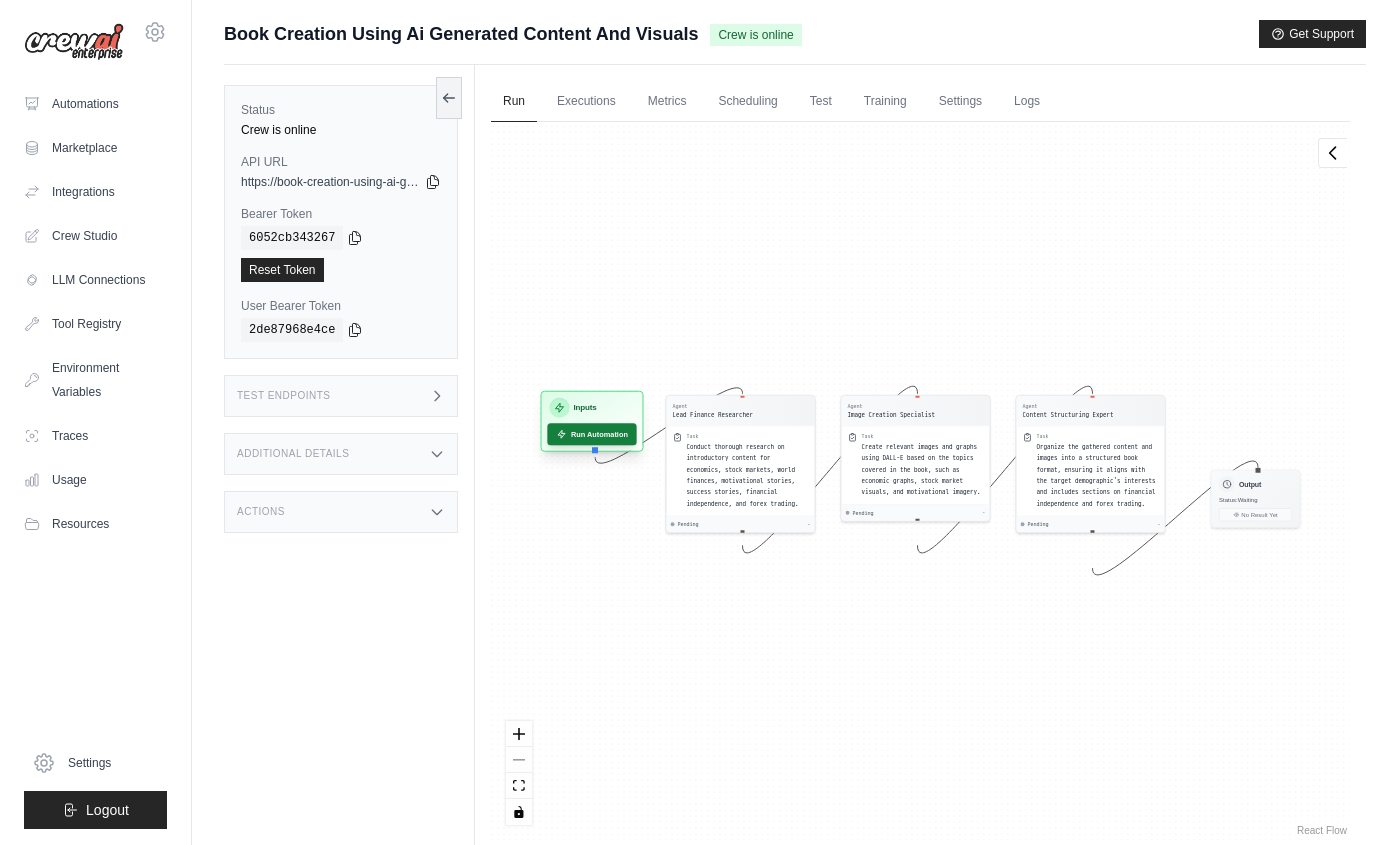 click on "Run Automation" at bounding box center [591, 434] 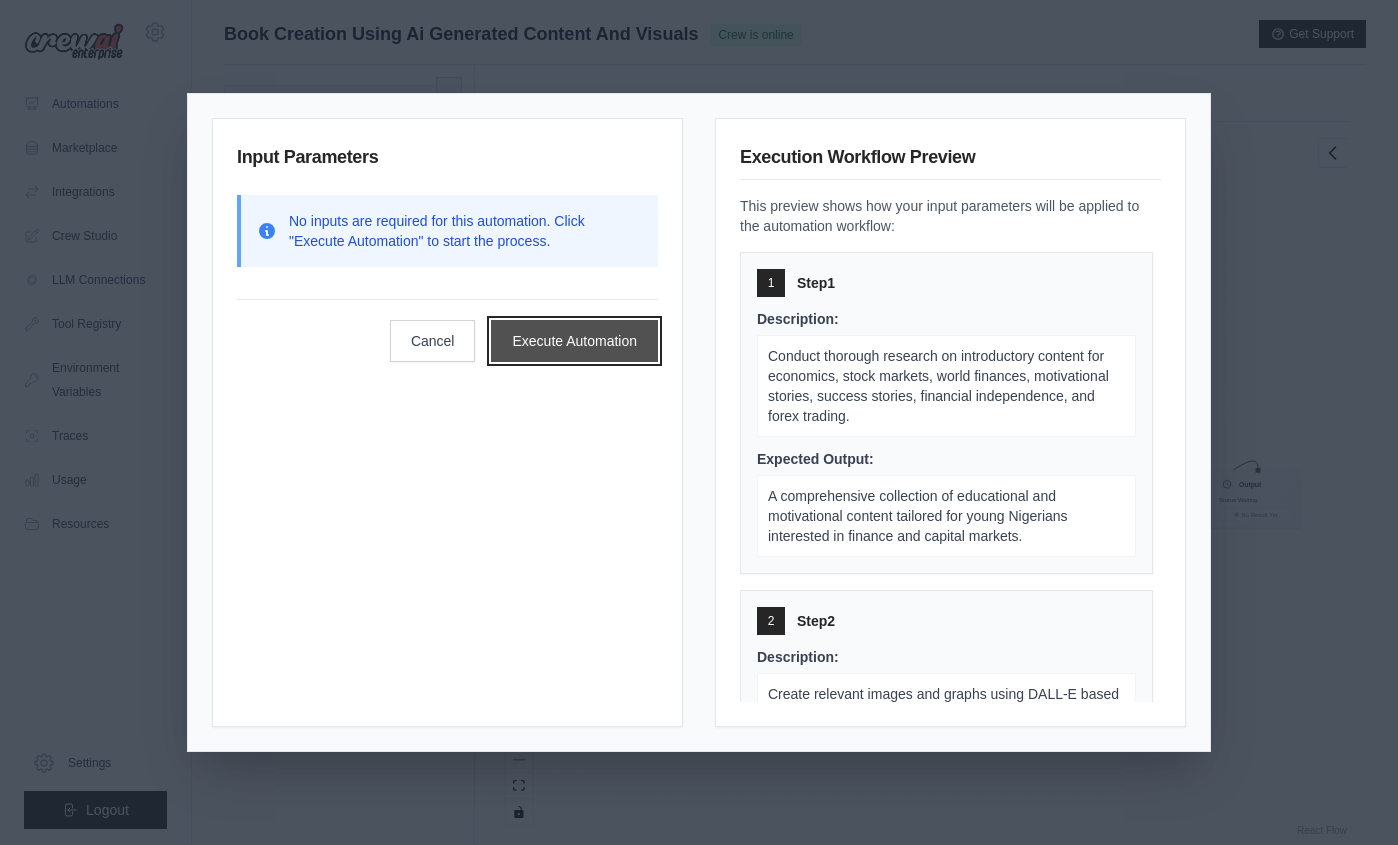 click on "Execute Automation" at bounding box center [574, 341] 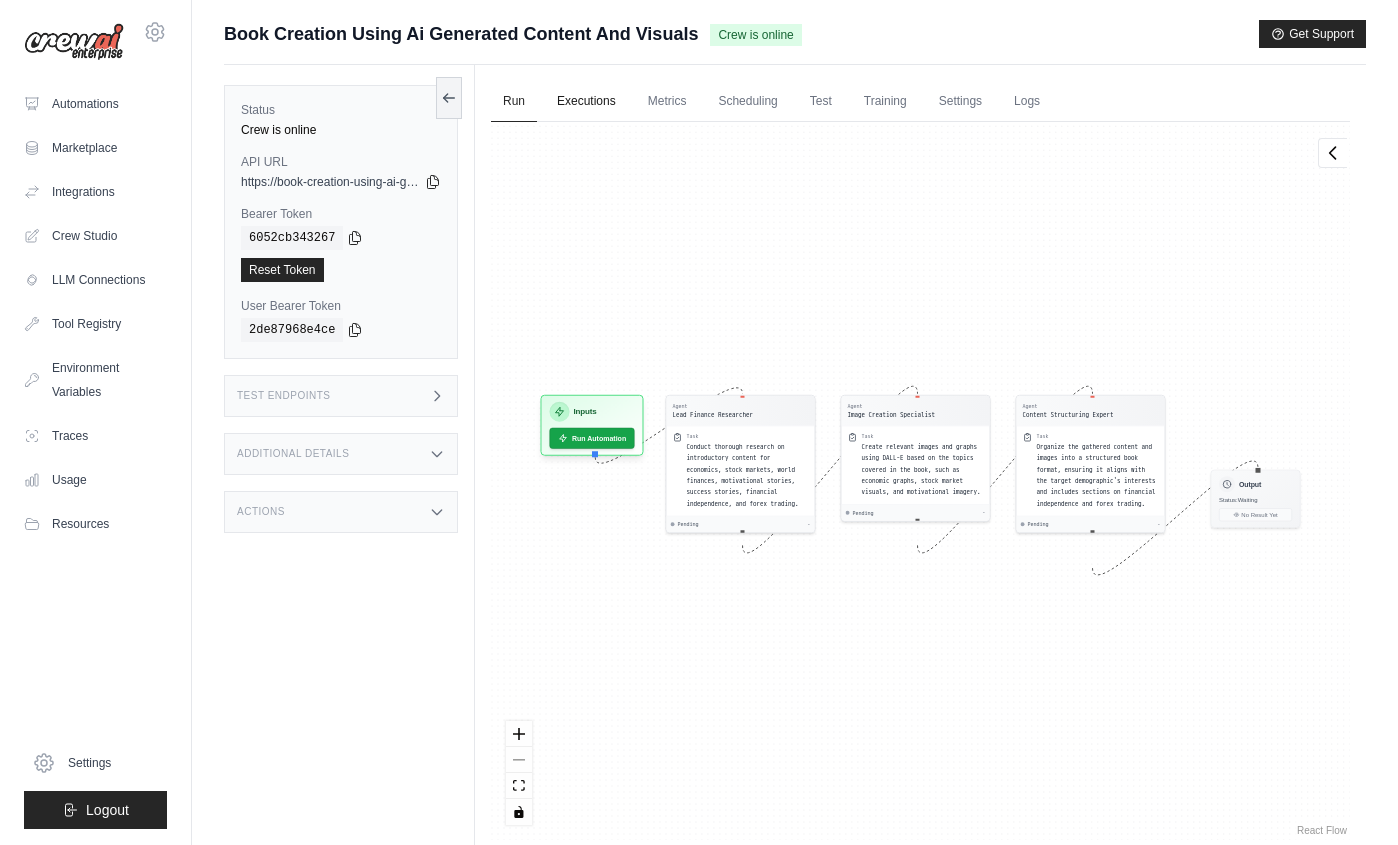 click on "Executions" at bounding box center [586, 102] 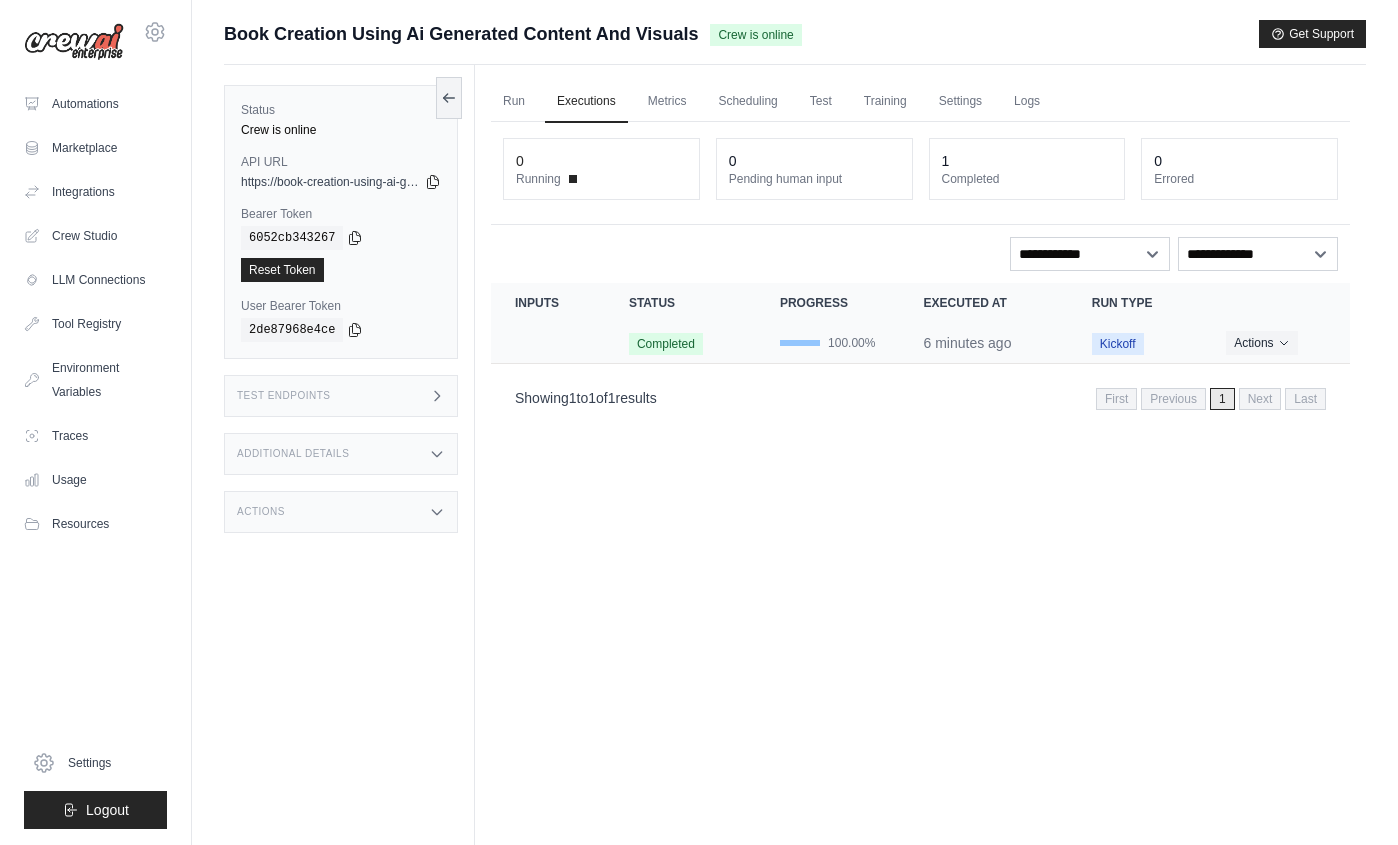 click on "Completed" at bounding box center [666, 344] 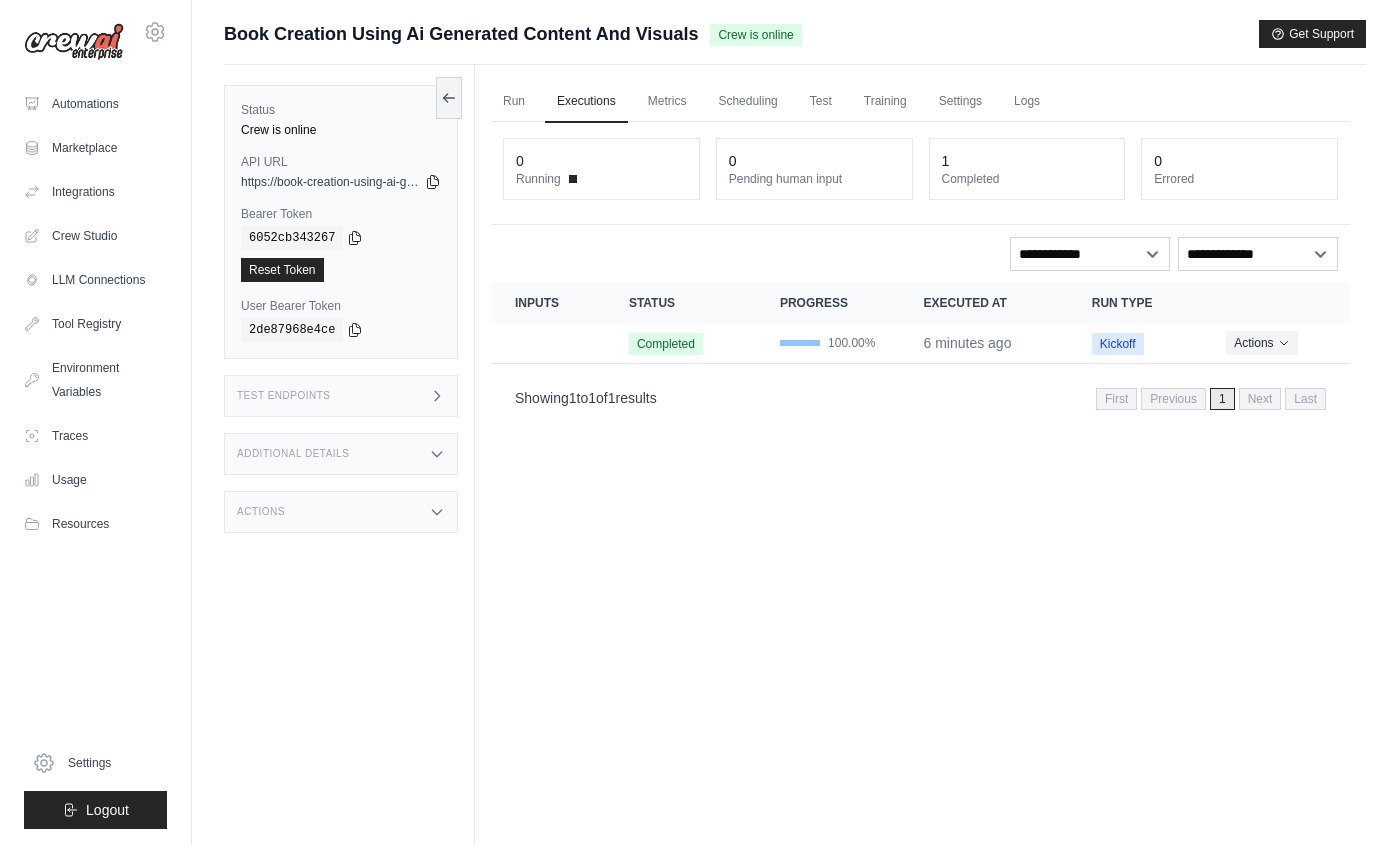 click on "1" at bounding box center (946, 161) 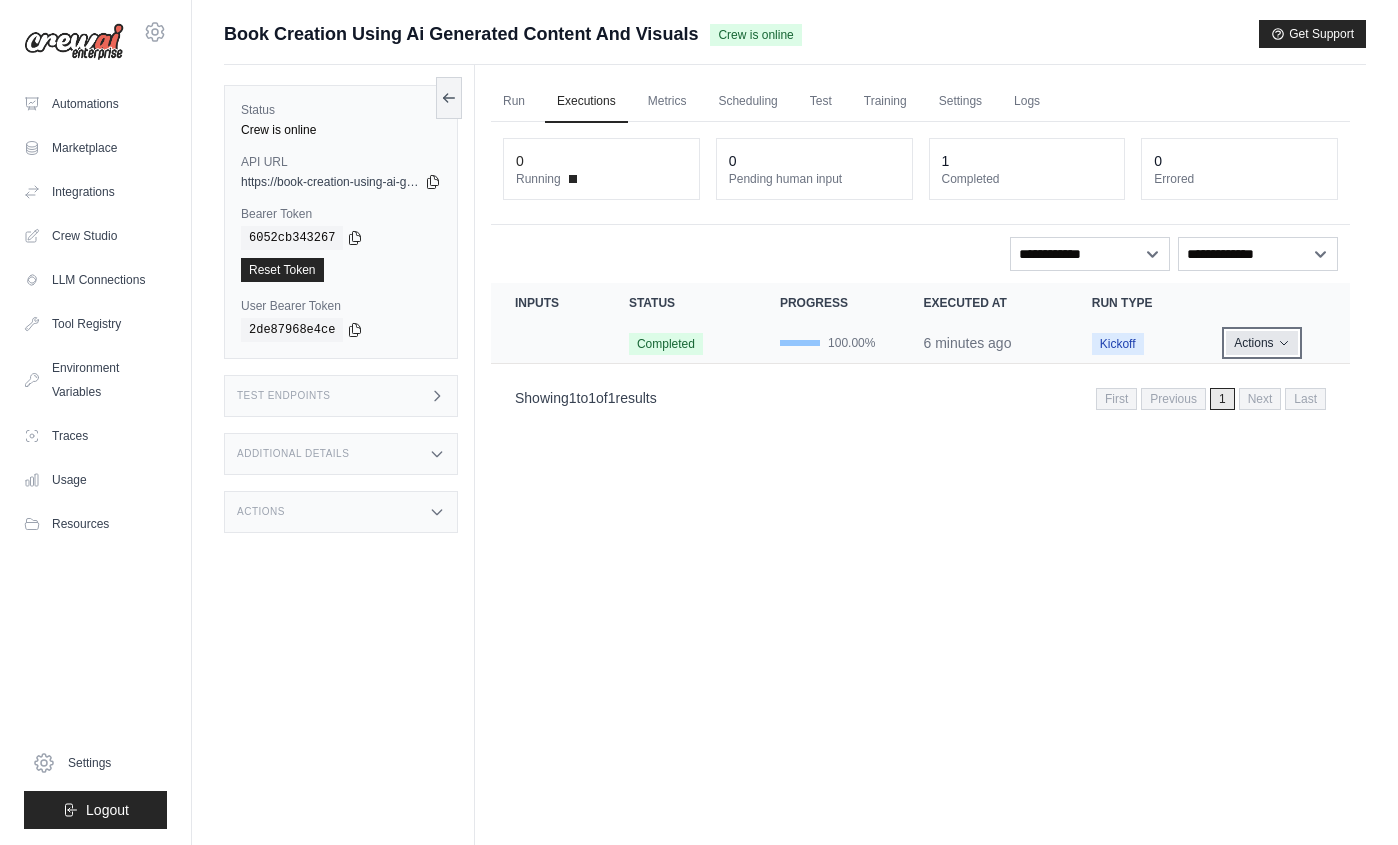 click on "Actions" at bounding box center (1261, 343) 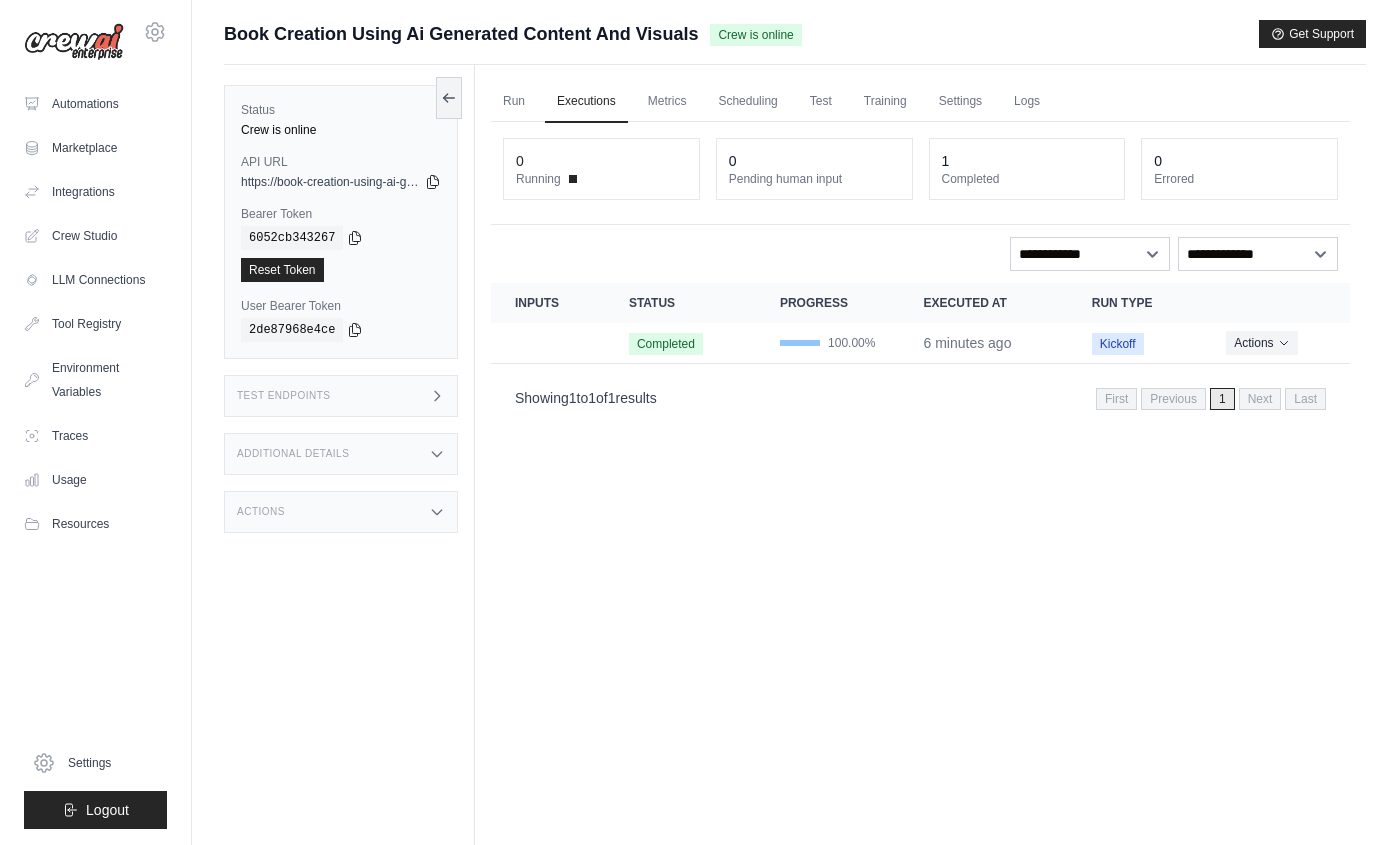 click on "Test Endpoints" at bounding box center (341, 396) 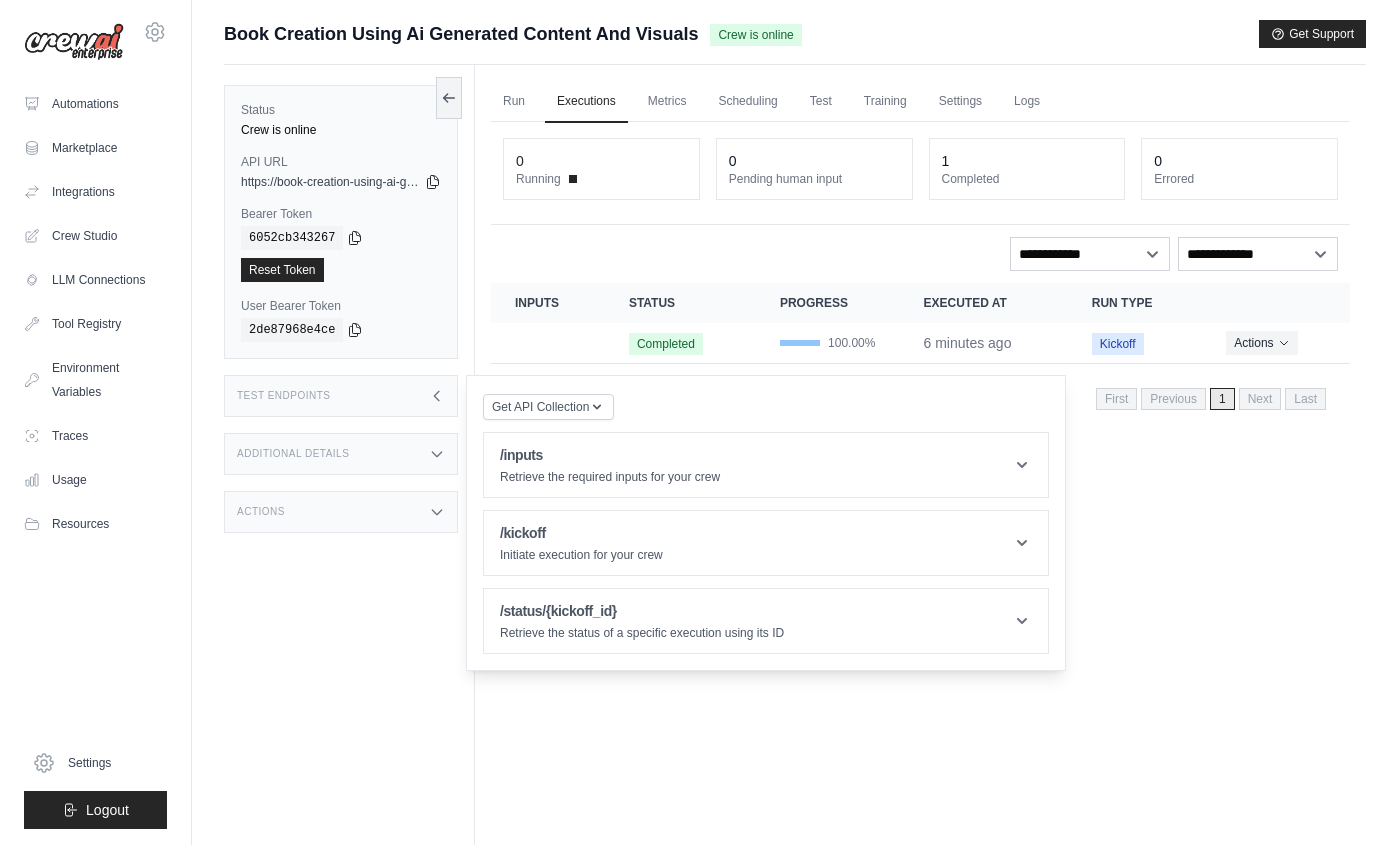 click on "Status
Crew is online
API URL
copied
https://book-creation-using-ai-generated-content-an-7f3e4180.crewai.com
Bearer Token
copied
6052cb343267
Reset Token
User Bearer Token" at bounding box center [349, 487] 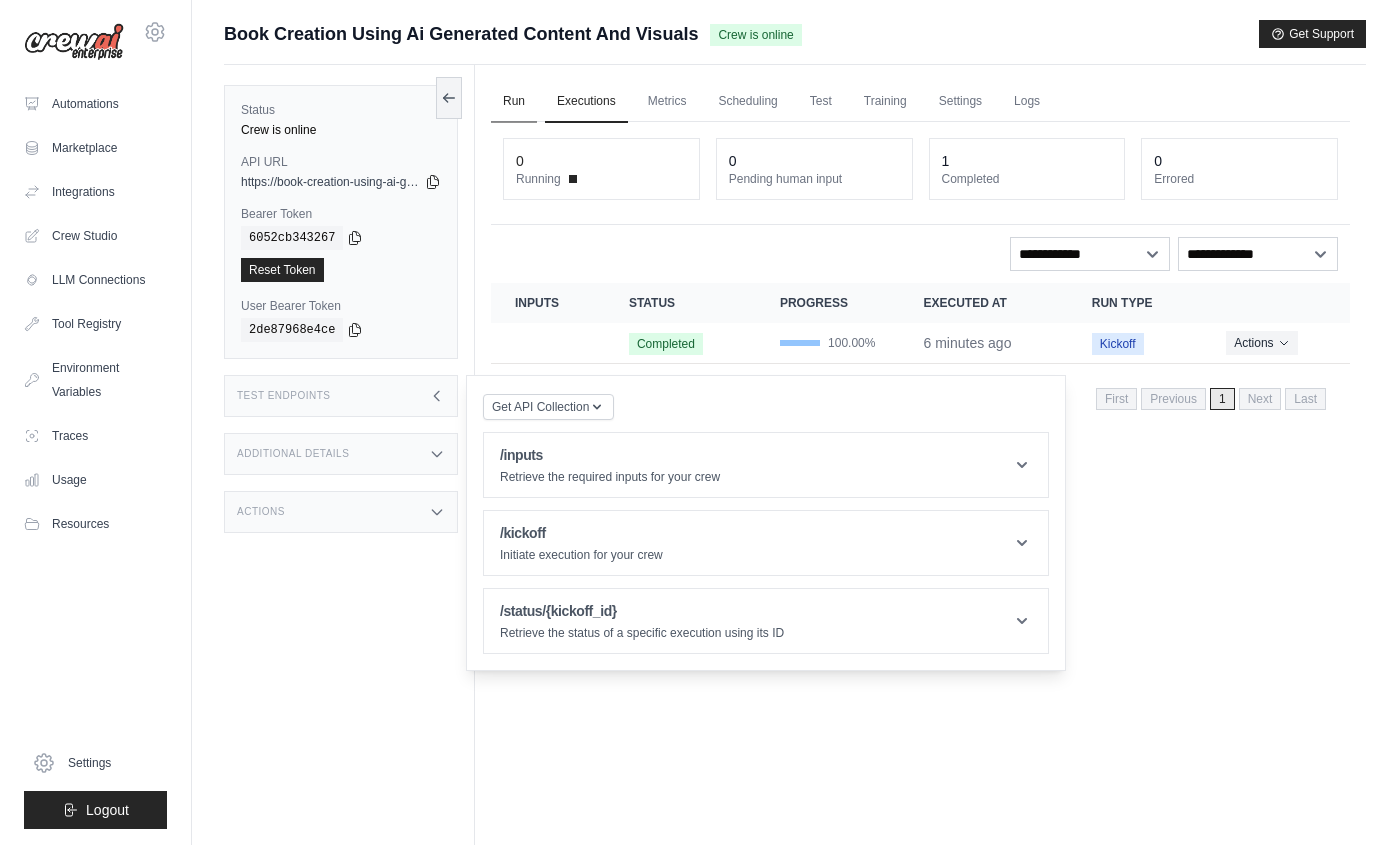 click on "Run" at bounding box center [514, 102] 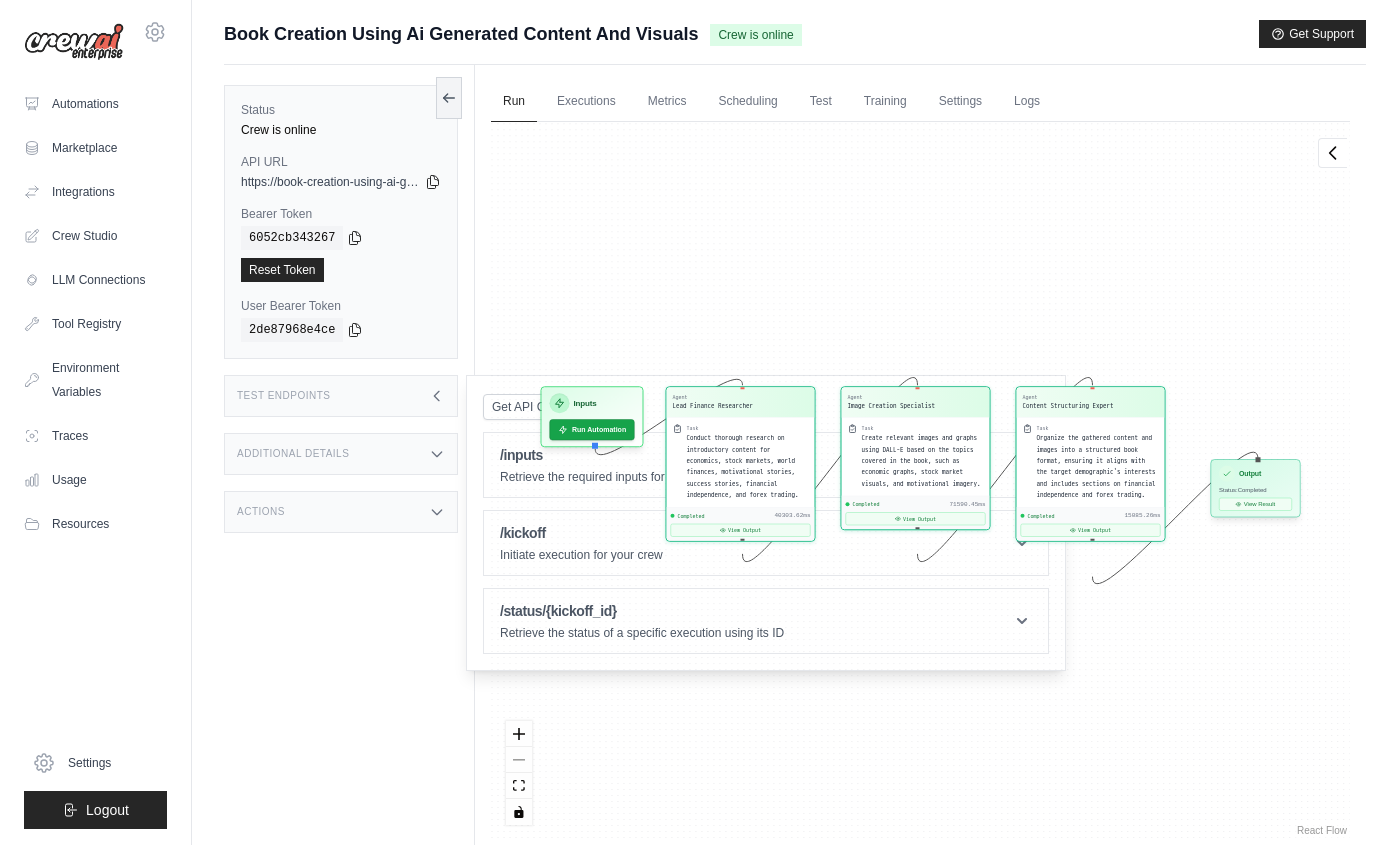 click on "Output Status:  Completed View Result" at bounding box center [1256, 488] 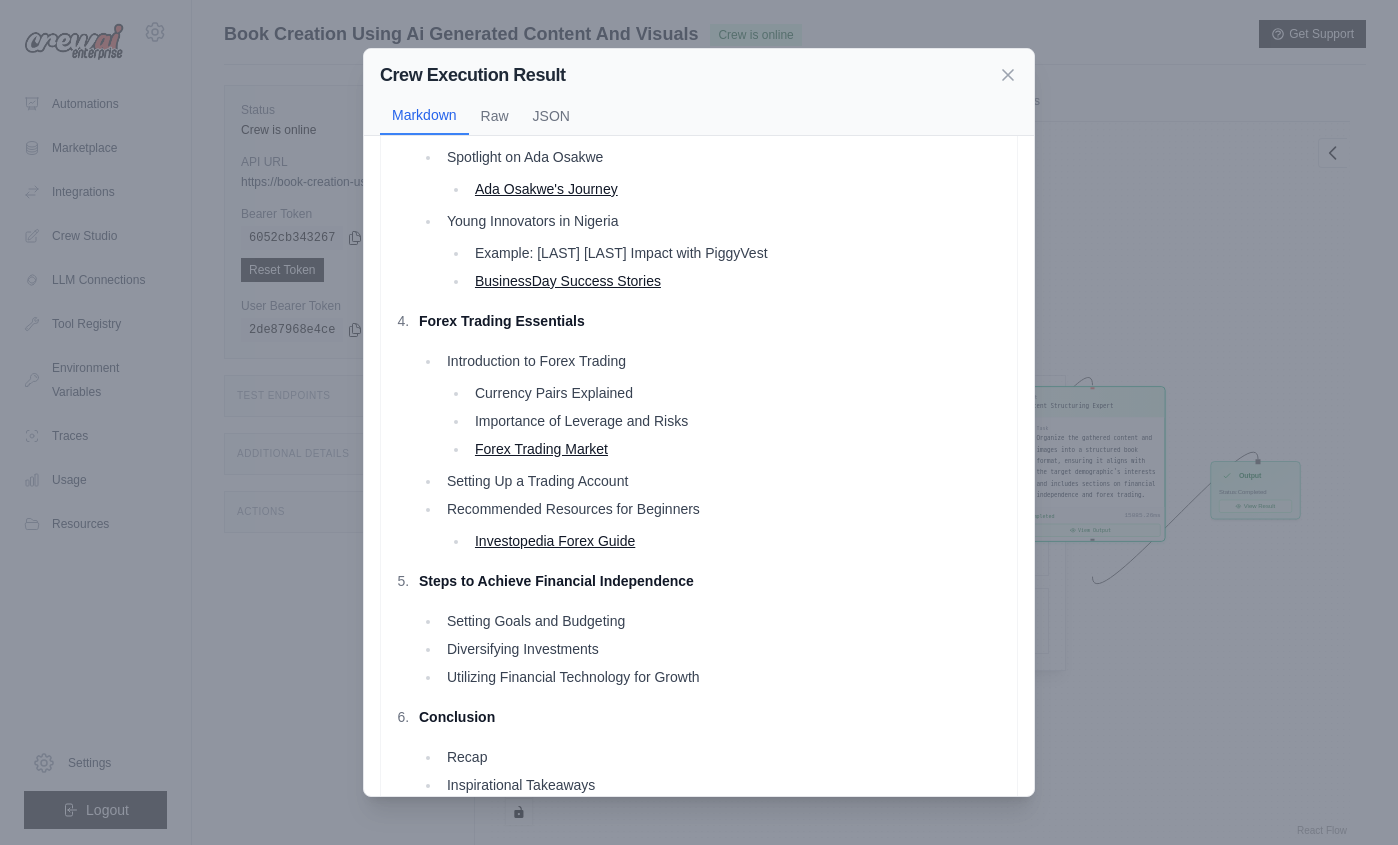 scroll, scrollTop: 824, scrollLeft: 0, axis: vertical 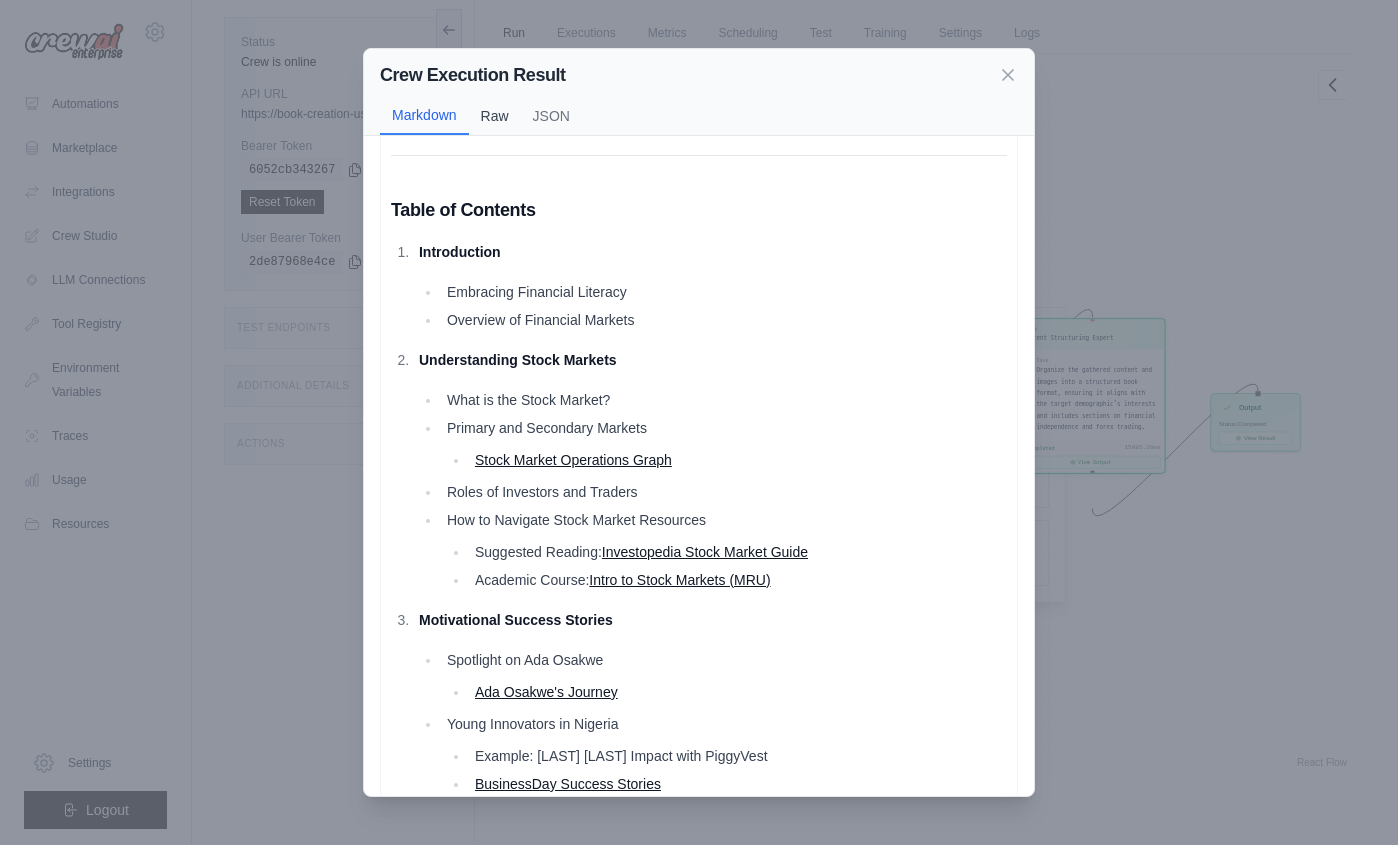 click on "Raw" at bounding box center (495, 116) 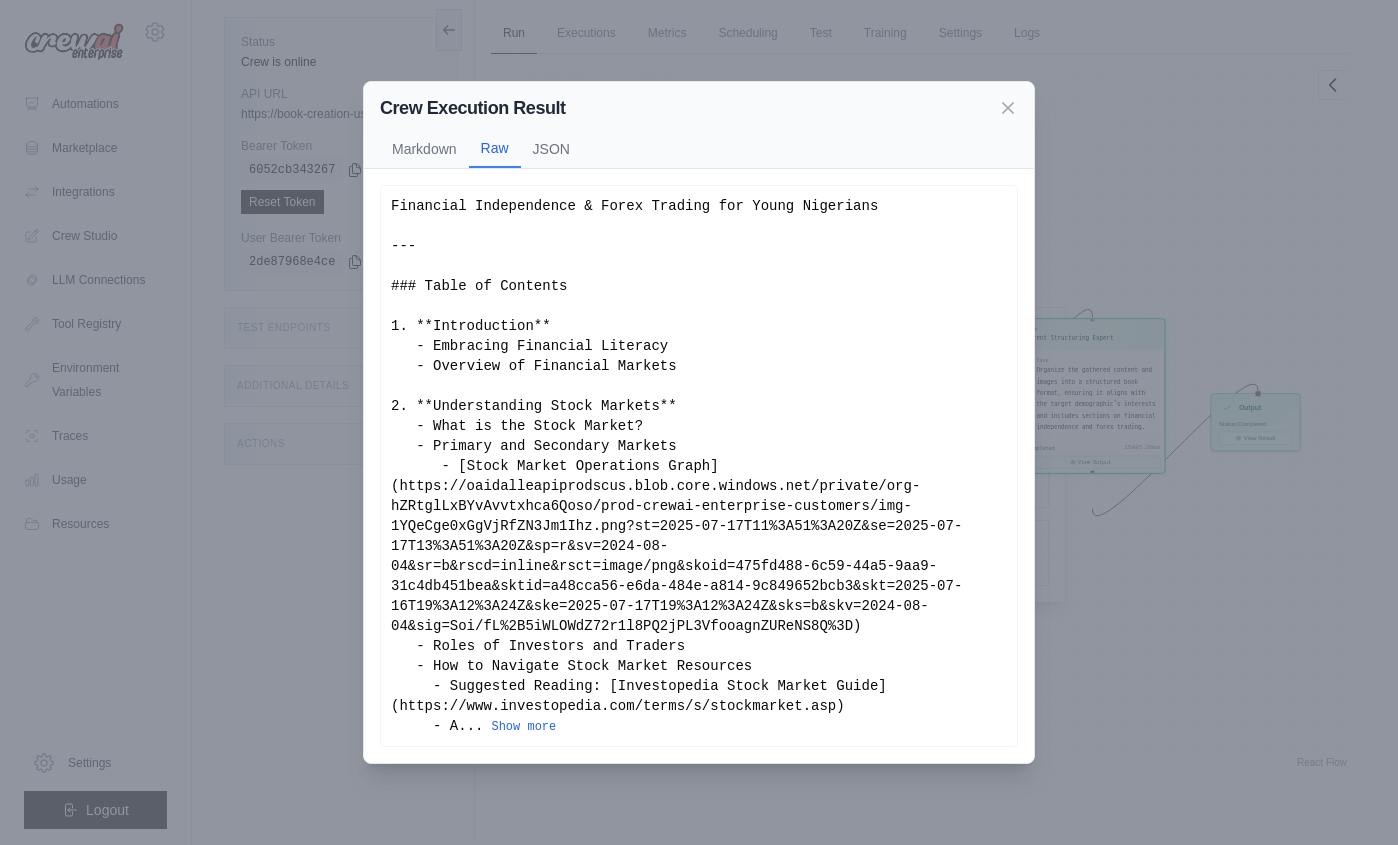 scroll, scrollTop: 85, scrollLeft: 0, axis: vertical 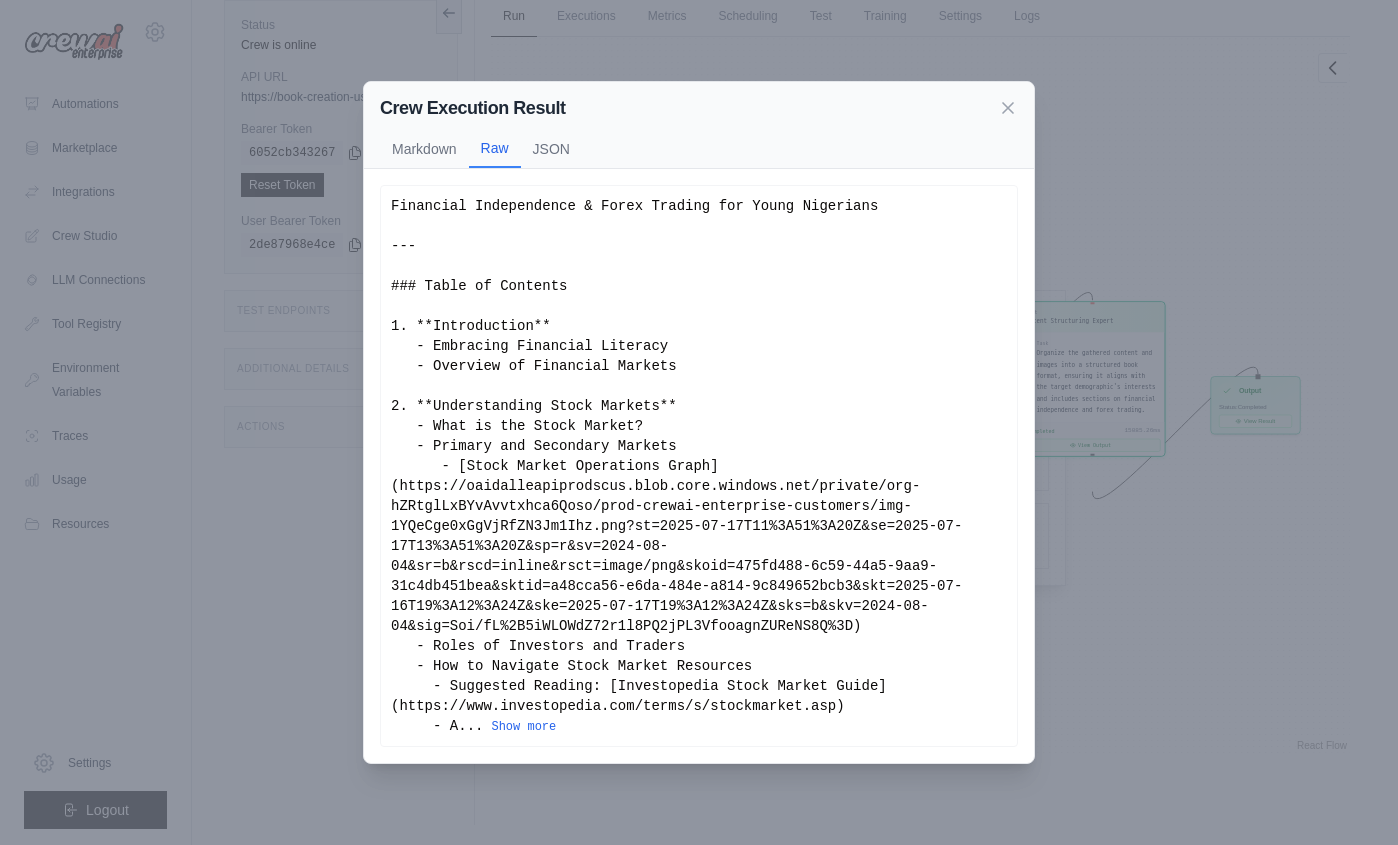 click on "Financial Independence & Forex Trading for Young Nigerians
---
### Table of Contents
1. **Introduction**
- Embracing Financial Literacy
- Overview of Financial Markets
2. **Understanding Stock Markets**
- What is the Stock Market?
- Primary and Secondary Markets
- [Stock Market Operations Graph](https://oaidalleapiprodscus.blob.core.windows.net/private/org-hZRtglLxBYvAvvtxhca6Qoso/prod-crewai-enterprise-customers/img-1YQeCge0xGgVjRfZN3Jm1Ihz.png?st=2025-07-17T11%3A51%3A20Z&se=2025-07-17T13%3A51%3A20Z&sp=r&sv=2024-08-04&sr=b&rscd=inline&rsct=image/png&skoid=475fd488-6c59-44a5-9aa9-31c4db451bea&sktid=a48cca56-e6da-484e-a814-9c849652bcb3&skt=2025-07-16T19%3A12%3A24Z&ske=2025-07-17T19%3A12%3A24Z&sks=b&skv=2024-08-04&sig=Soi/fL%2B5iWLOWdZ72r1l8PQ2jPL3VfooagnZUReNS8Q%3D)
- Roles of Investors and Traders
- How to Navigate Stock Market Resources
- Suggested Reading: [Investopedia Stock Market Guide](https://www.investopedia.com/terms/s/stockmarket.asp)
- A ... Show more" at bounding box center [699, 466] 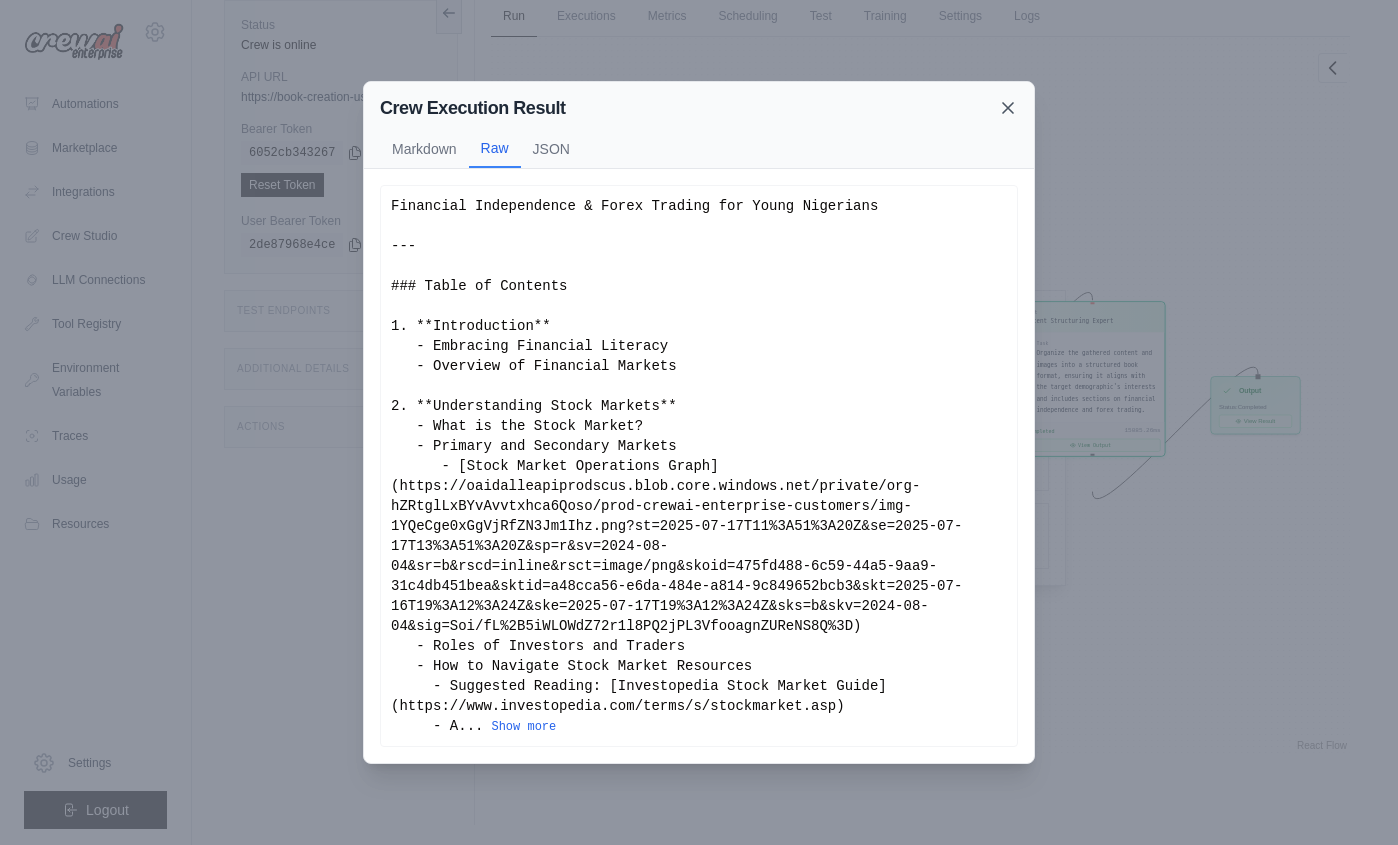 click 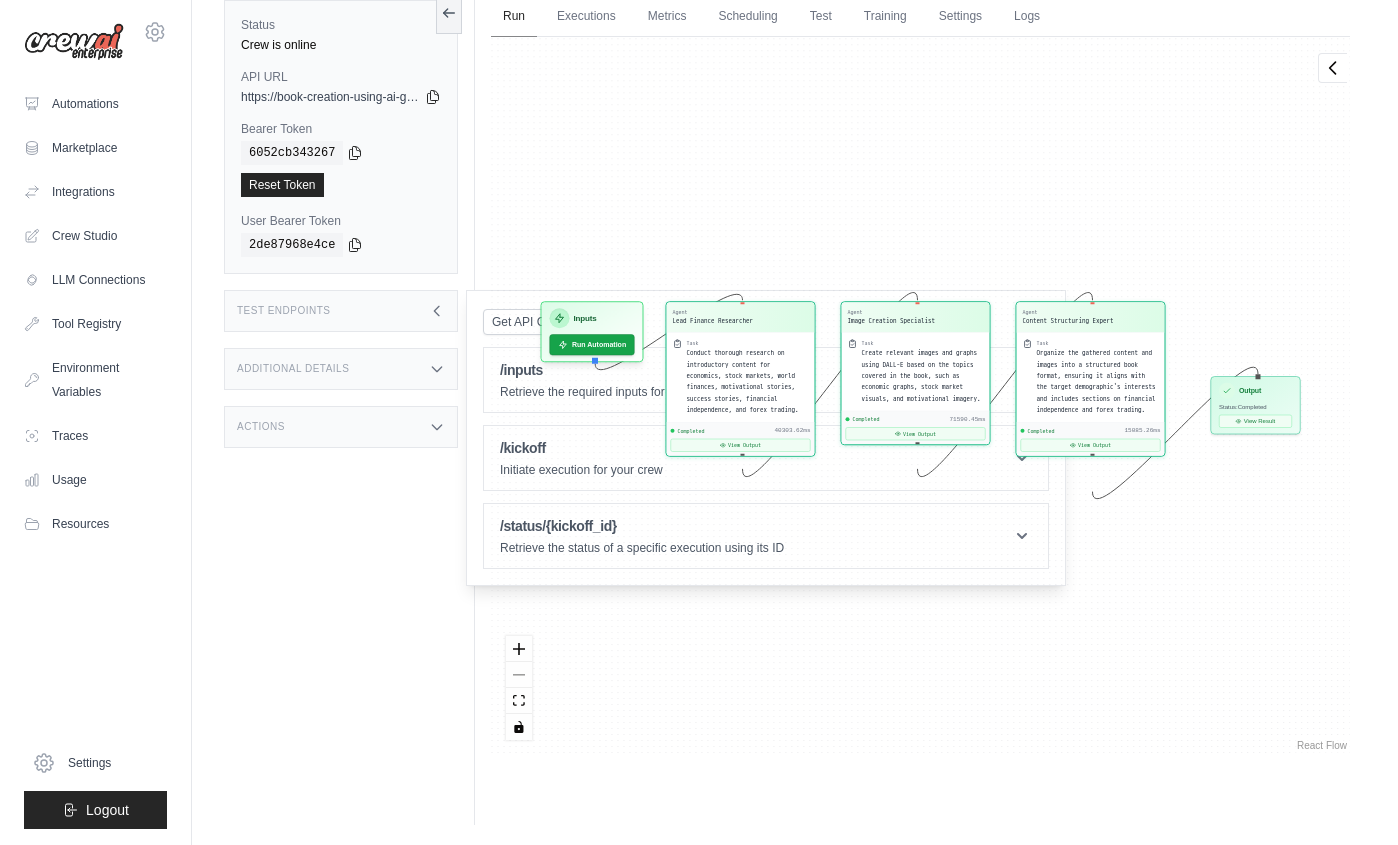 click on "Run" at bounding box center [514, 17] 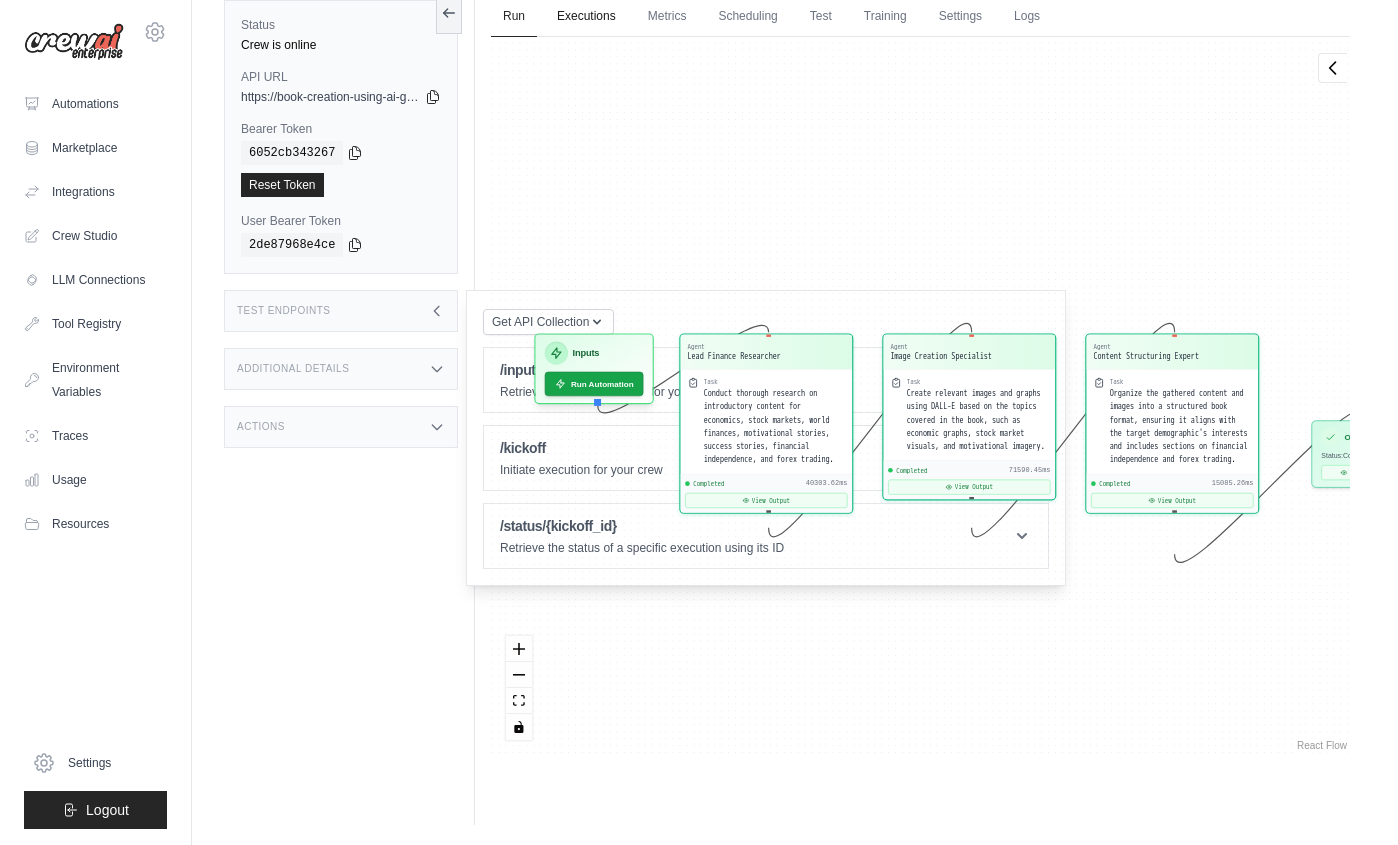 click on "Executions" at bounding box center [586, 17] 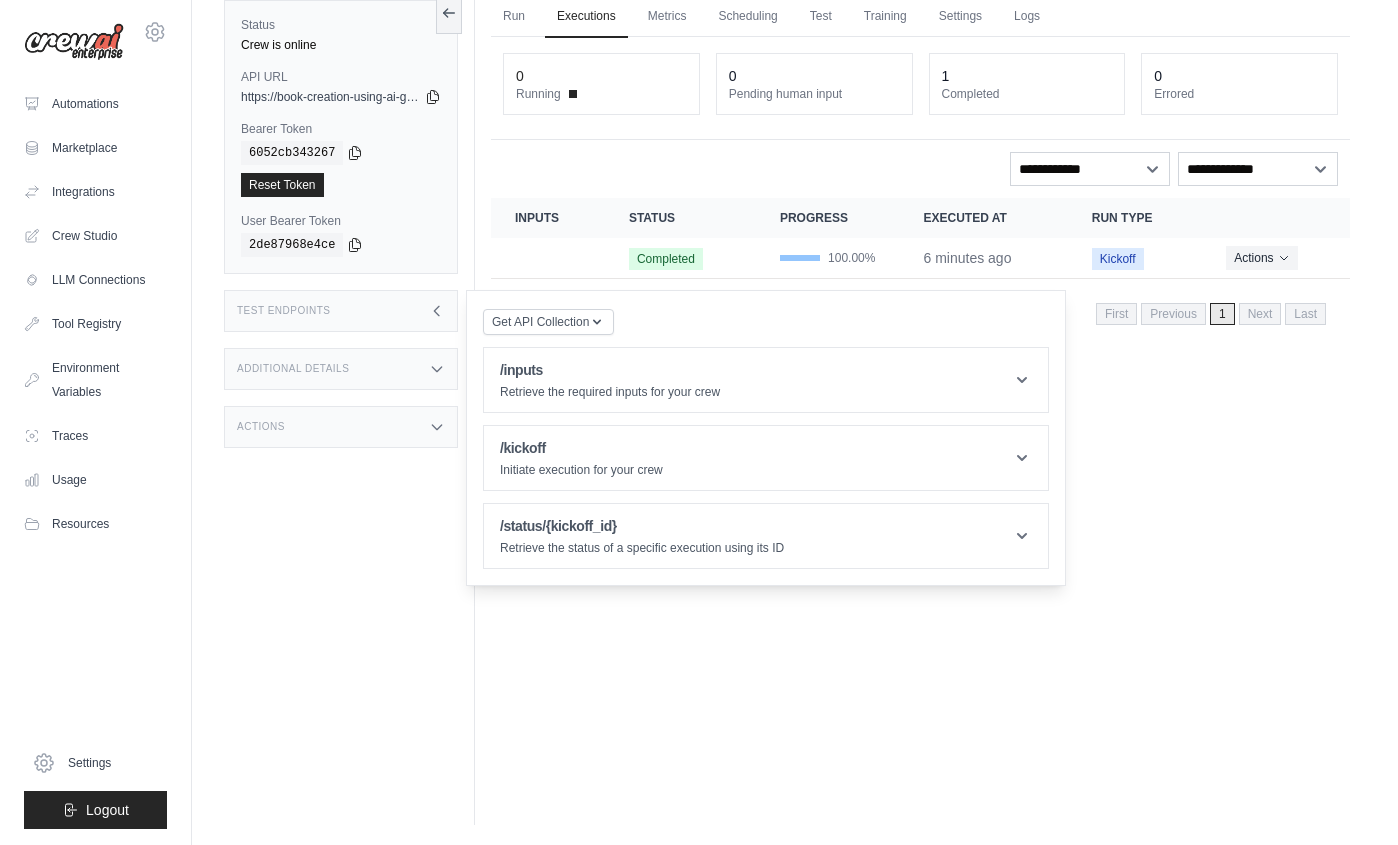 click on "Run
Executions
Metrics
Scheduling
Test
Training
Settings
Logs
0
Running
0
Pending human input
1" at bounding box center [920, 402] 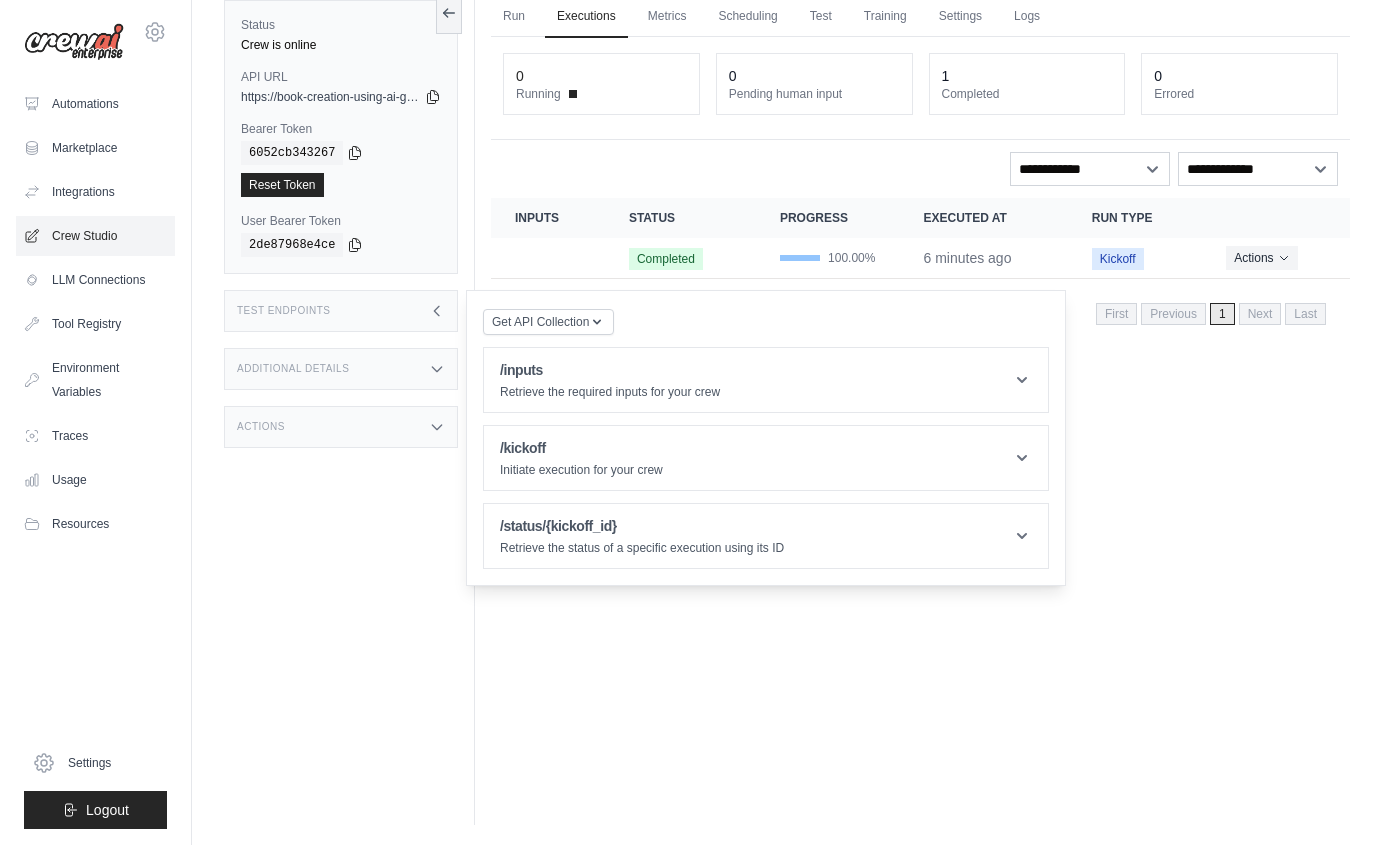 click on "Crew Studio" at bounding box center [95, 236] 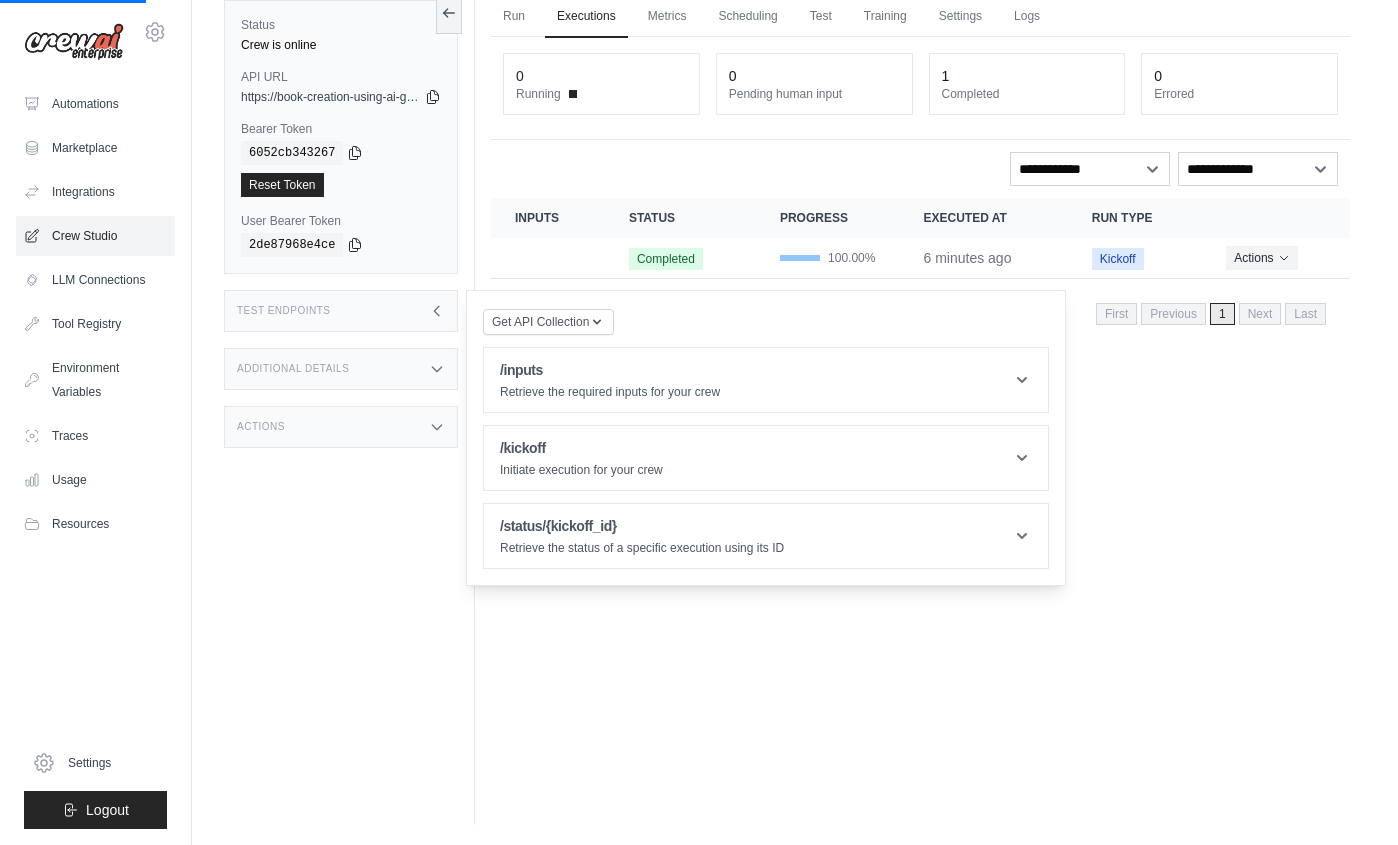 scroll, scrollTop: 0, scrollLeft: 0, axis: both 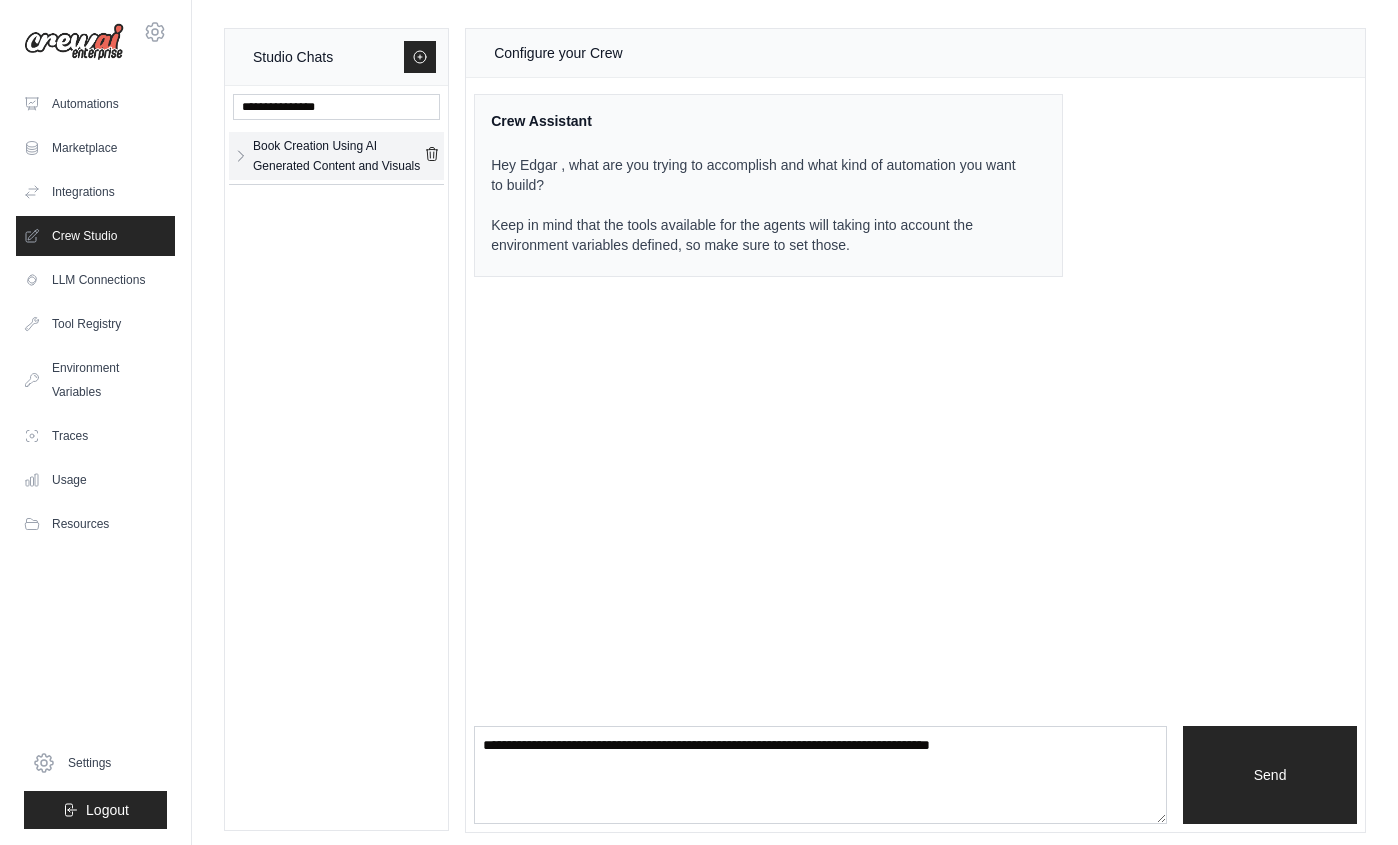 click on "Book Creation Using AI Generated Content and Visuals" at bounding box center (338, 156) 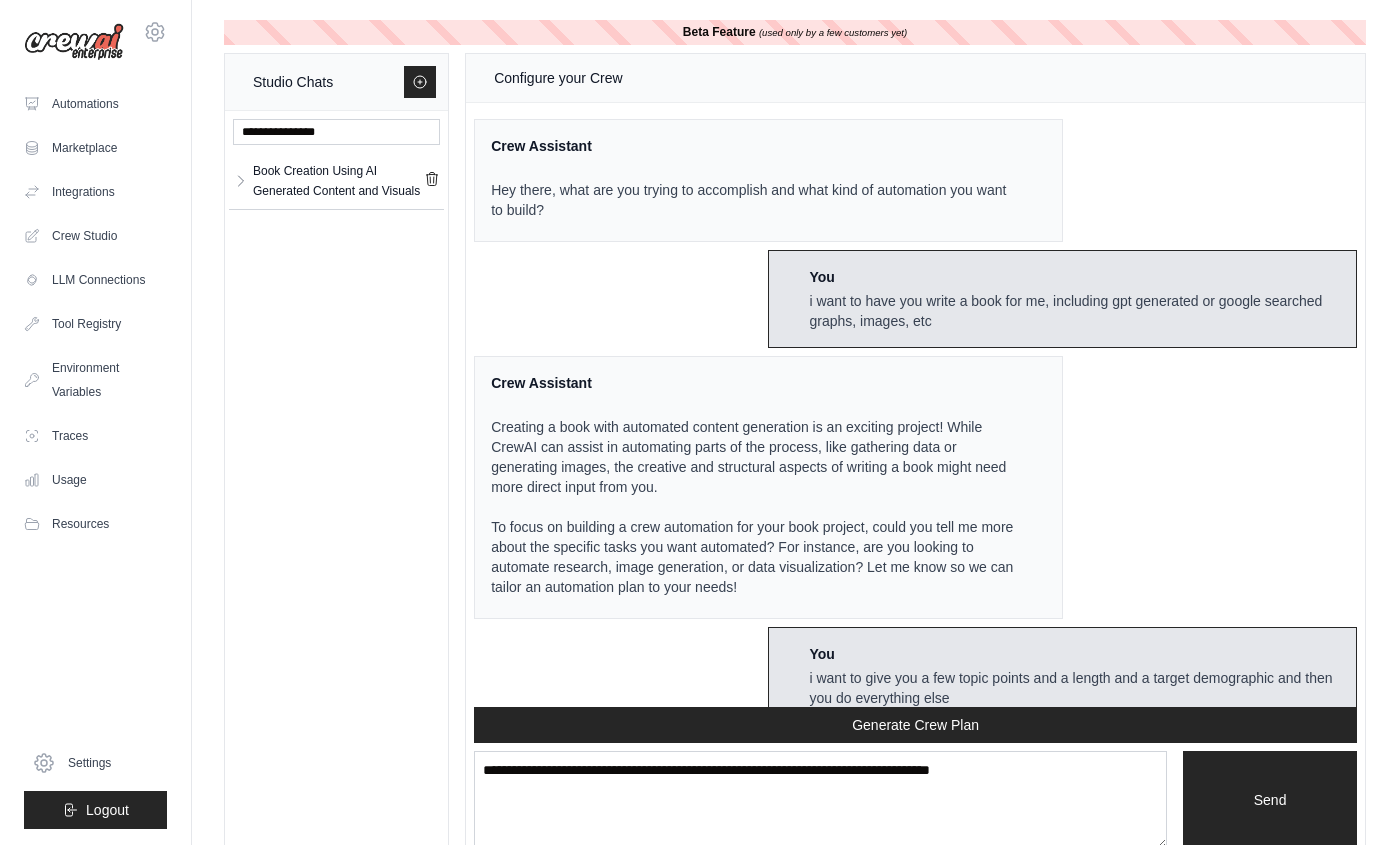 scroll, scrollTop: 4131, scrollLeft: 0, axis: vertical 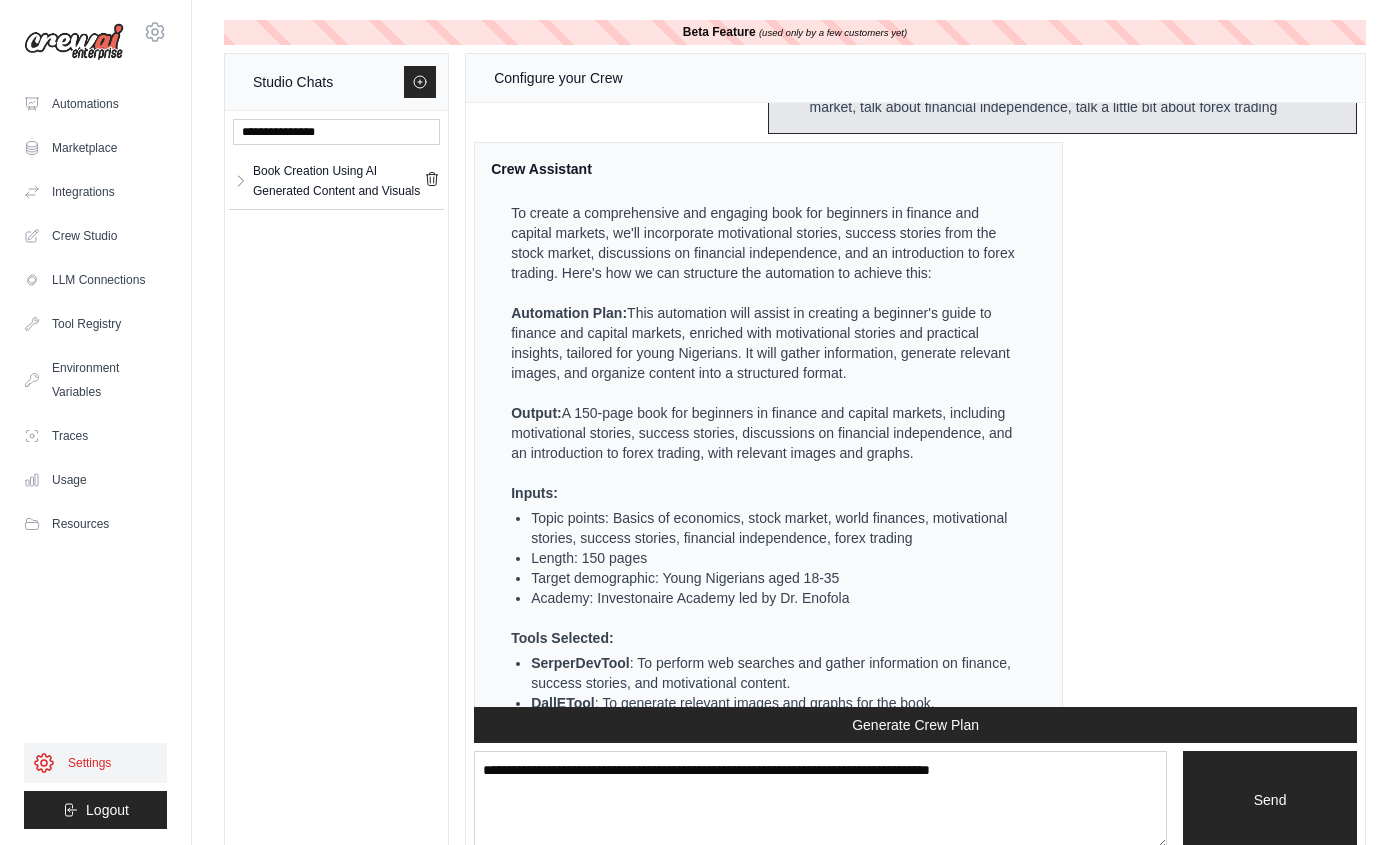 click on "Settings" at bounding box center (95, 763) 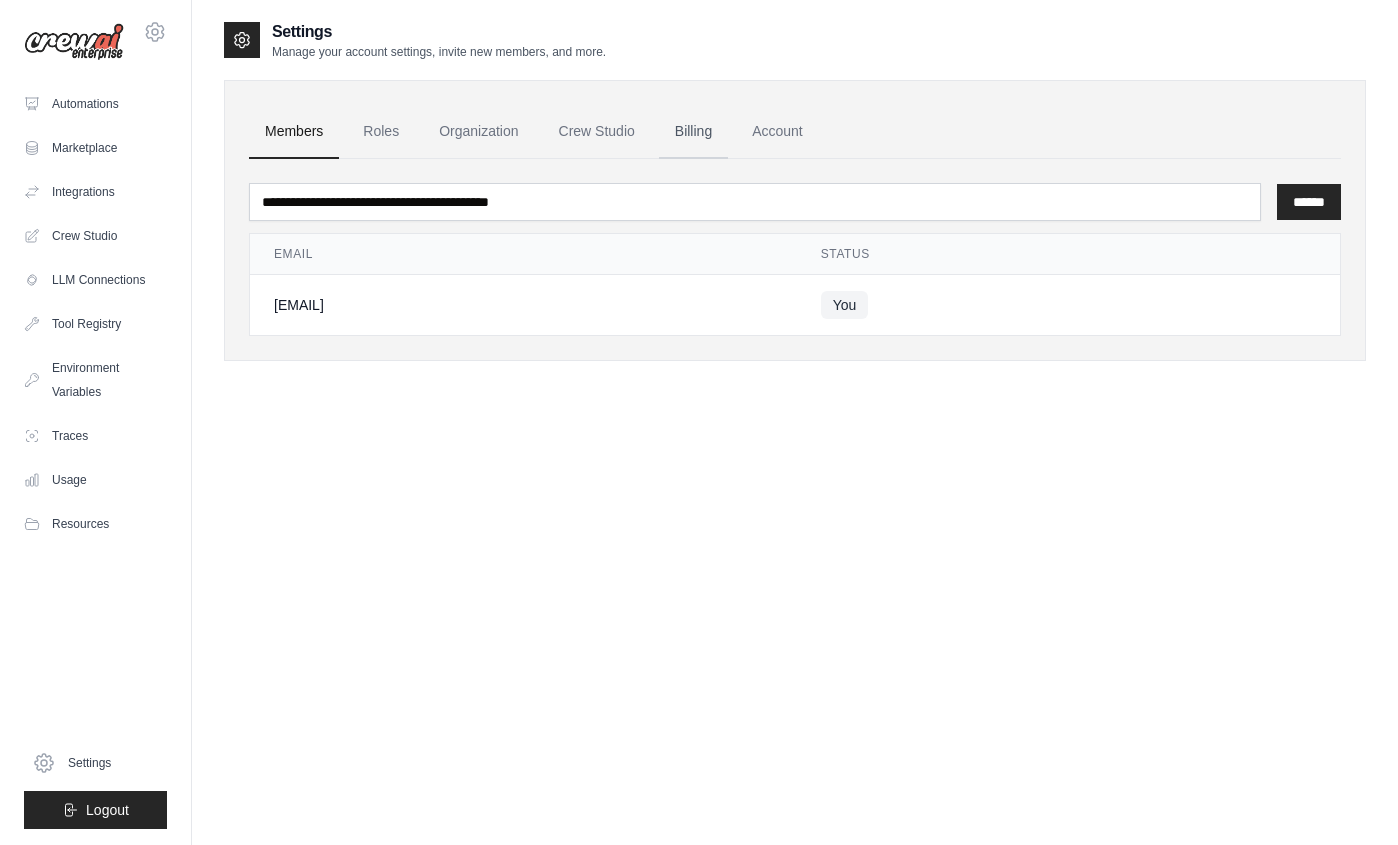 click on "Billing" at bounding box center [693, 132] 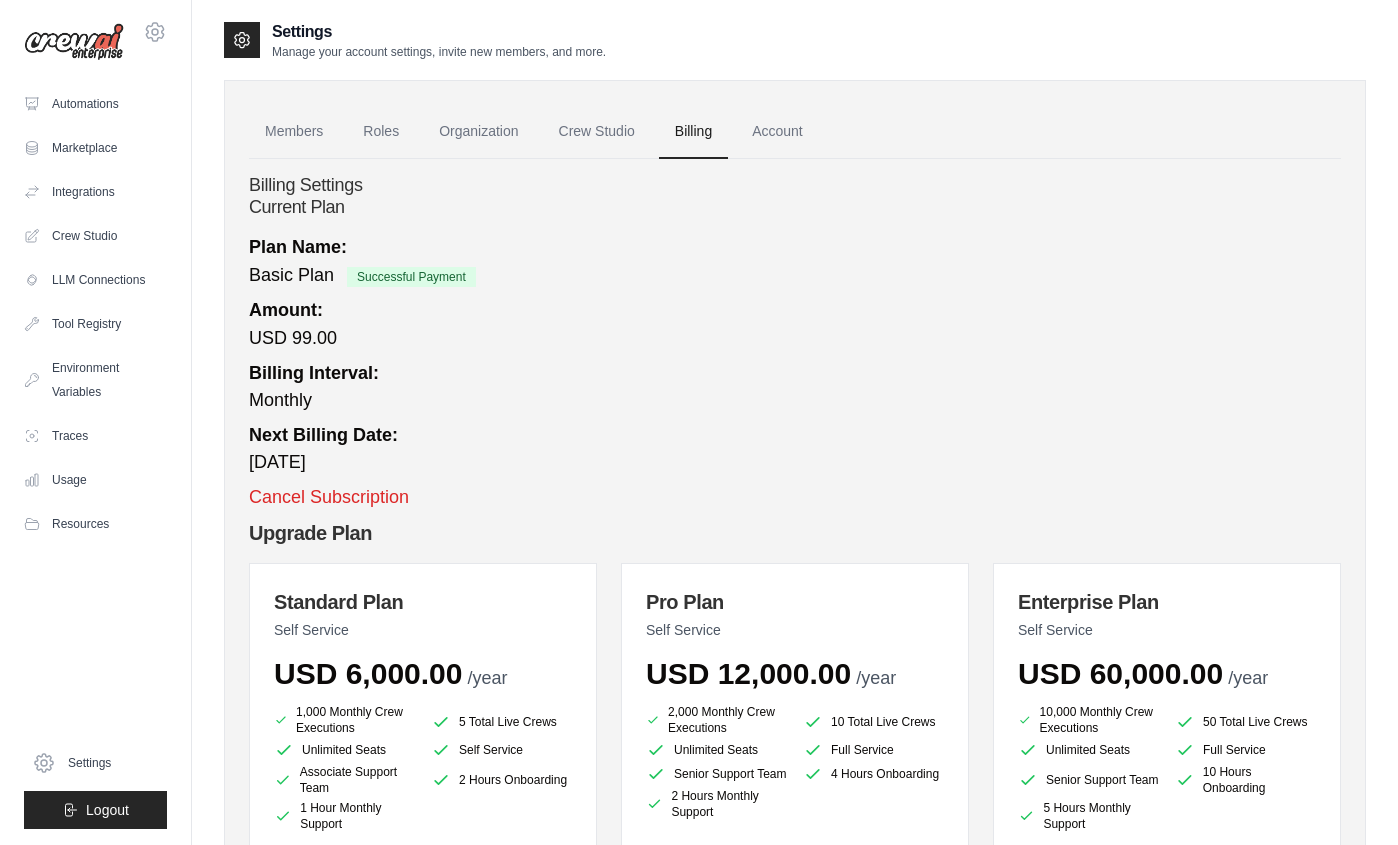 scroll, scrollTop: 0, scrollLeft: 0, axis: both 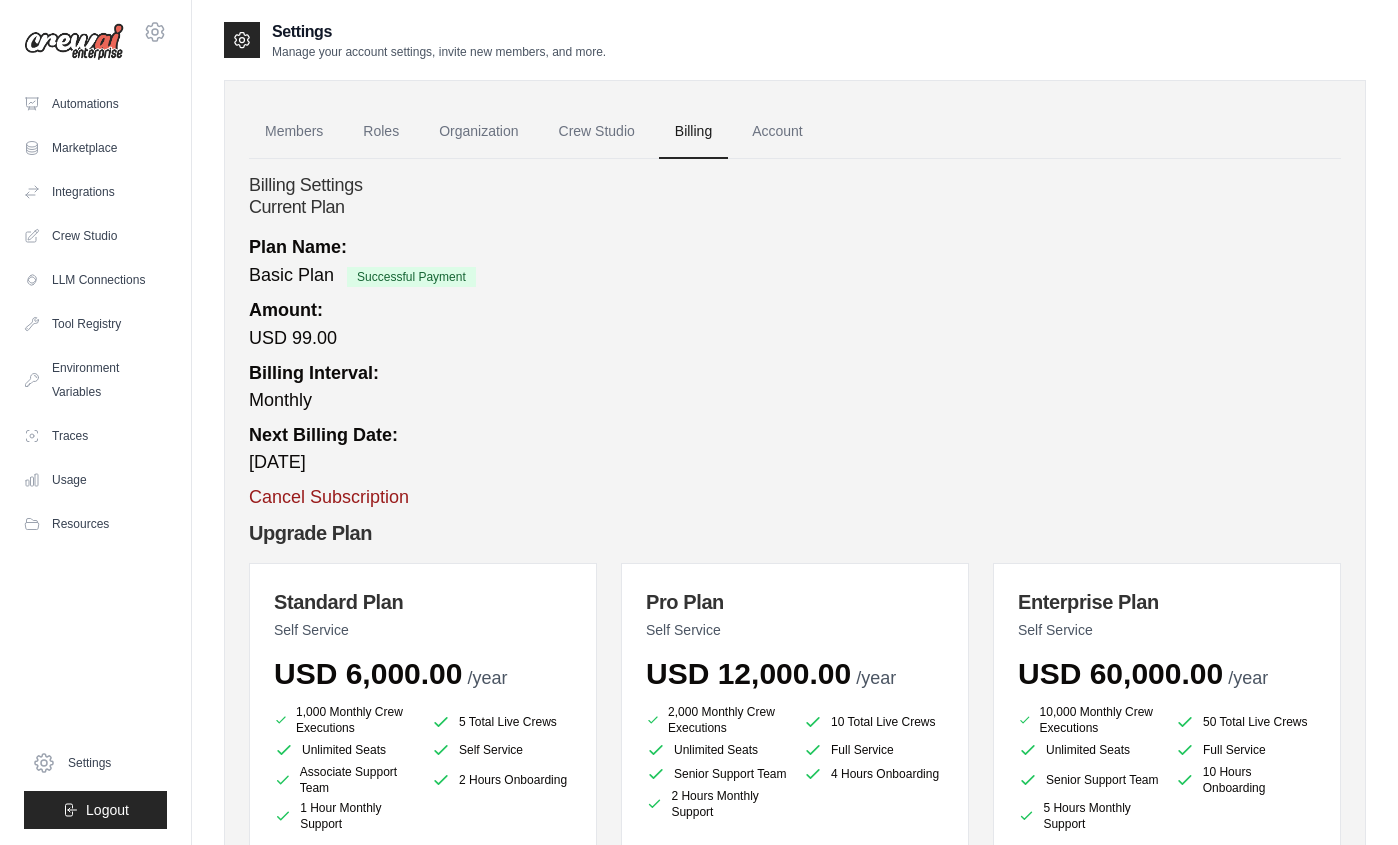 click on "Cancel Subscription" at bounding box center [329, 497] 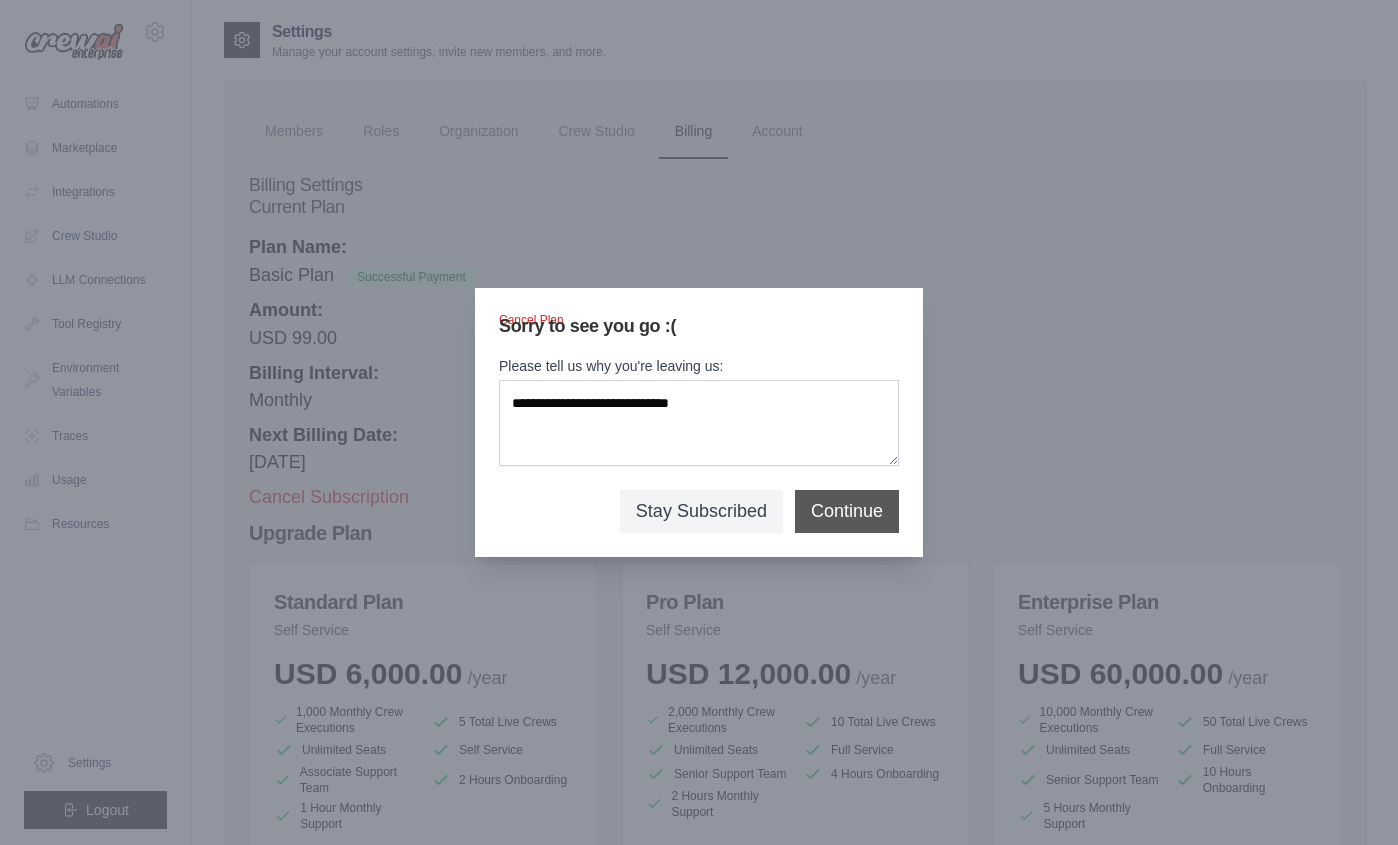 click on "Continue" at bounding box center [847, 511] 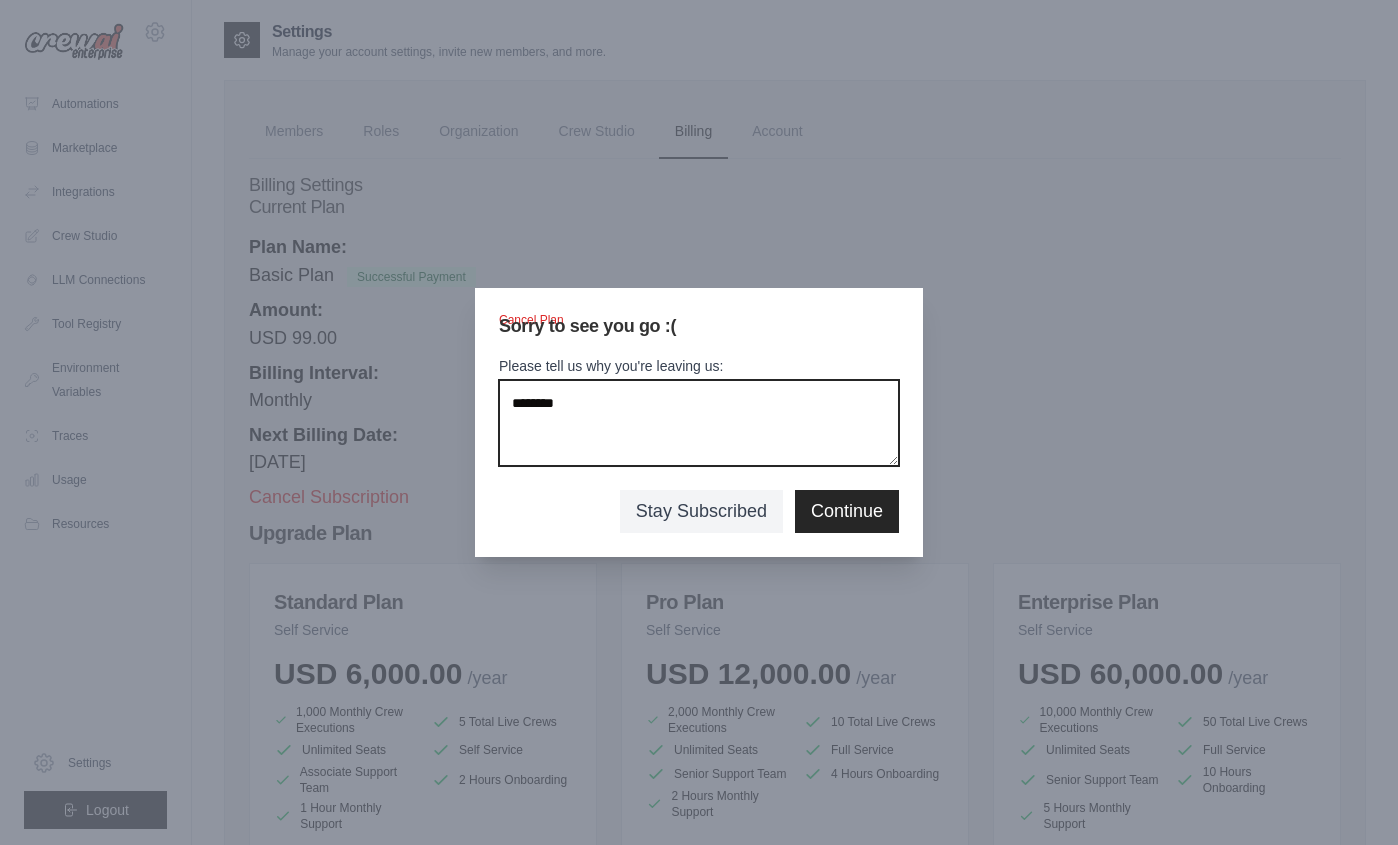 drag, startPoint x: 689, startPoint y: 430, endPoint x: 304, endPoint y: 344, distance: 394.48828 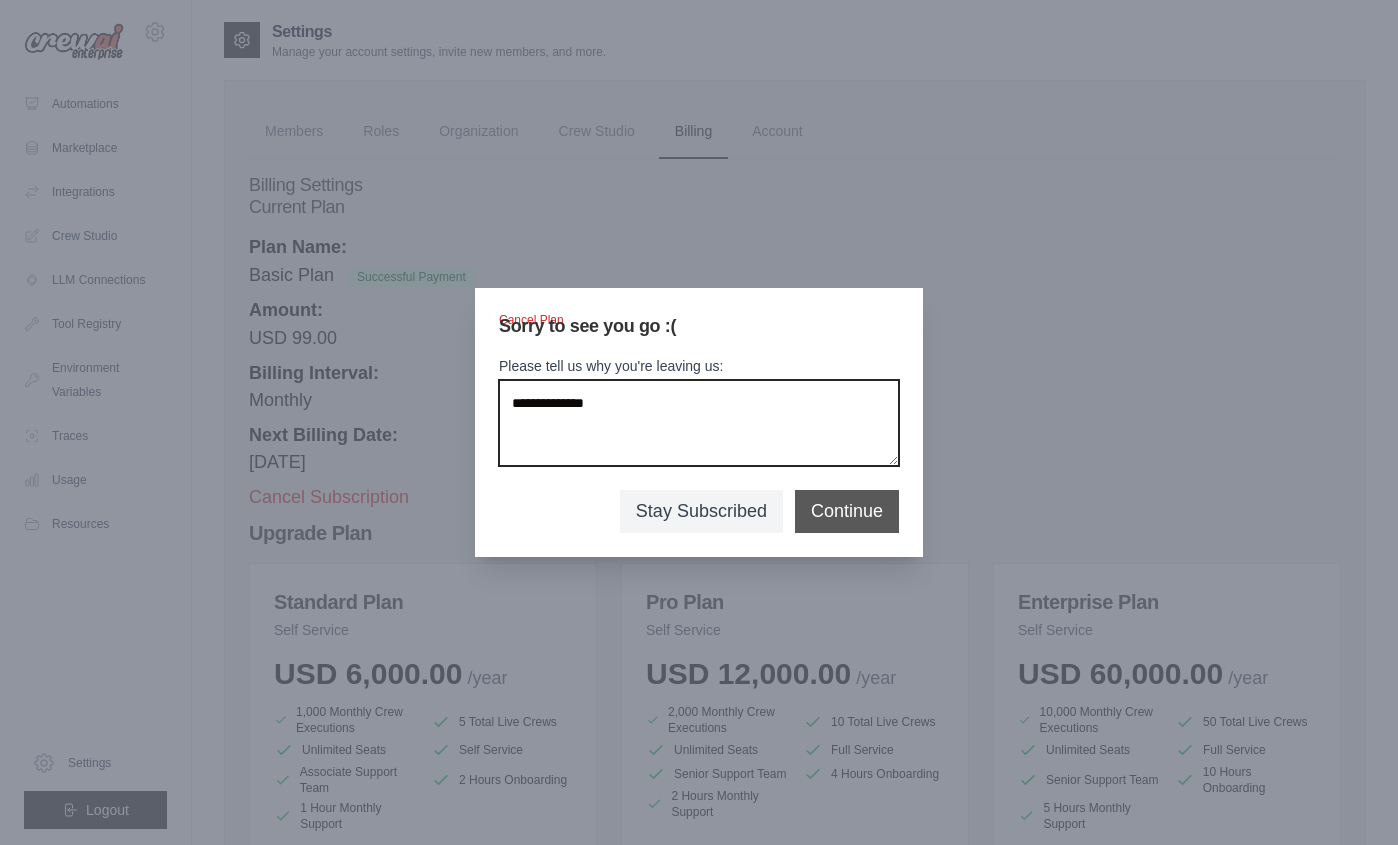 type on "**********" 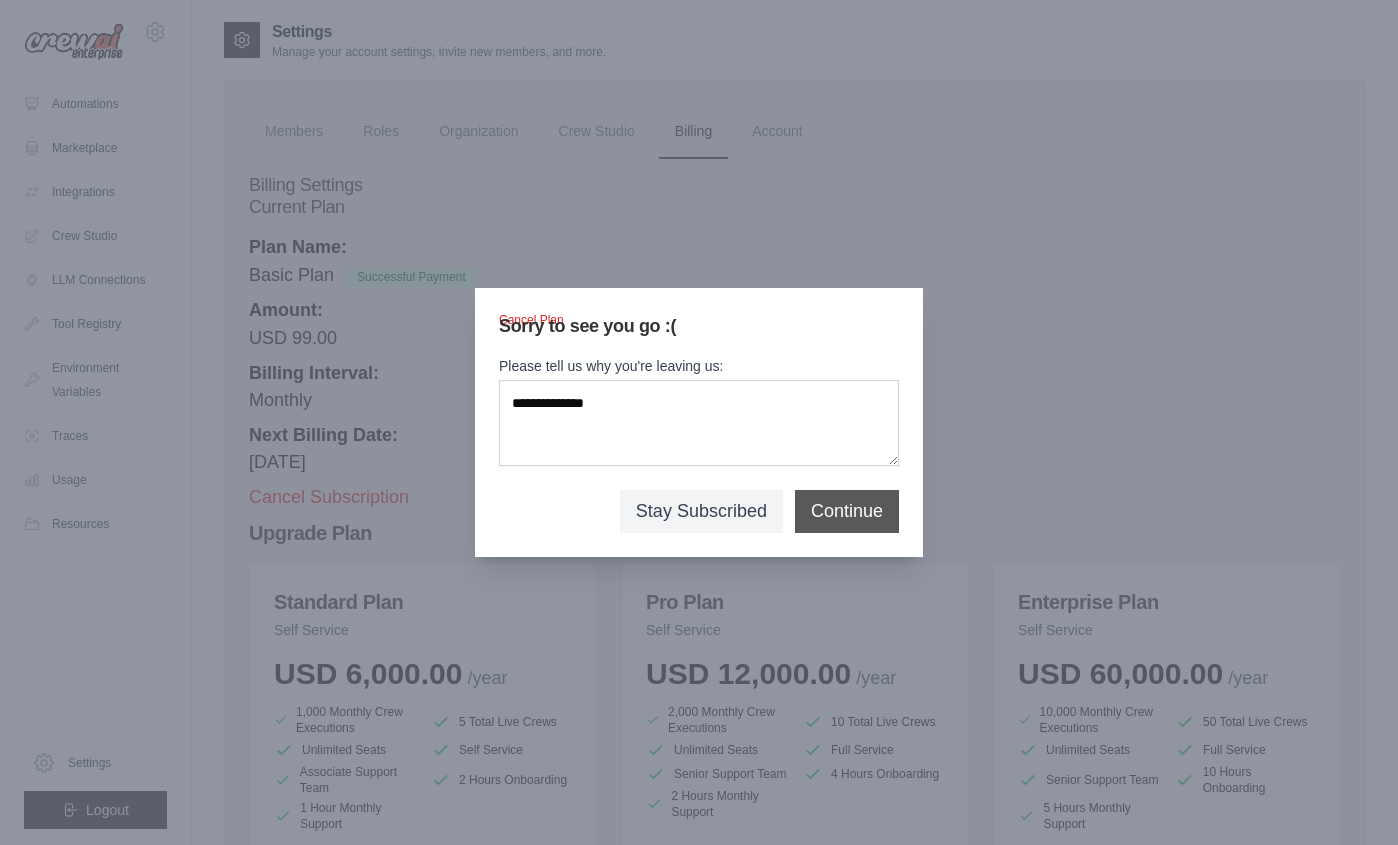 click on "Continue" at bounding box center (847, 511) 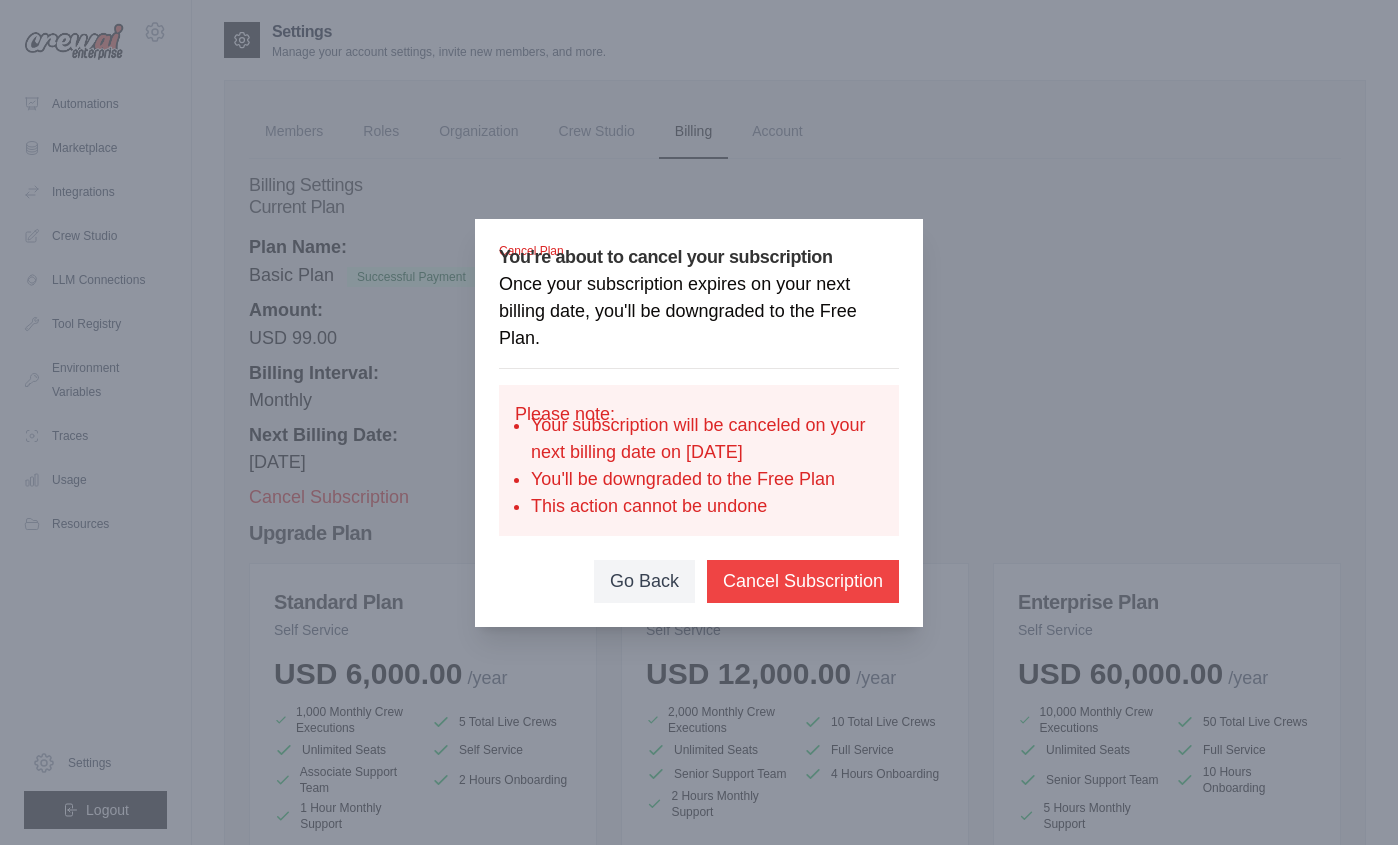click on "Cancel Subscription" at bounding box center (803, 581) 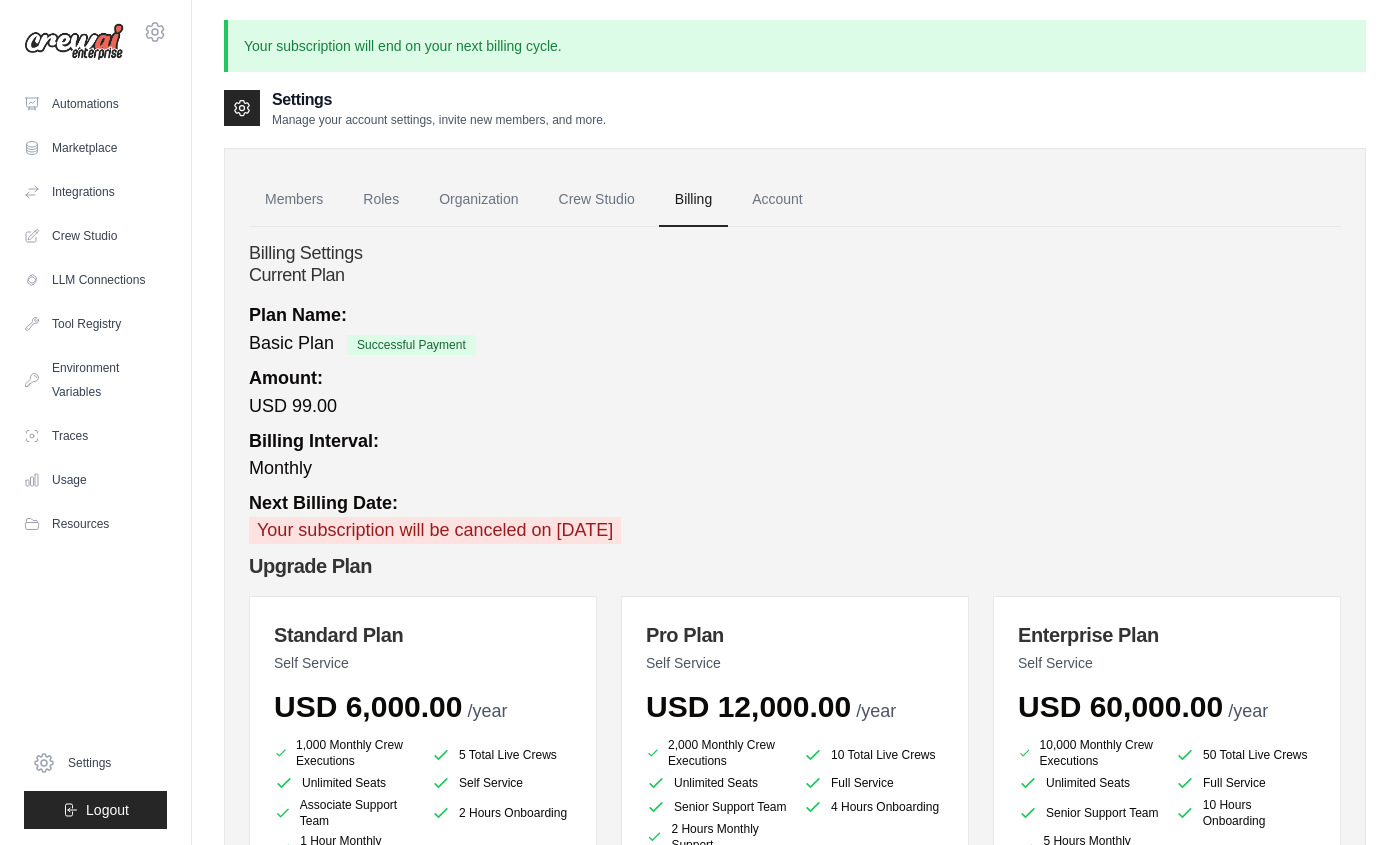 scroll, scrollTop: 0, scrollLeft: 0, axis: both 